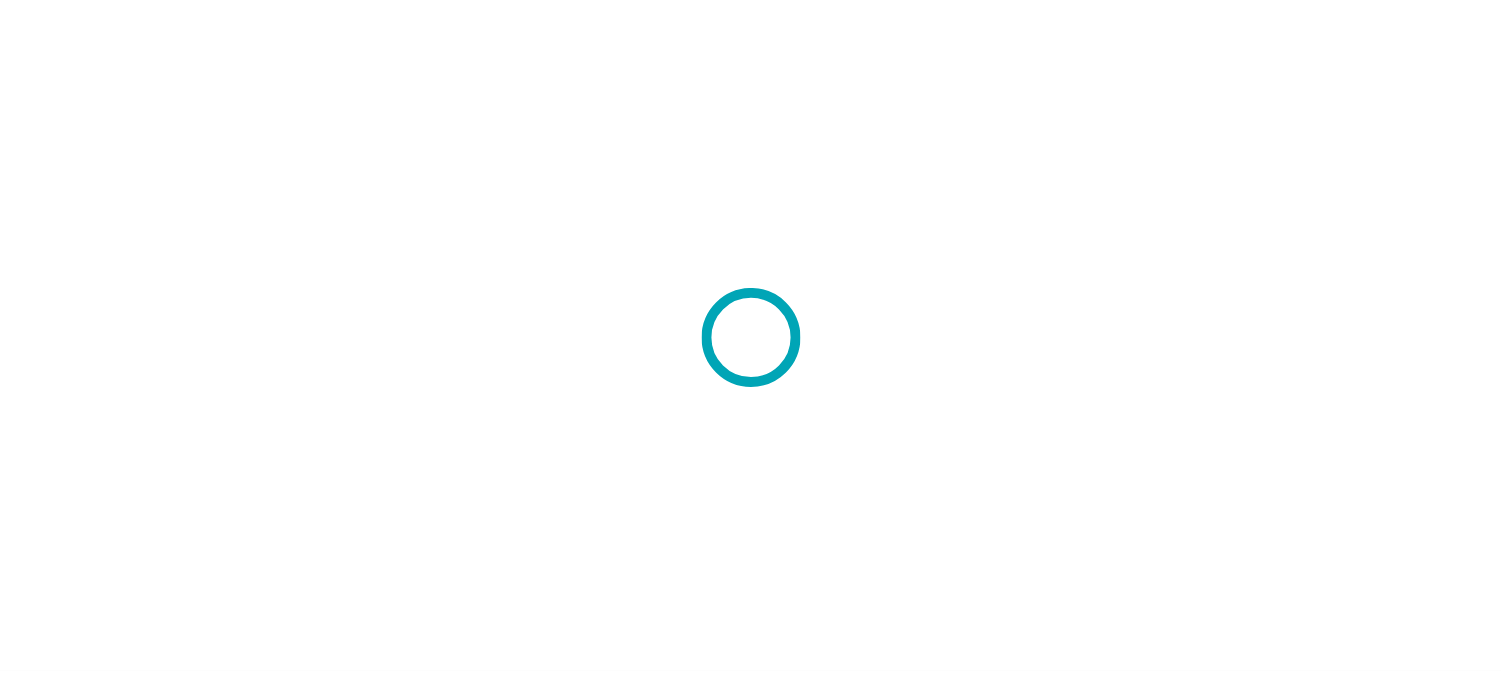 scroll, scrollTop: 0, scrollLeft: 0, axis: both 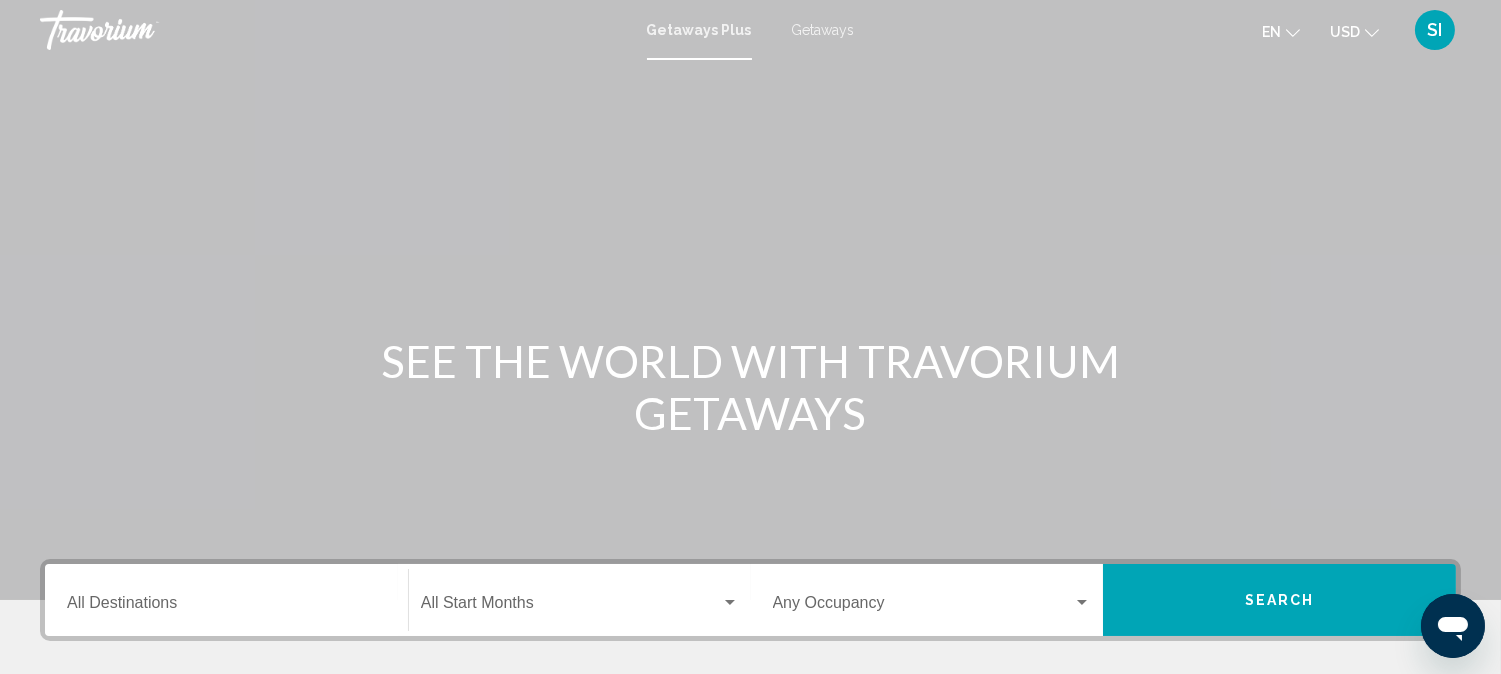 click on "Destination All Destinations" at bounding box center (226, 600) 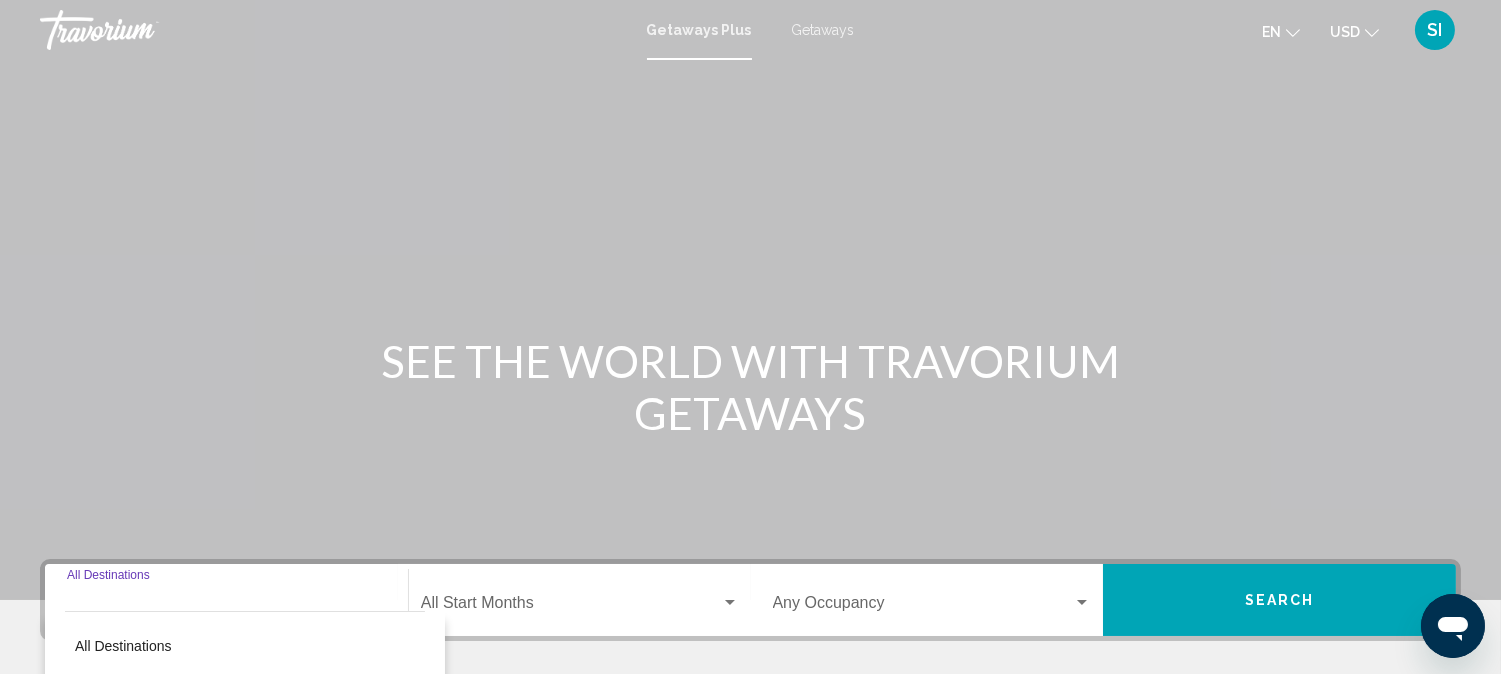 scroll, scrollTop: 411, scrollLeft: 0, axis: vertical 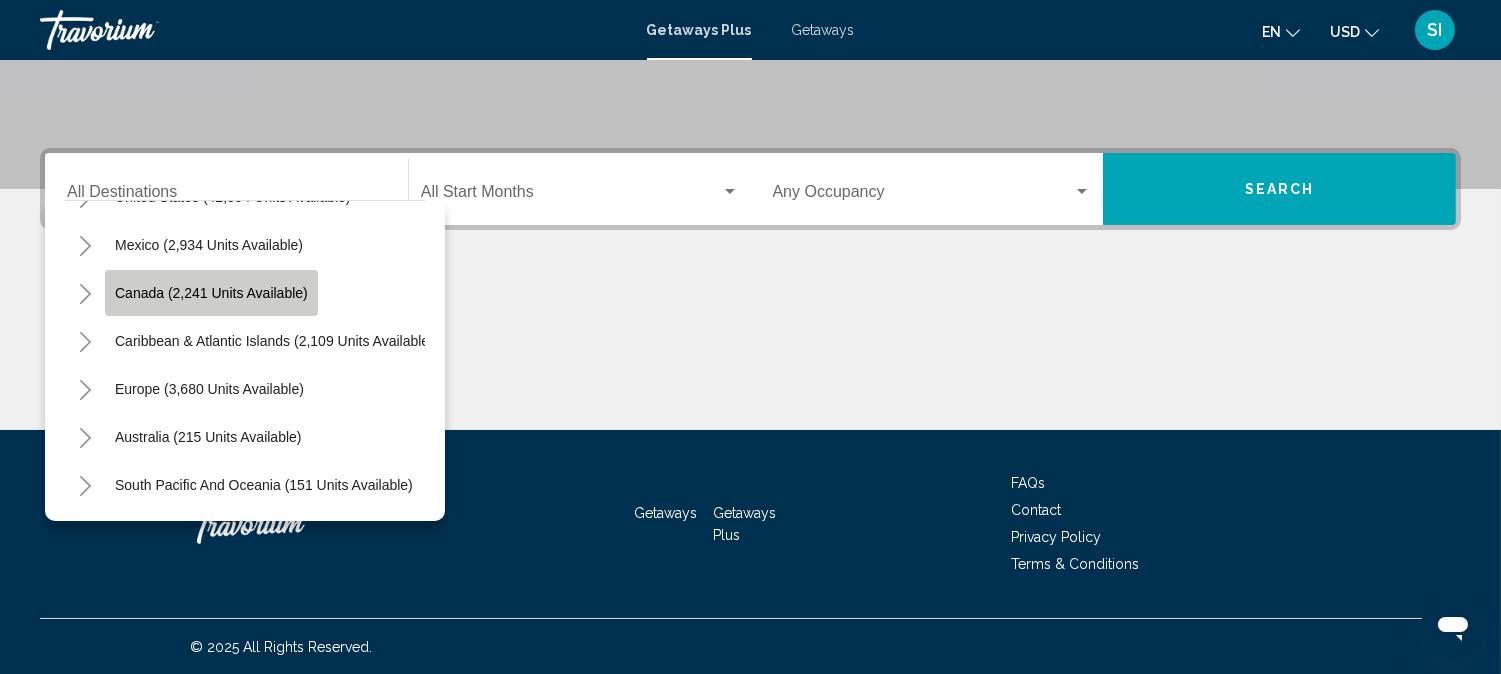 click on "Canada (2,241 units available)" 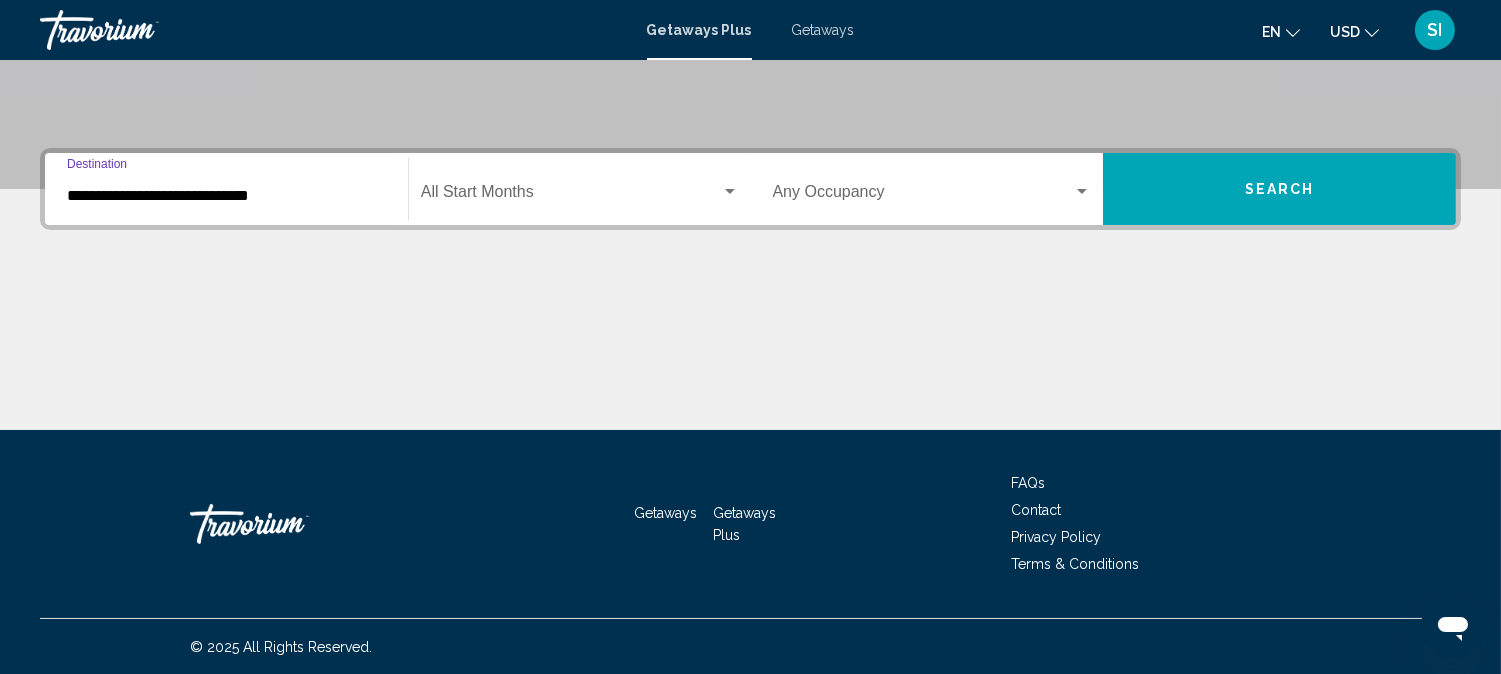 click on "**********" at bounding box center [226, 196] 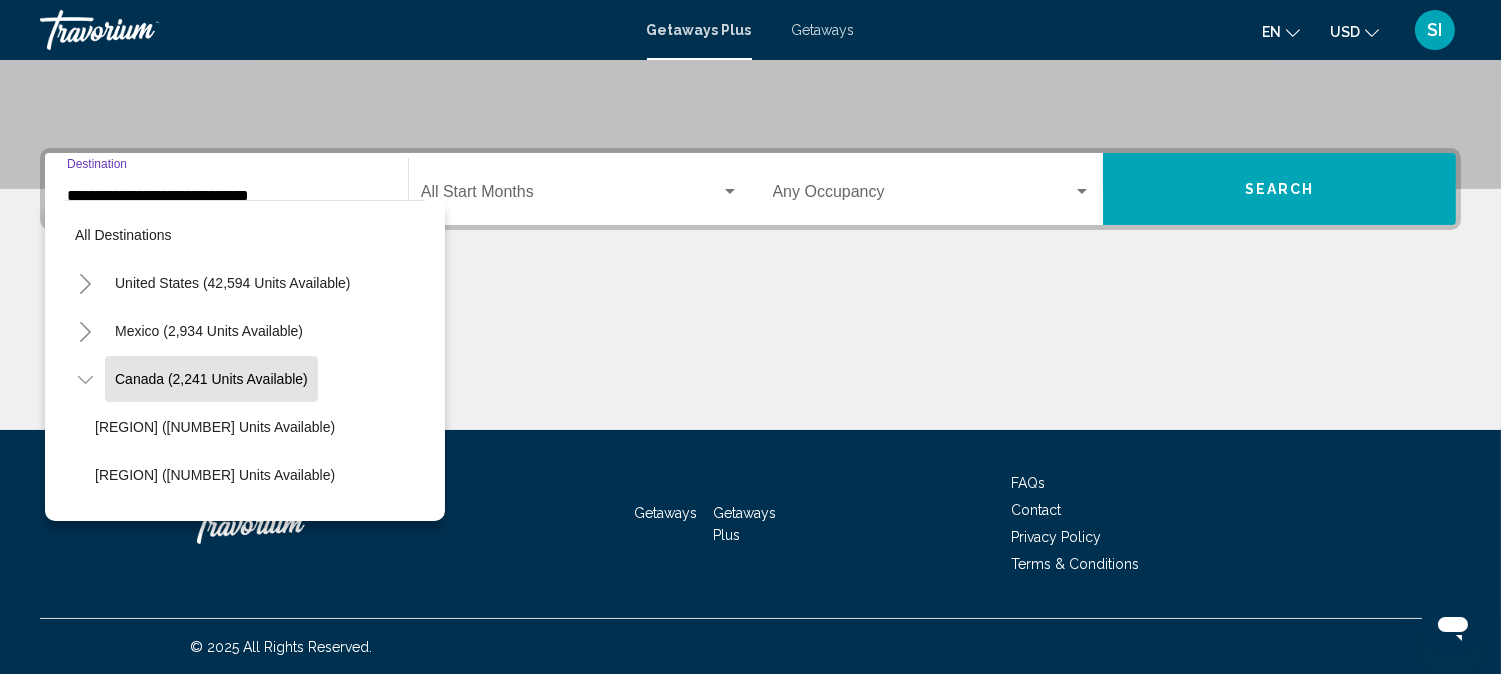 scroll, scrollTop: 31, scrollLeft: 0, axis: vertical 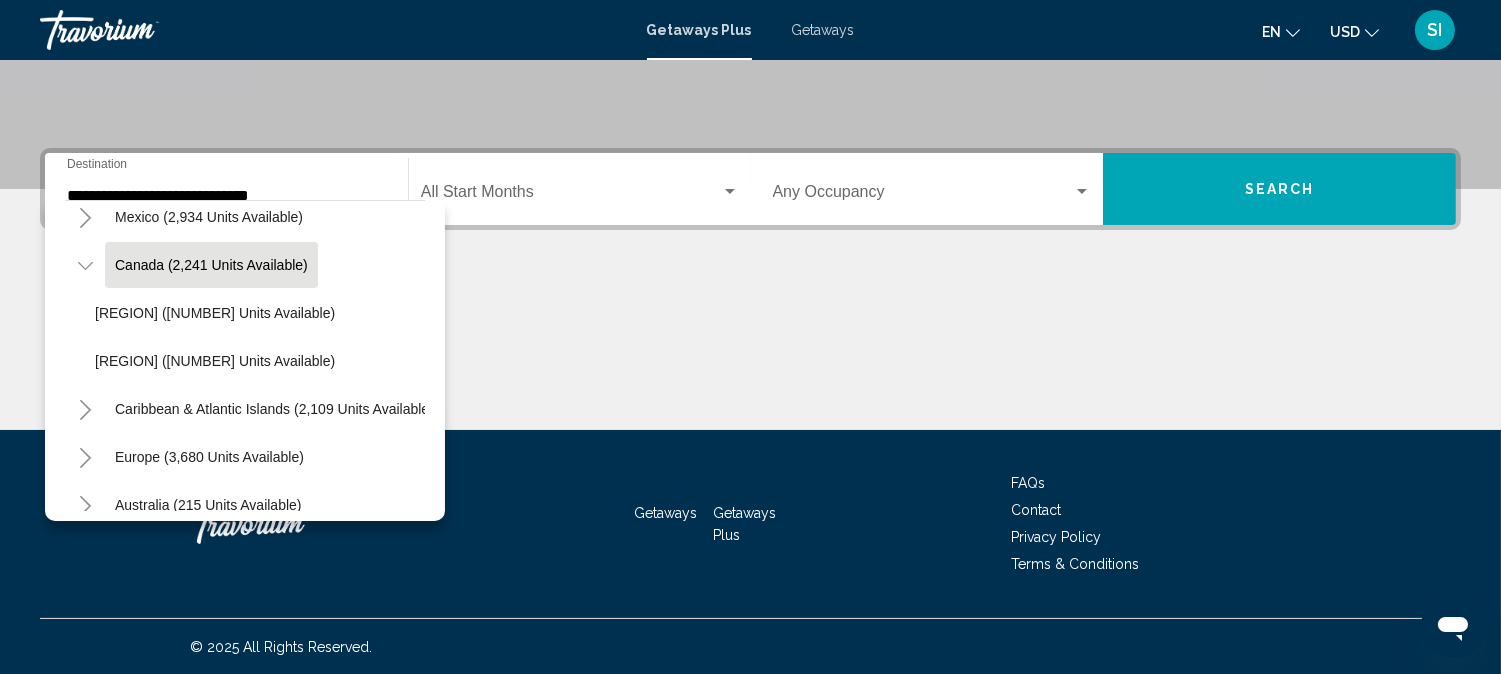 click at bounding box center (750, 355) 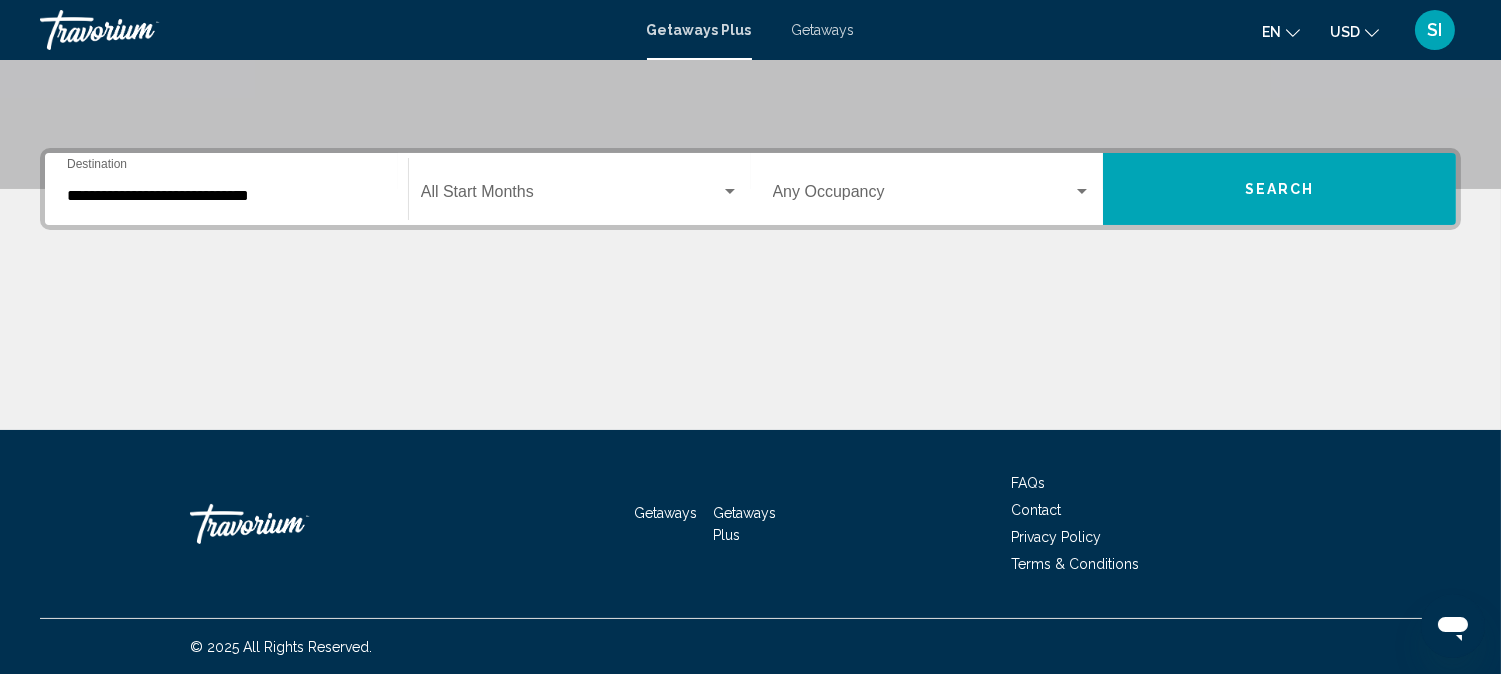 click on "Occupancy Any Occupancy" at bounding box center (932, 189) 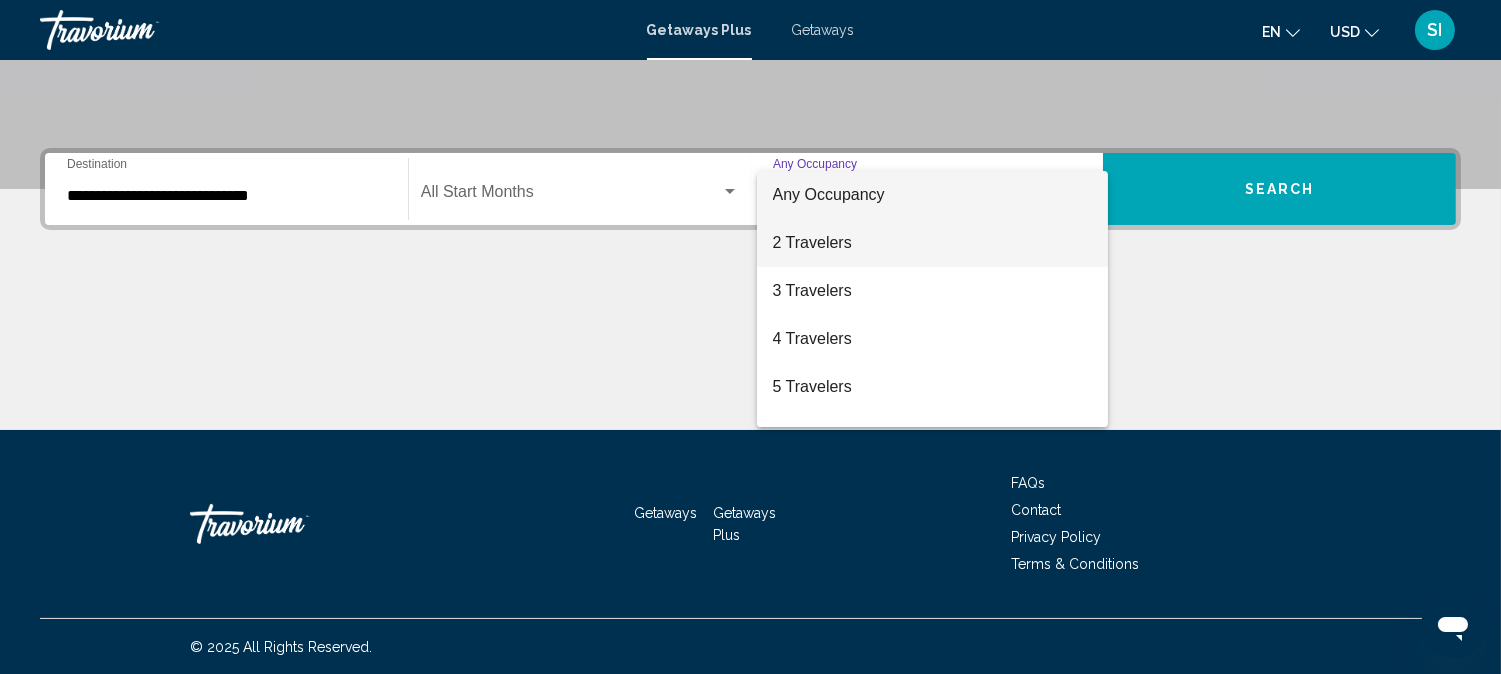 click on "2 Travelers" at bounding box center [932, 243] 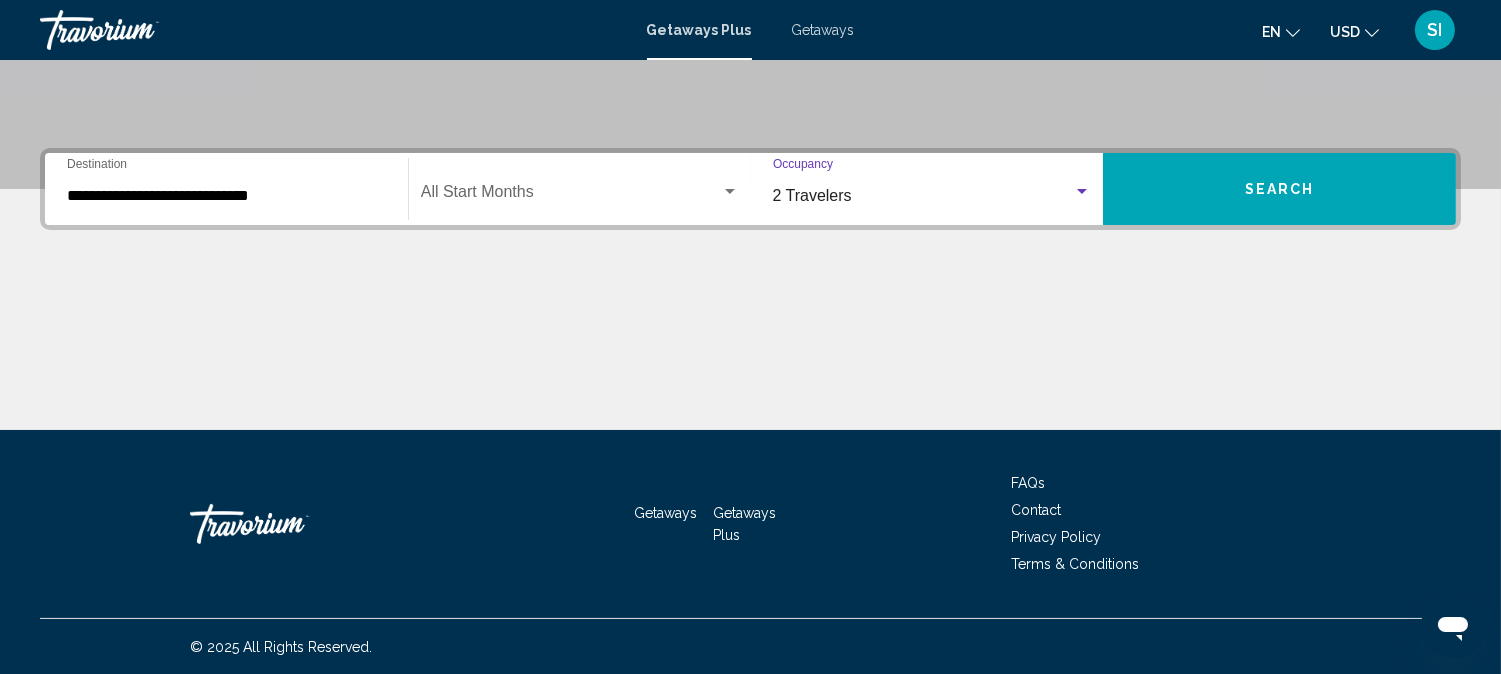 click on "Search" at bounding box center [1279, 189] 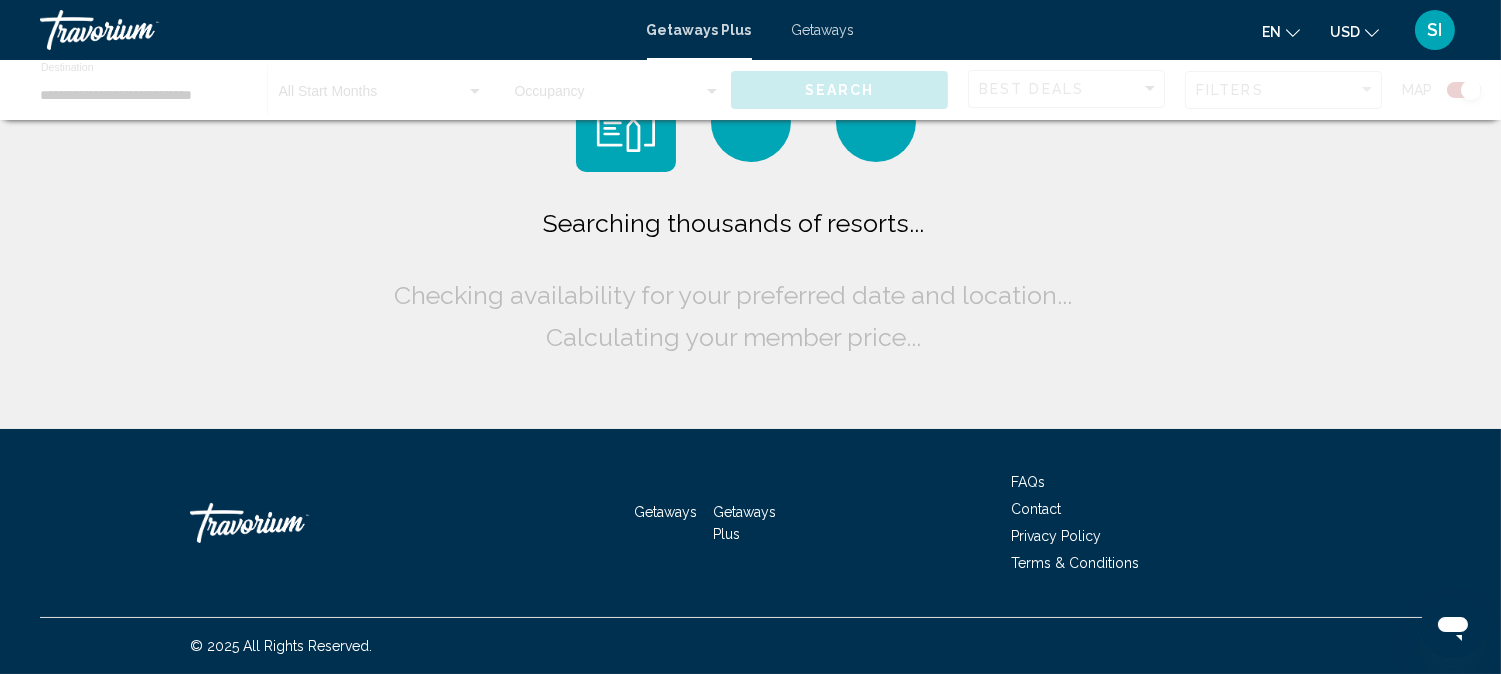 scroll, scrollTop: 0, scrollLeft: 0, axis: both 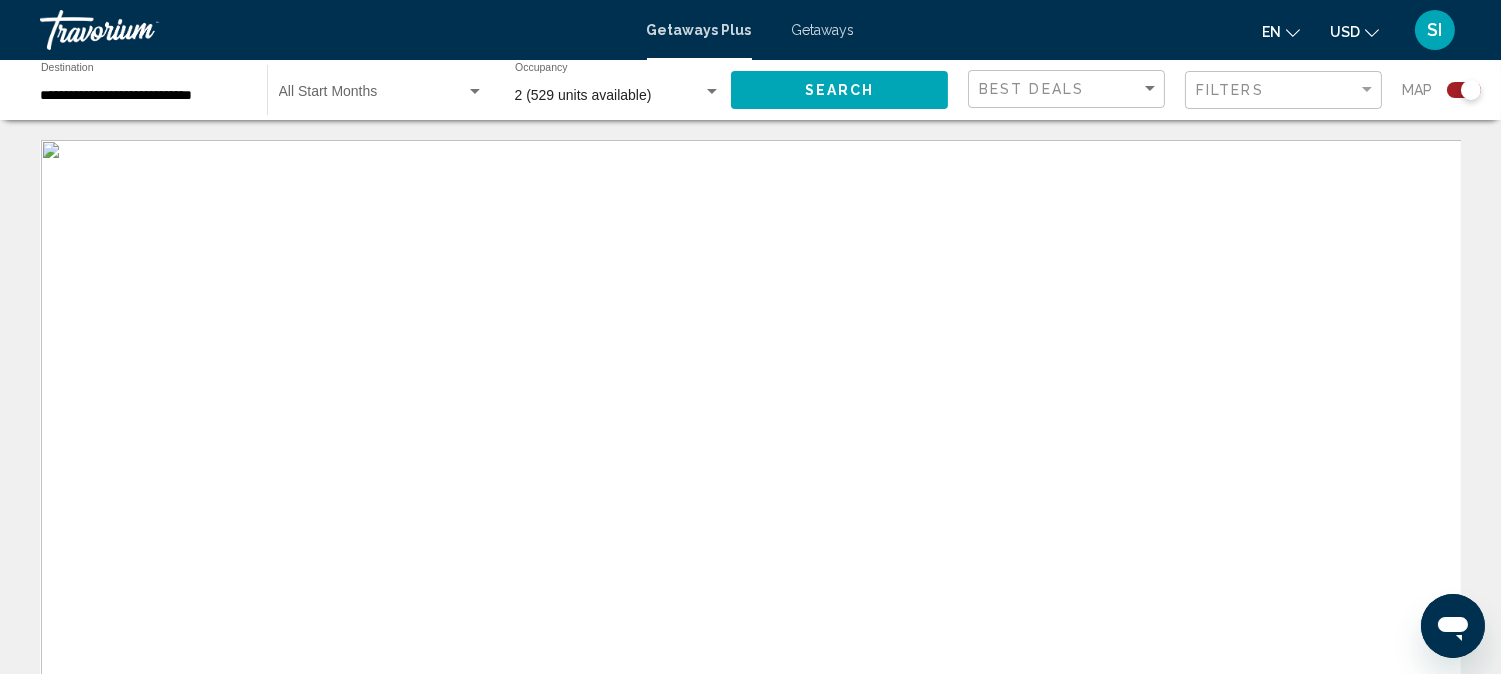 click on "USD
USD ($) MXN (Mex$) CAD (Can$) GBP (£) EUR (€) AUD (A$) NZD (NZ$) CNY (CN¥)" 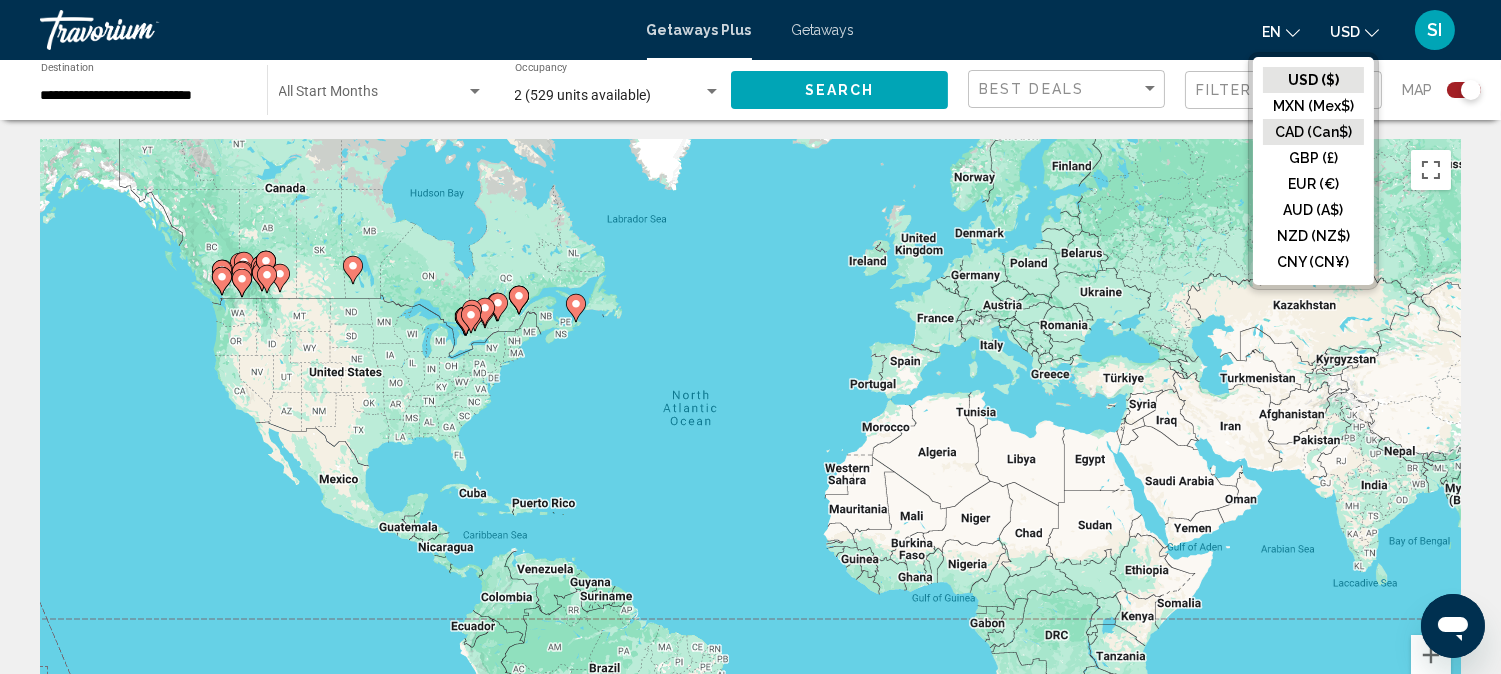 click on "CAD (Can$)" 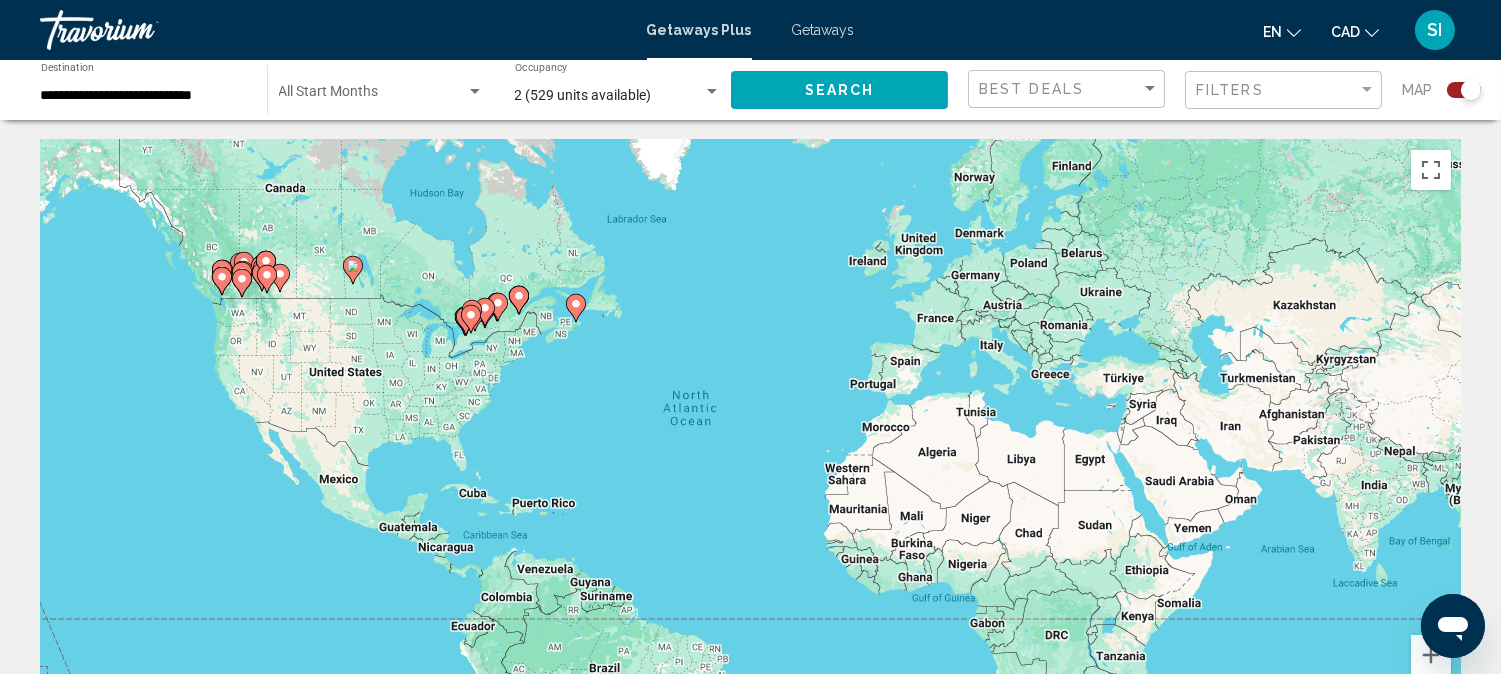 click on "Filters" 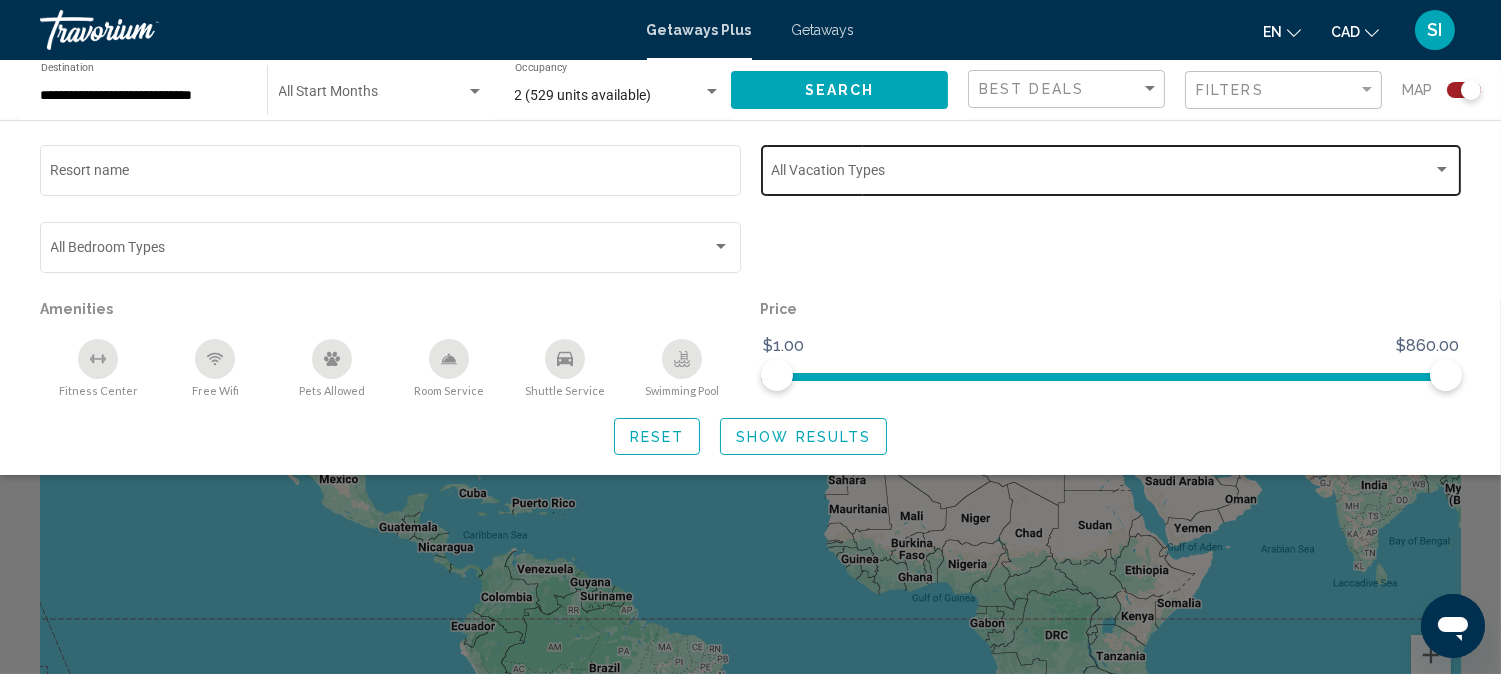 click on "Vacation Types All Vacation Types" 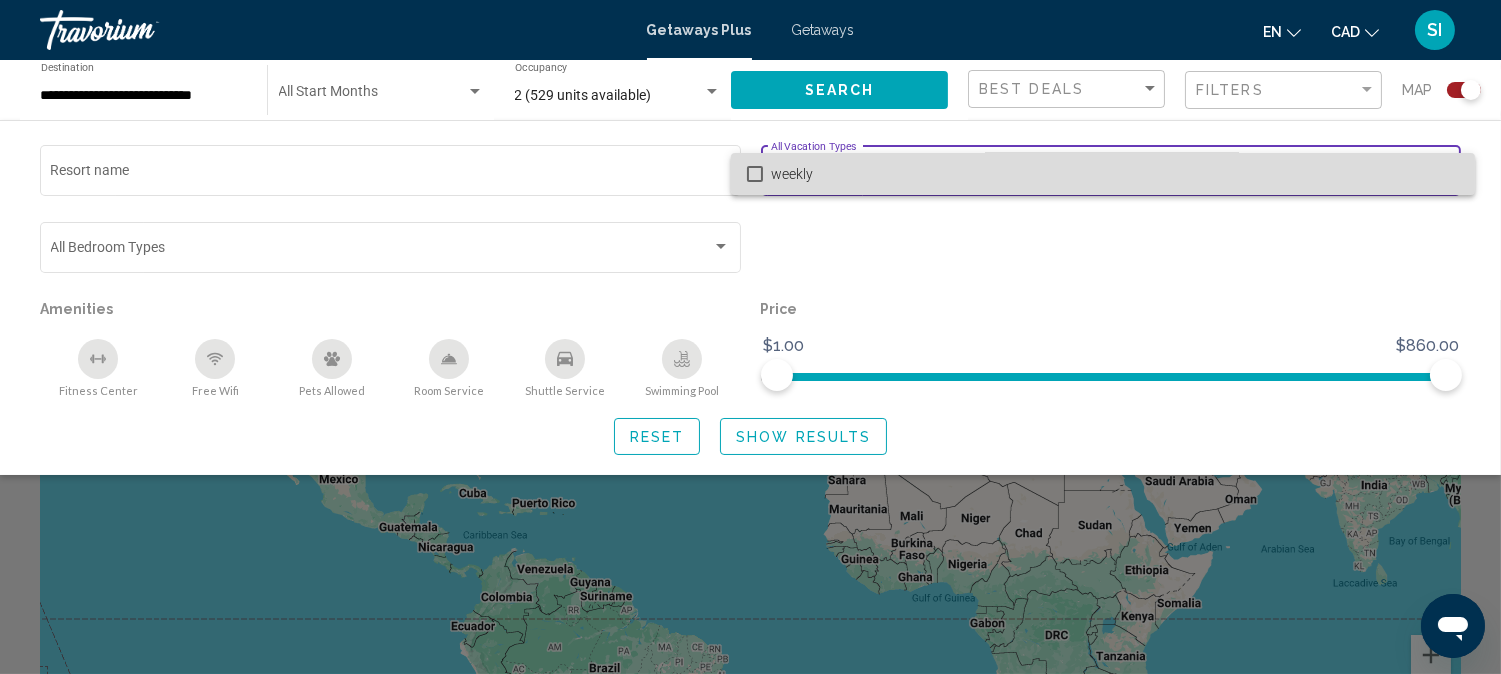 click on "weekly" at bounding box center (1115, 174) 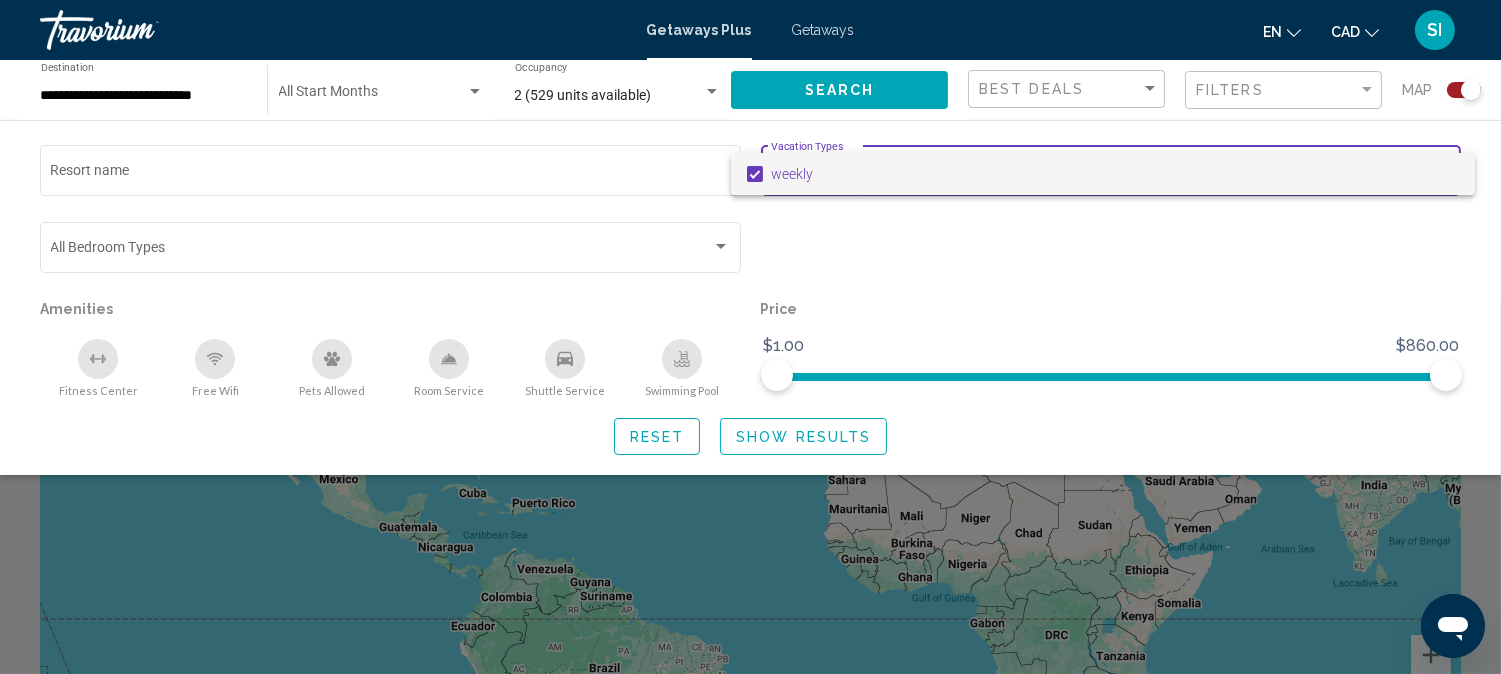 click on "weekly" at bounding box center (1115, 174) 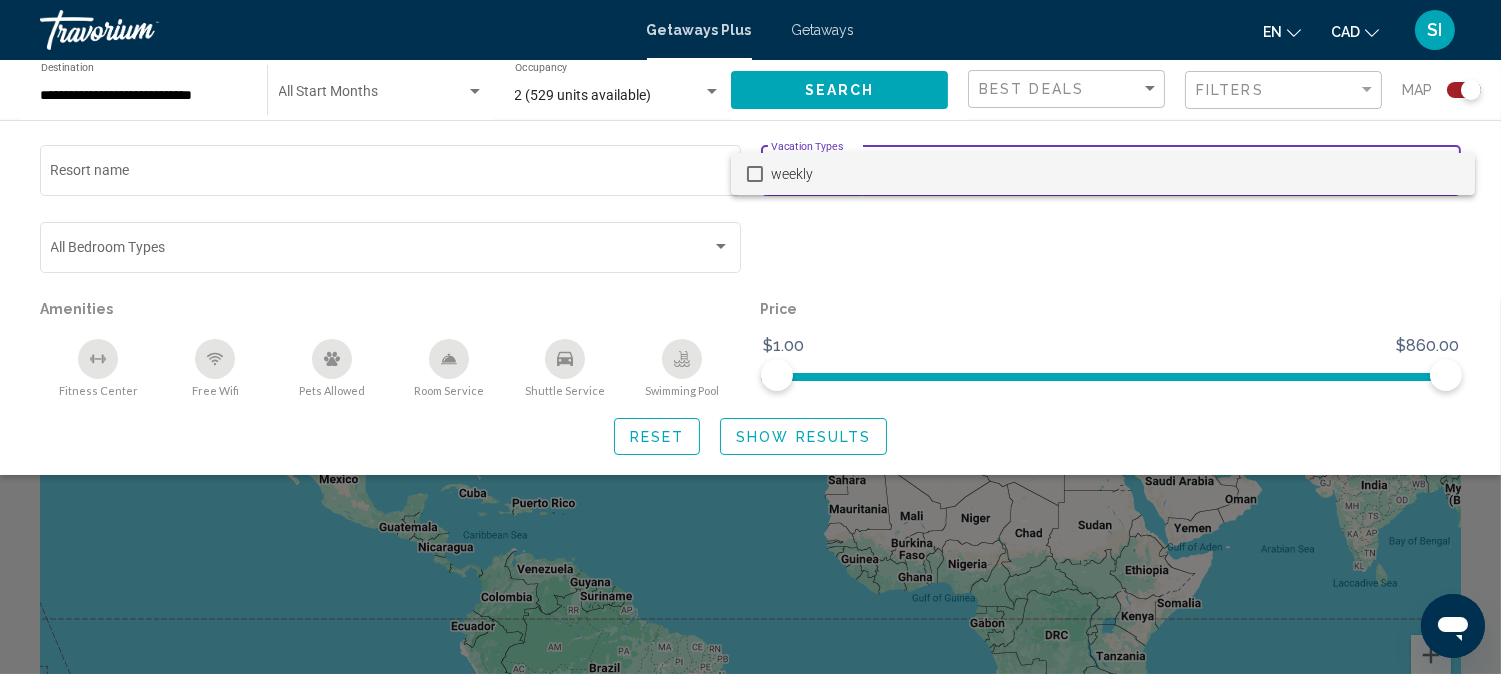 click at bounding box center (750, 337) 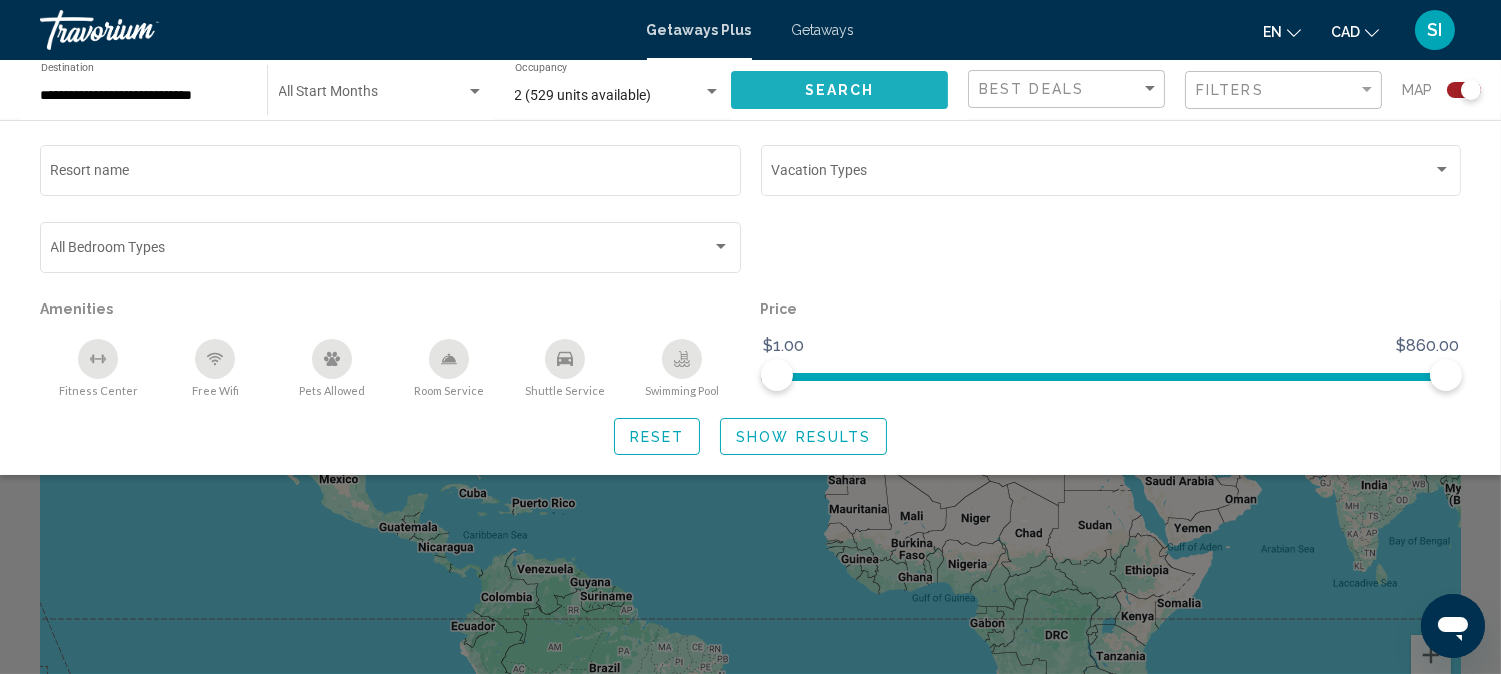 click on "Search" 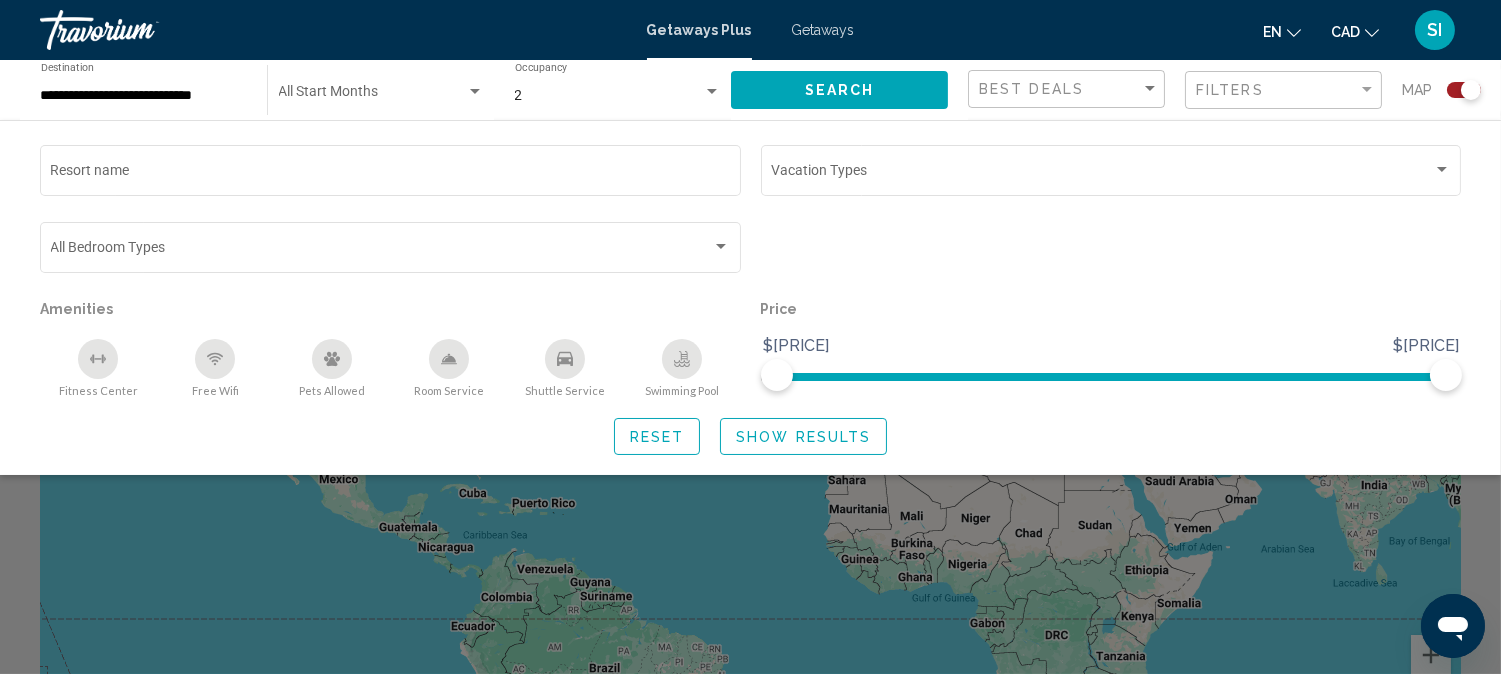 click 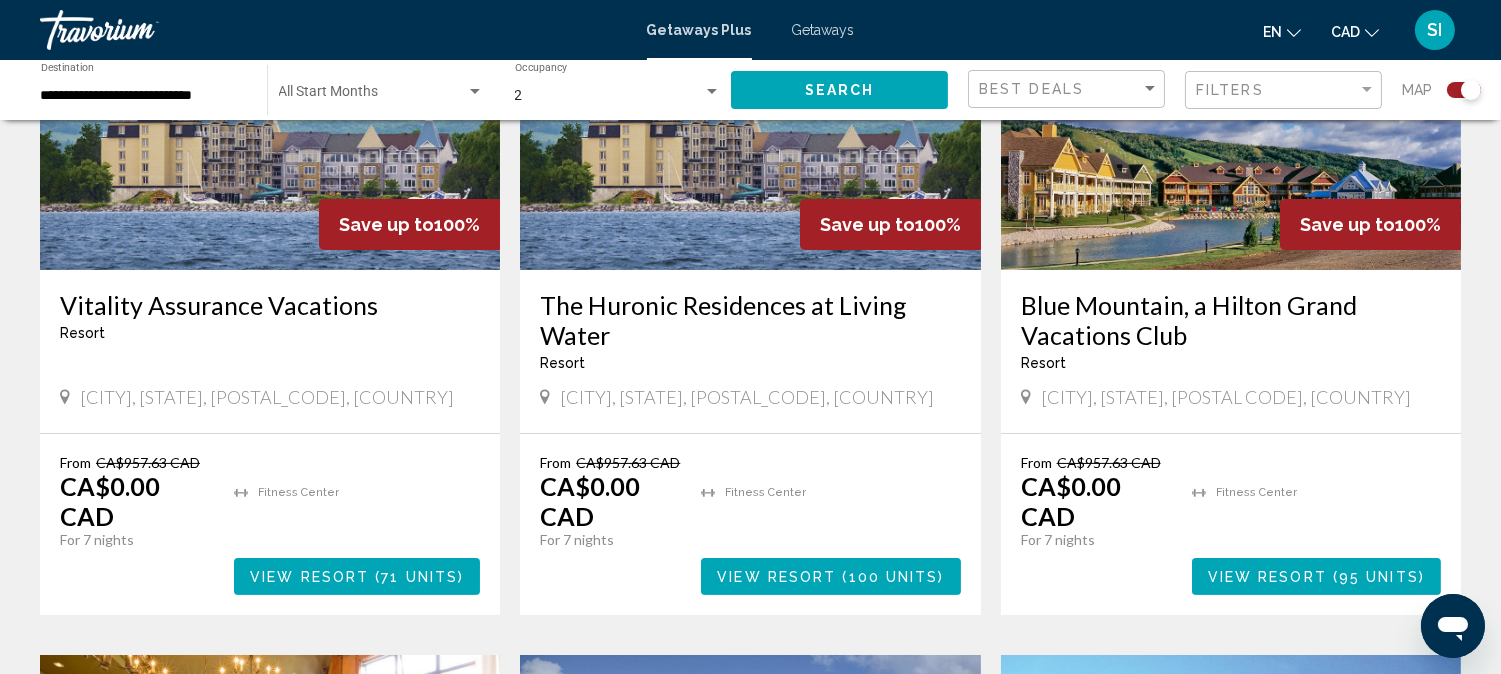 scroll, scrollTop: 977, scrollLeft: 0, axis: vertical 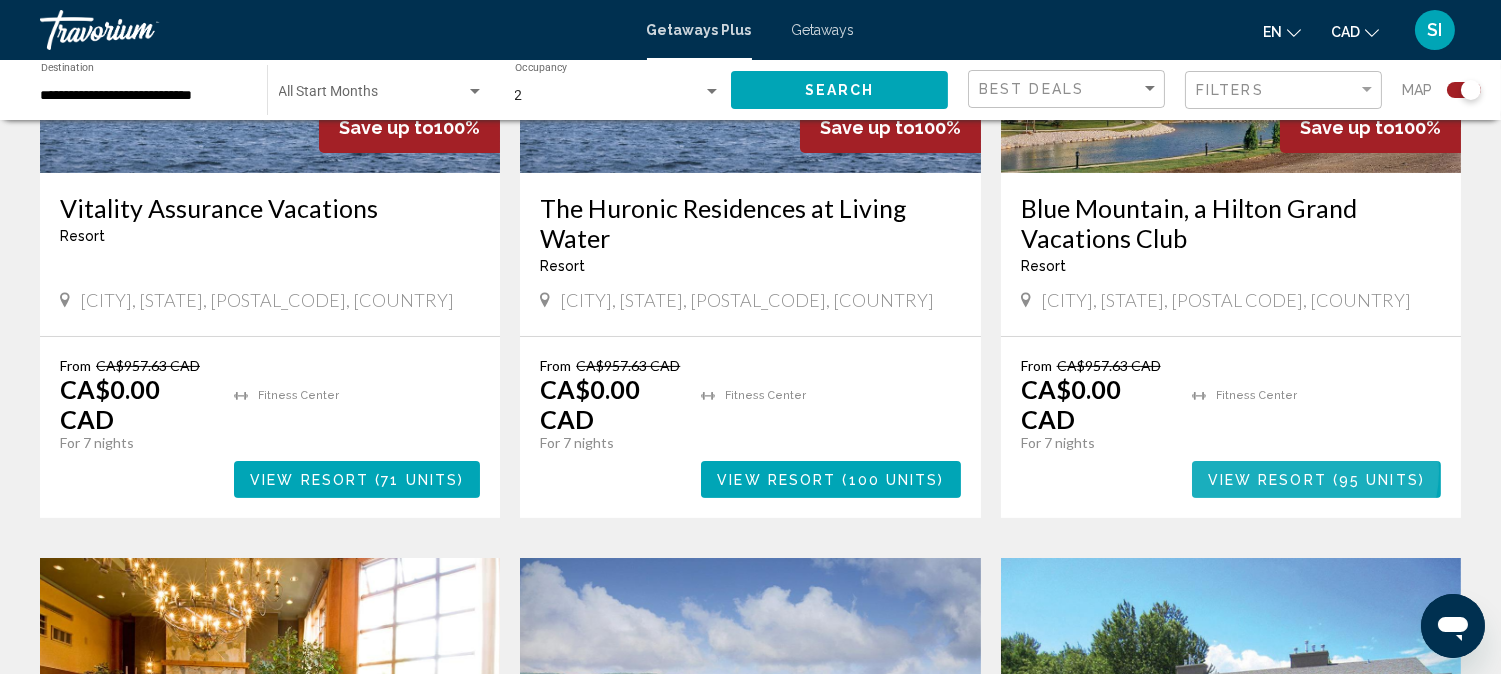 click on "View Resort" at bounding box center (1267, 480) 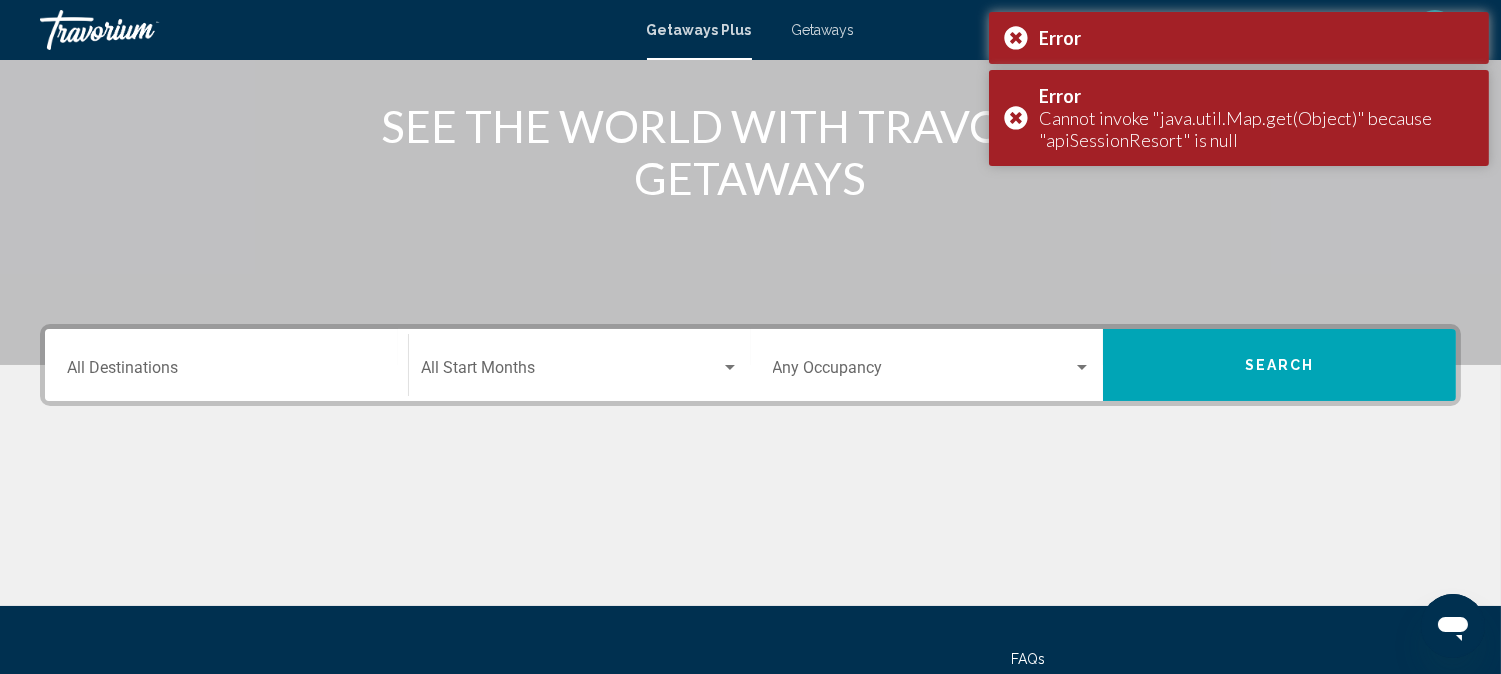 scroll, scrollTop: 311, scrollLeft: 0, axis: vertical 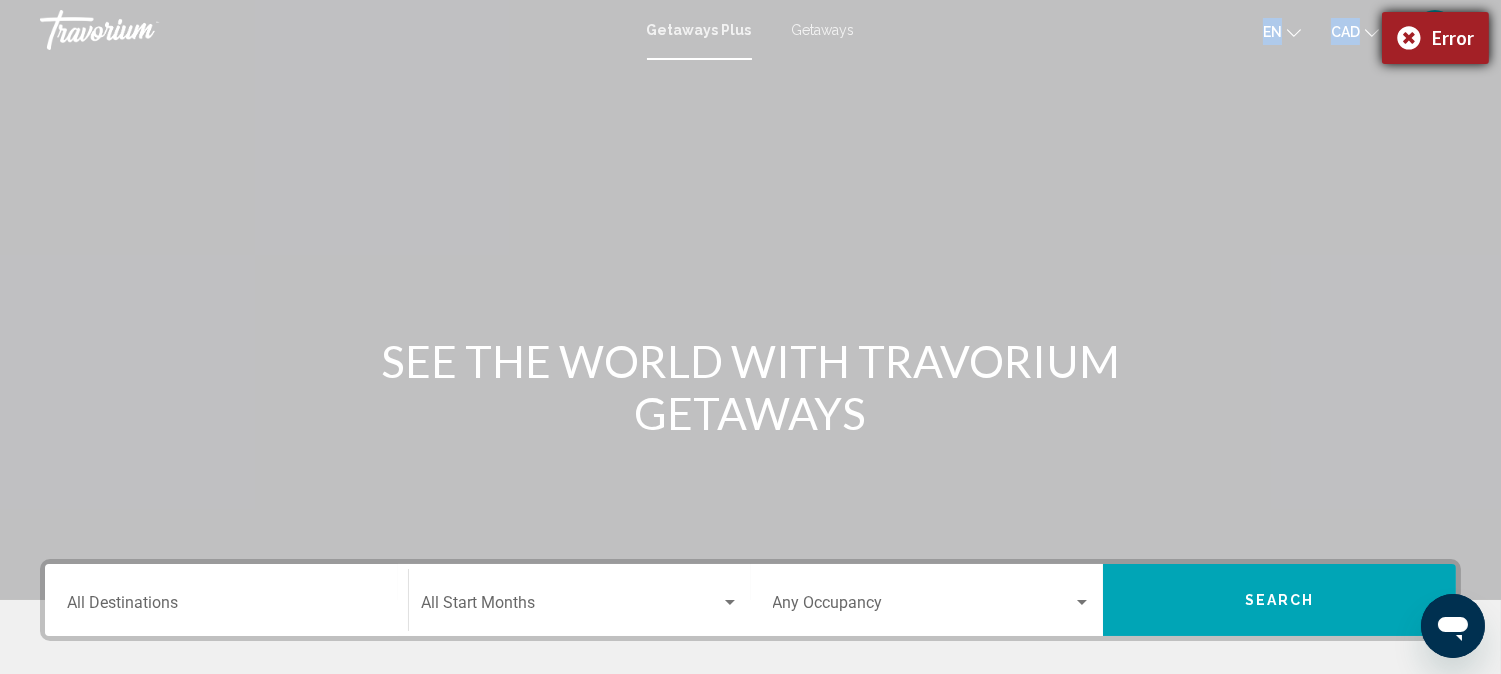 drag, startPoint x: 326, startPoint y: 130, endPoint x: 1018, endPoint y: 36, distance: 698.3552 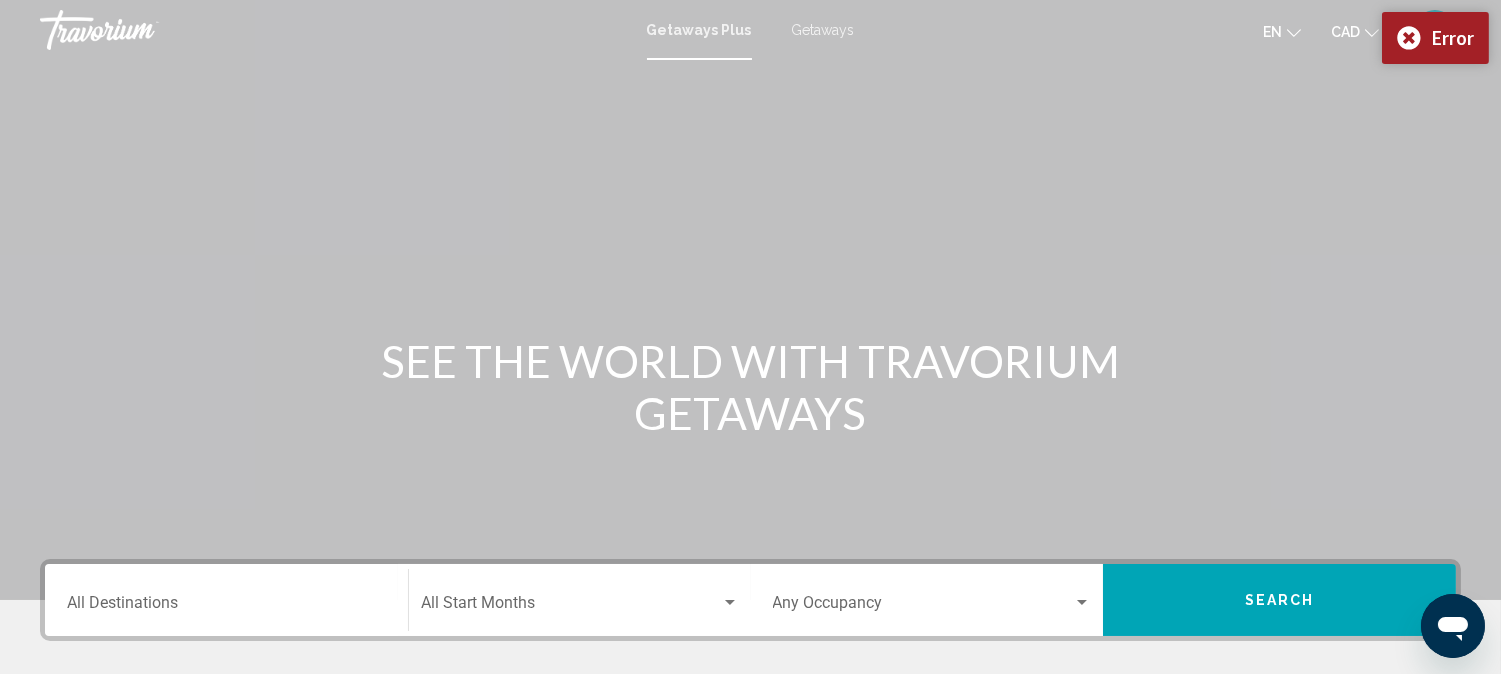 click on "en English Español Français Italiano Português русский CAD USD ($) MXN (Mex$) CAD (Can$) GBP (£) EUR (€) AUD (A$) NZD (NZ$) CNY (CN¥) SI Login" at bounding box center [1168, 30] 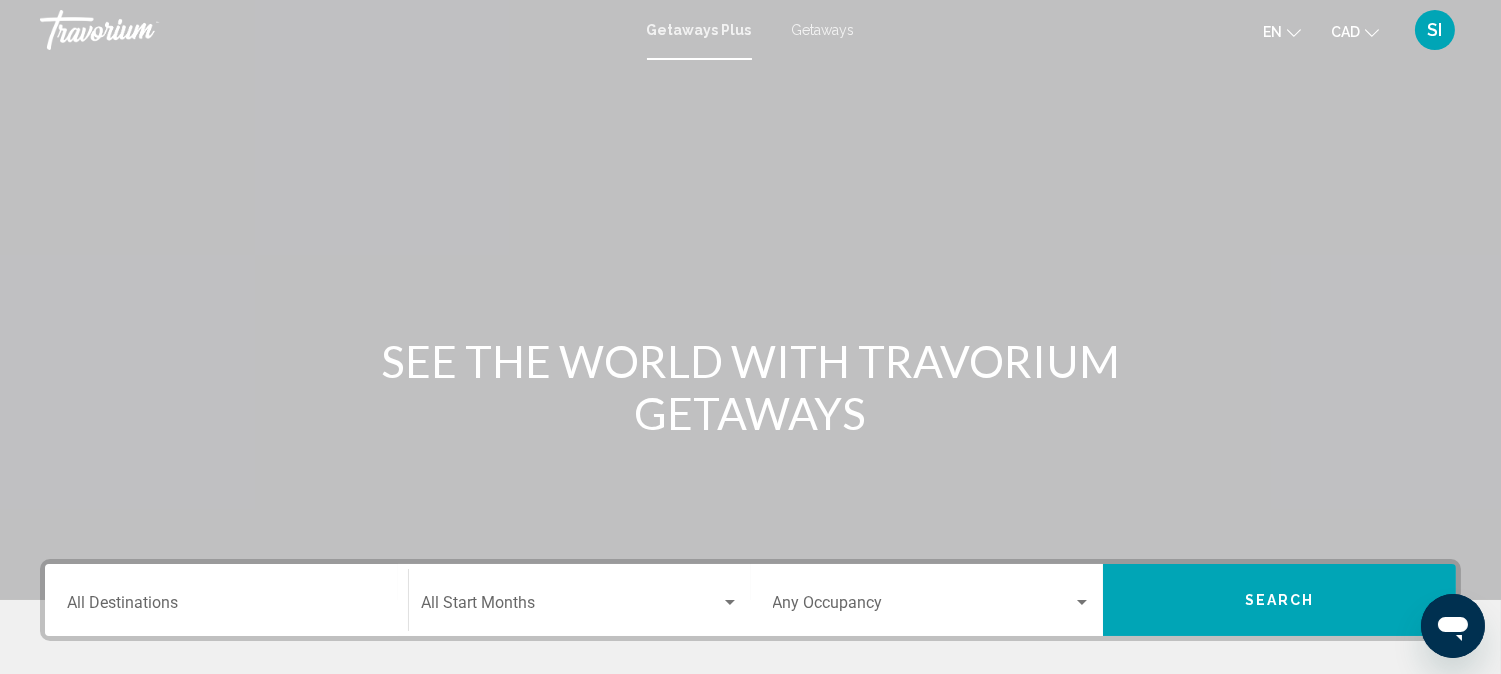 click on "Destination All Destinations" at bounding box center (226, 600) 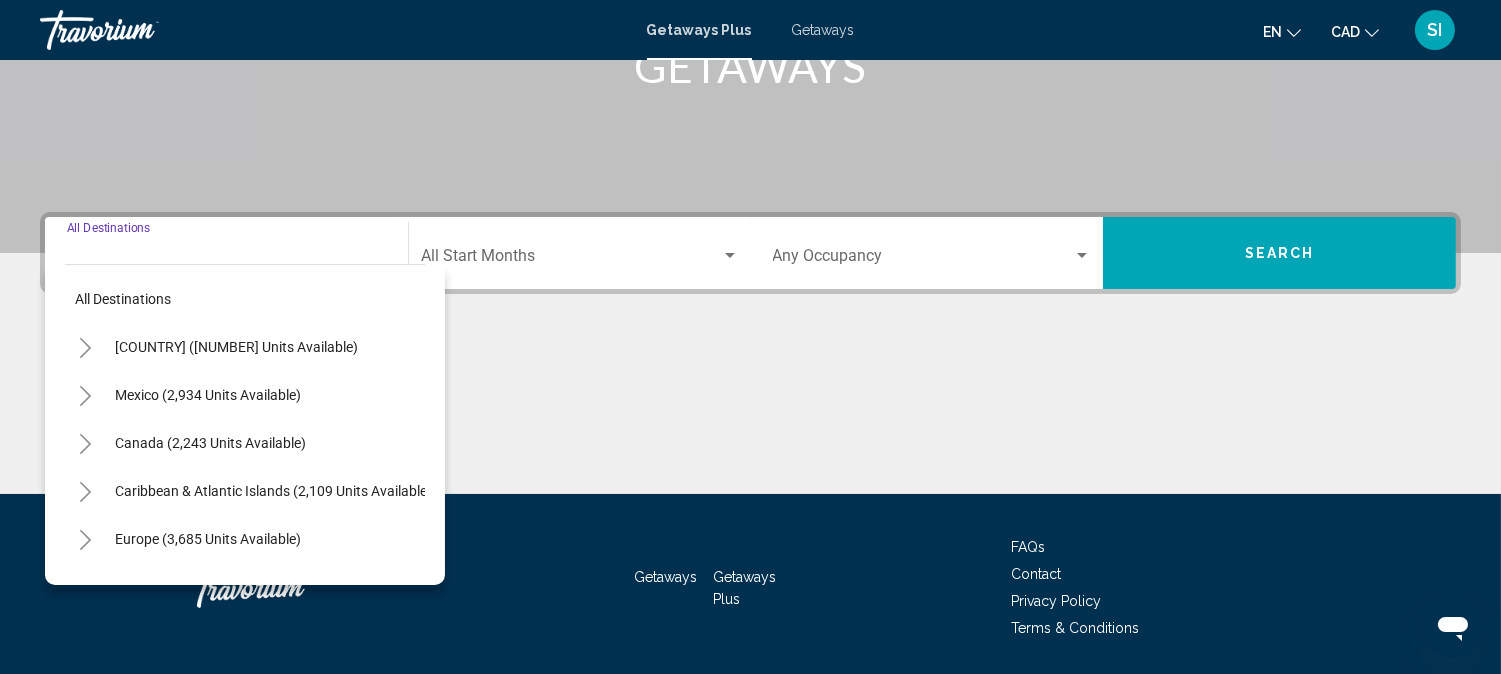 scroll, scrollTop: 411, scrollLeft: 0, axis: vertical 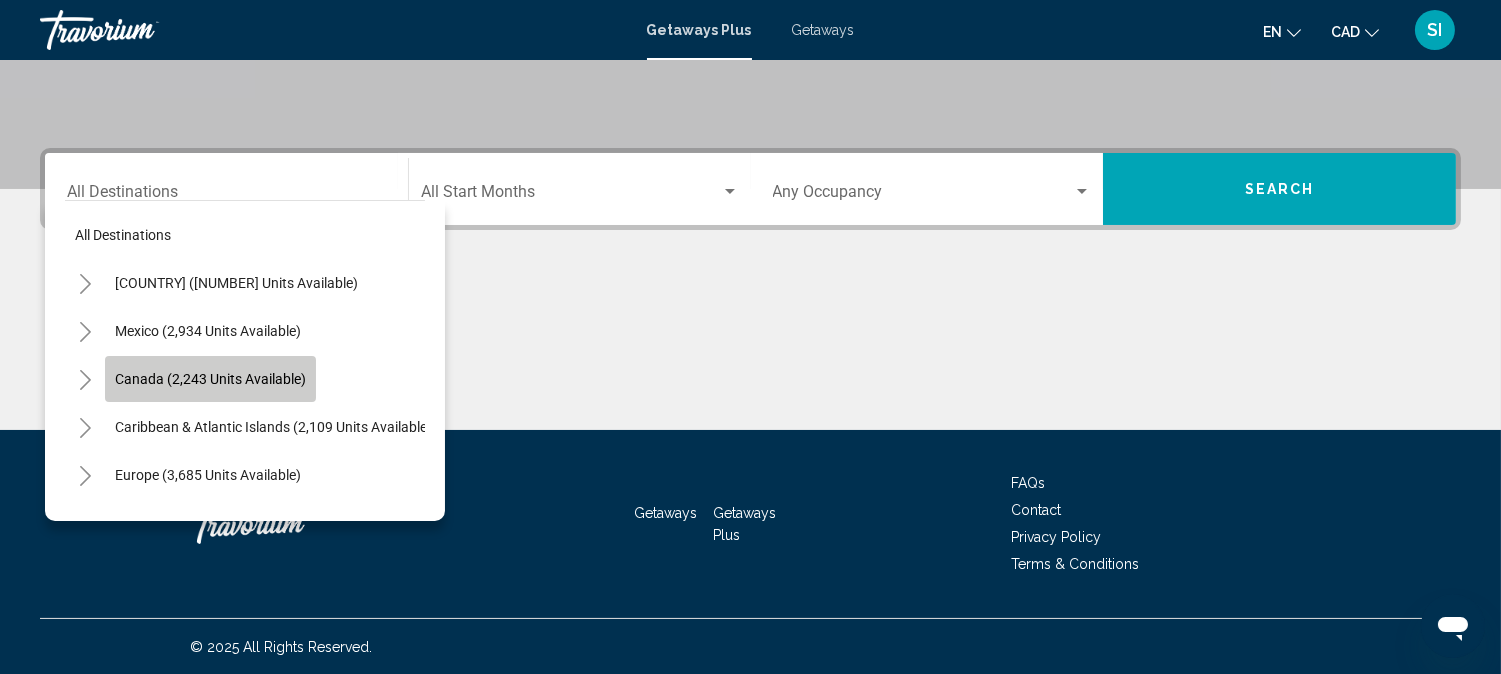 click on "Canada (2,243 units available)" 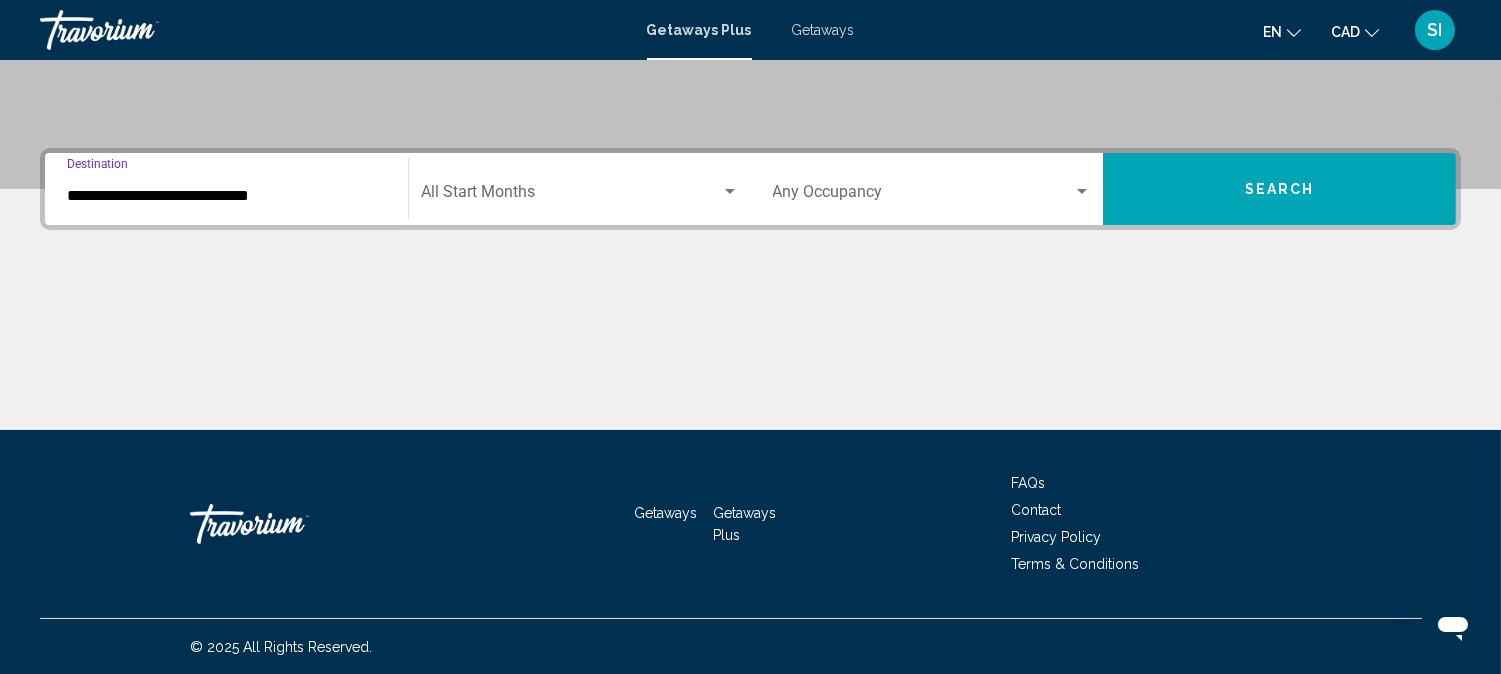 click on "Occupancy Any Occupancy" at bounding box center (932, 189) 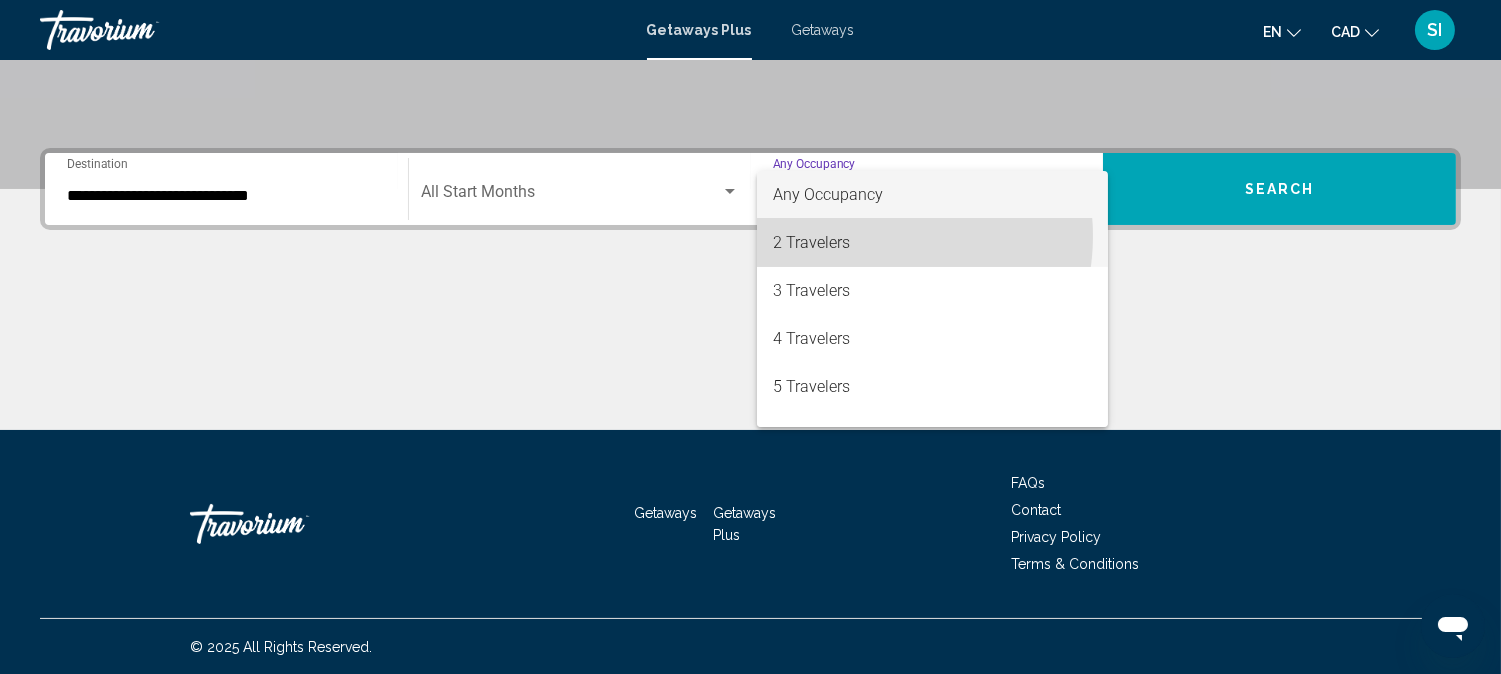 click on "2 Travelers" at bounding box center (932, 243) 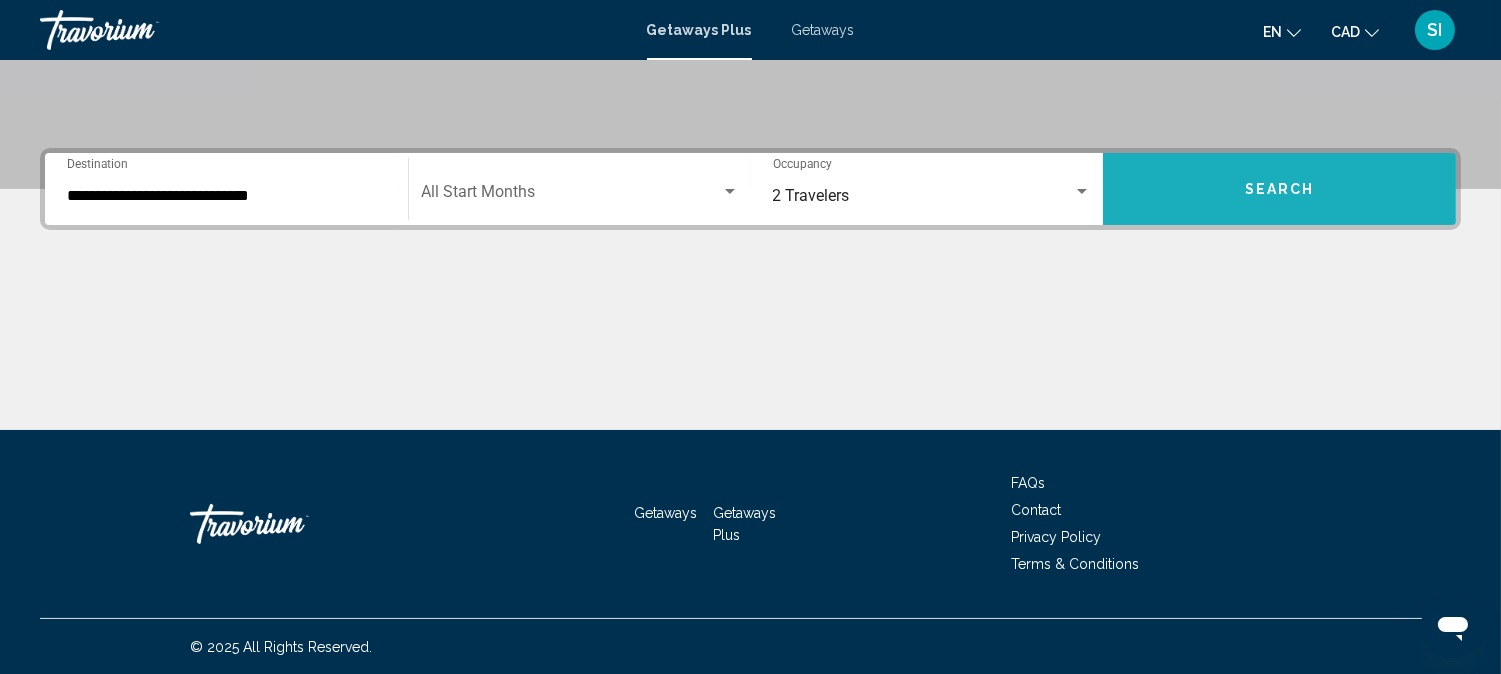 click on "Search" at bounding box center [1279, 189] 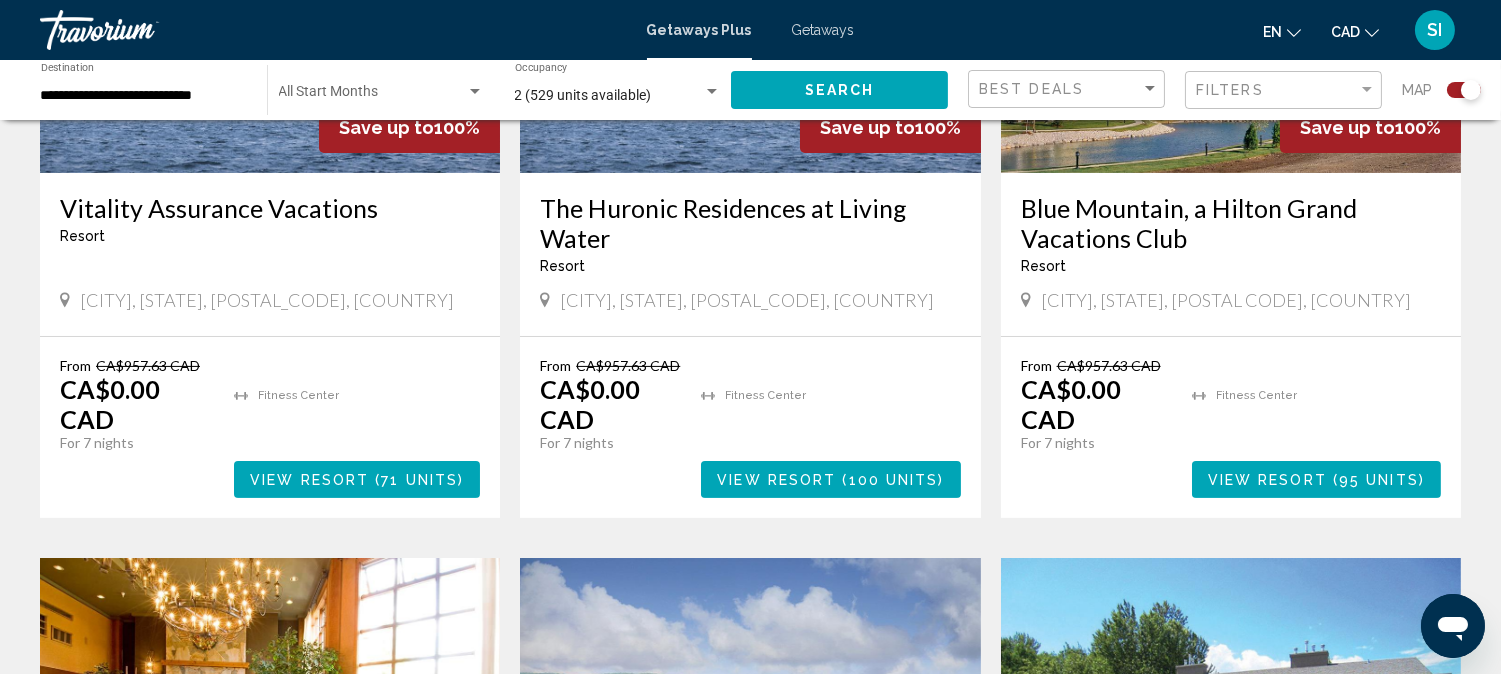 scroll, scrollTop: 1022, scrollLeft: 0, axis: vertical 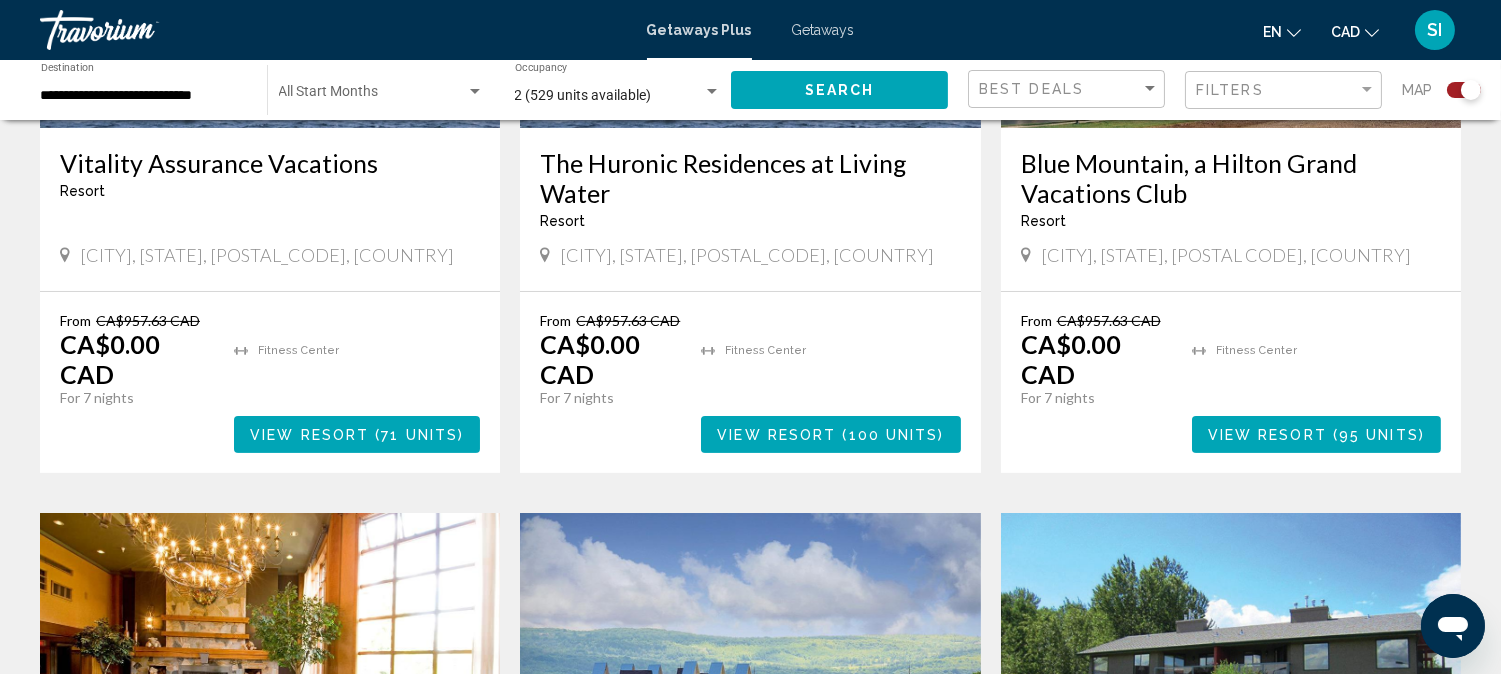 click on "View Resort    ( 95 units )" at bounding box center (1316, 434) 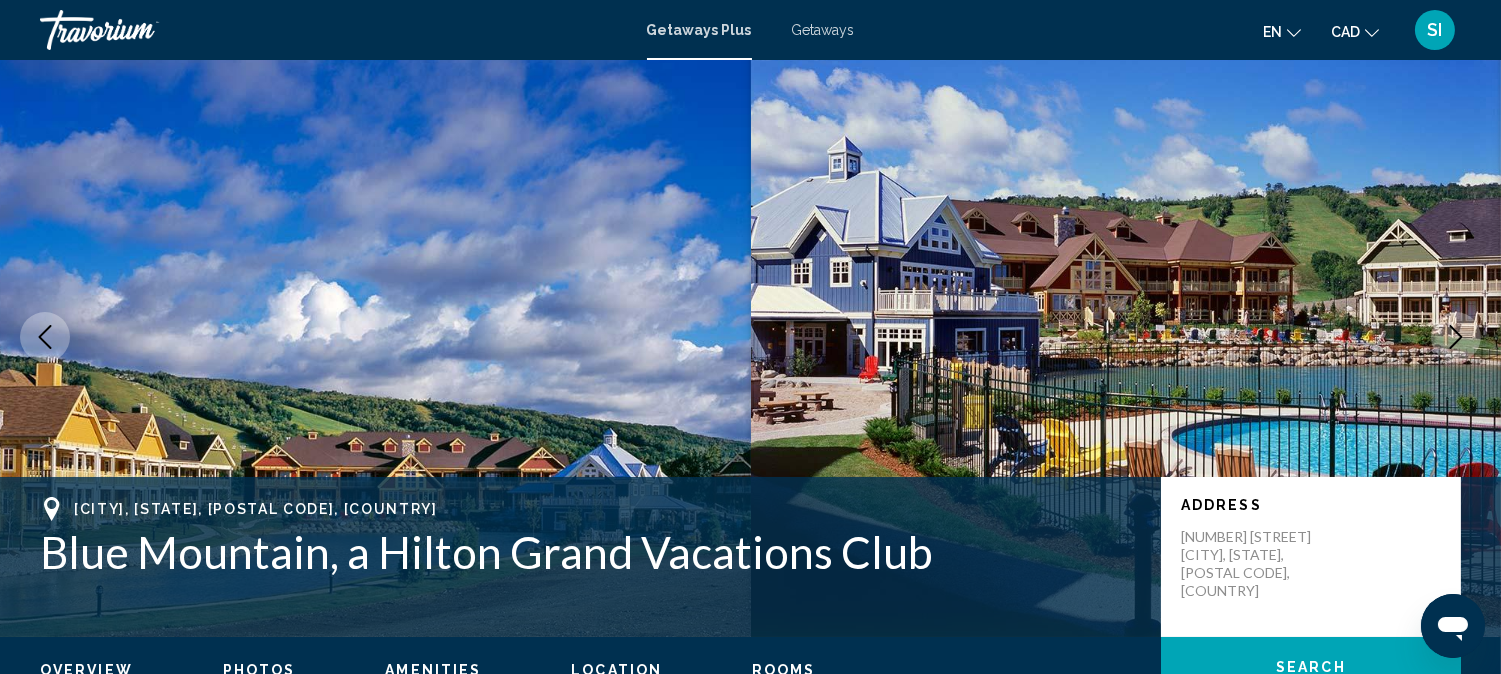 type 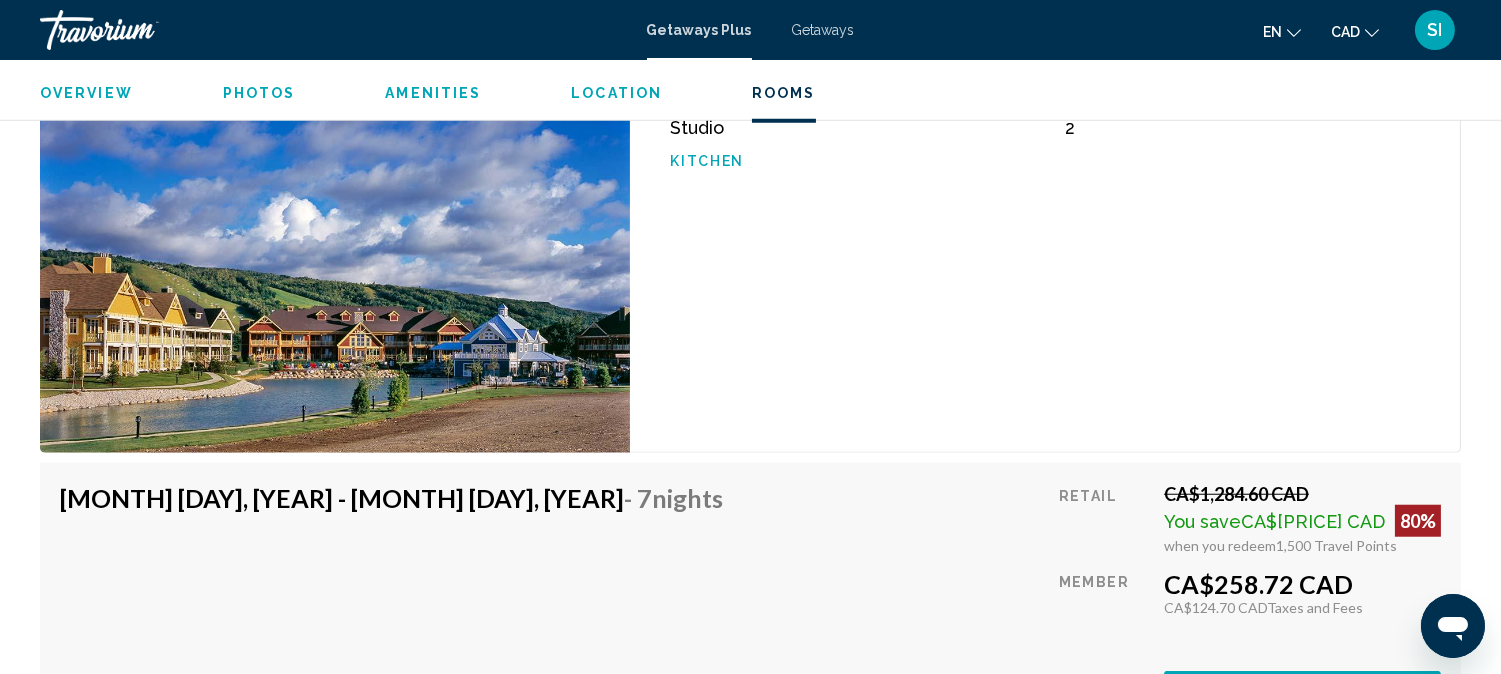 scroll, scrollTop: 3134, scrollLeft: 0, axis: vertical 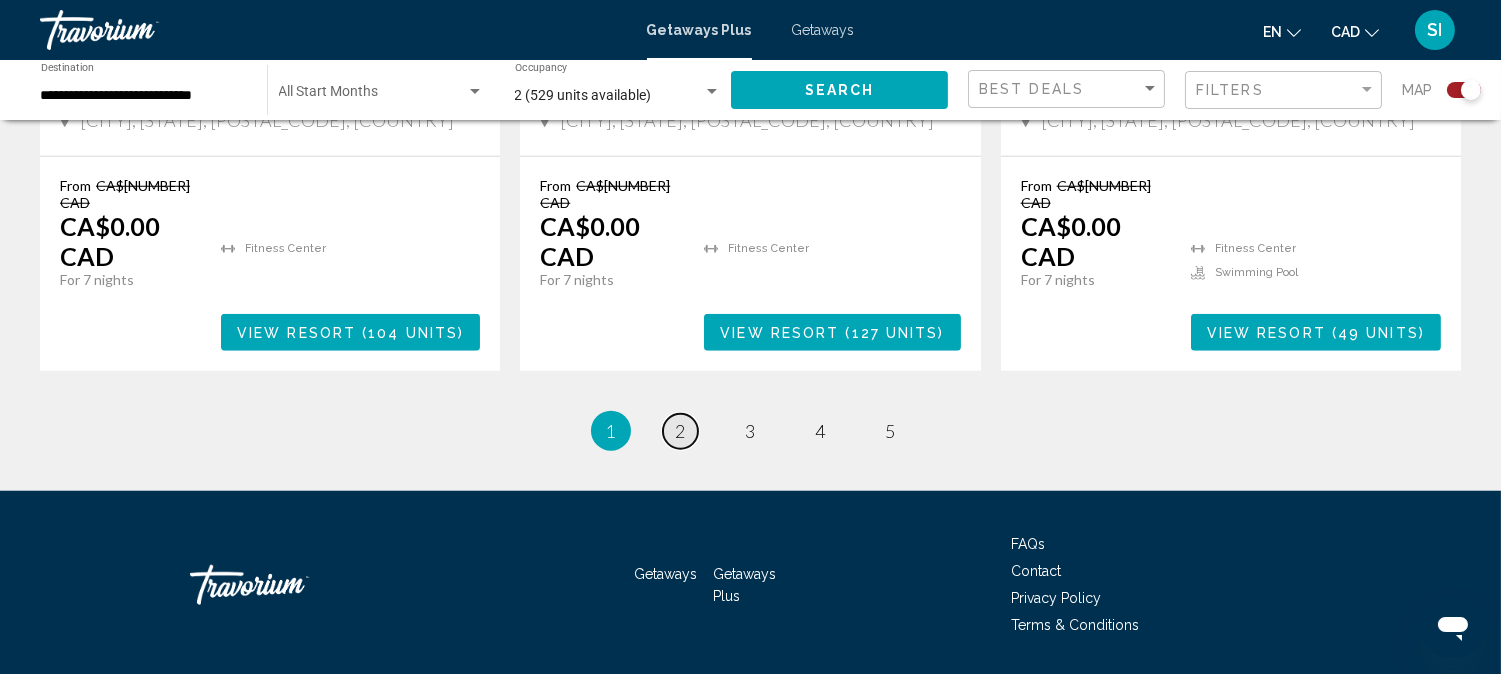 click on "2" at bounding box center [681, 431] 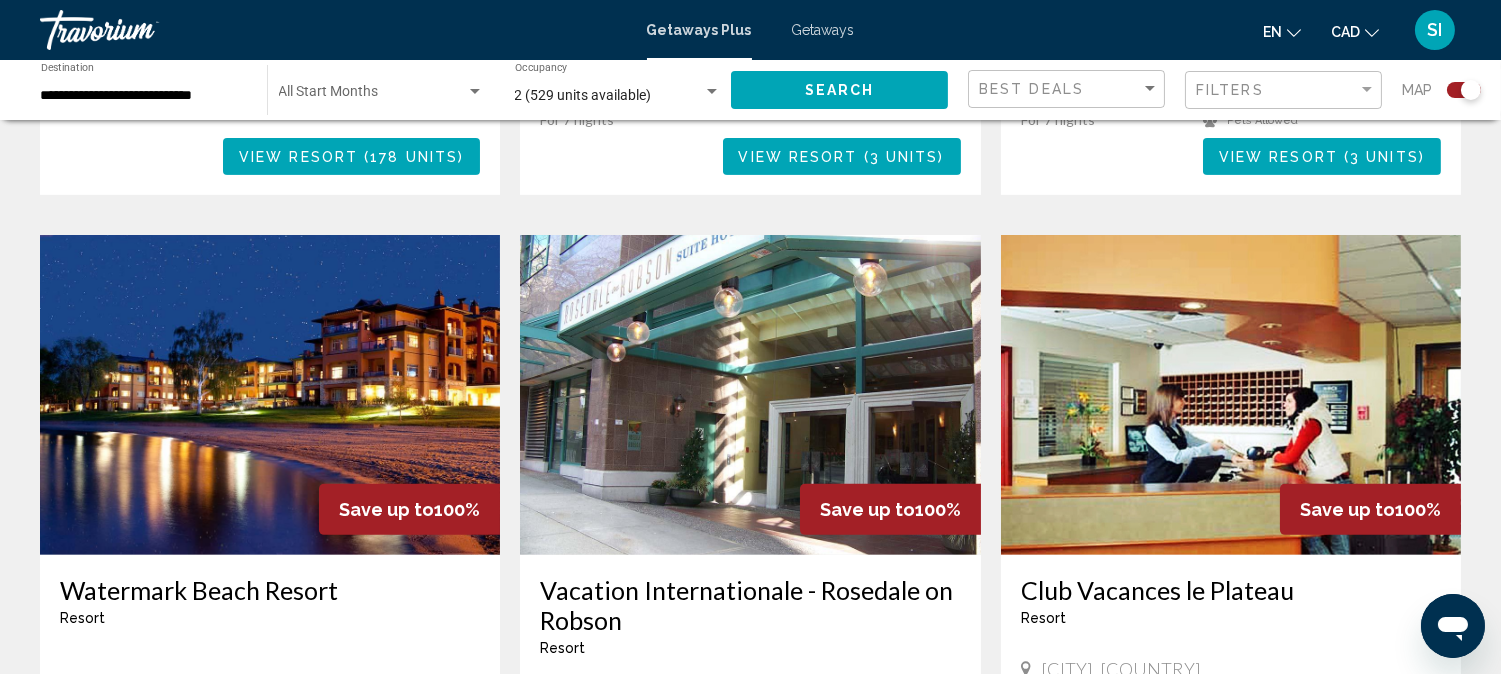 scroll, scrollTop: 1288, scrollLeft: 0, axis: vertical 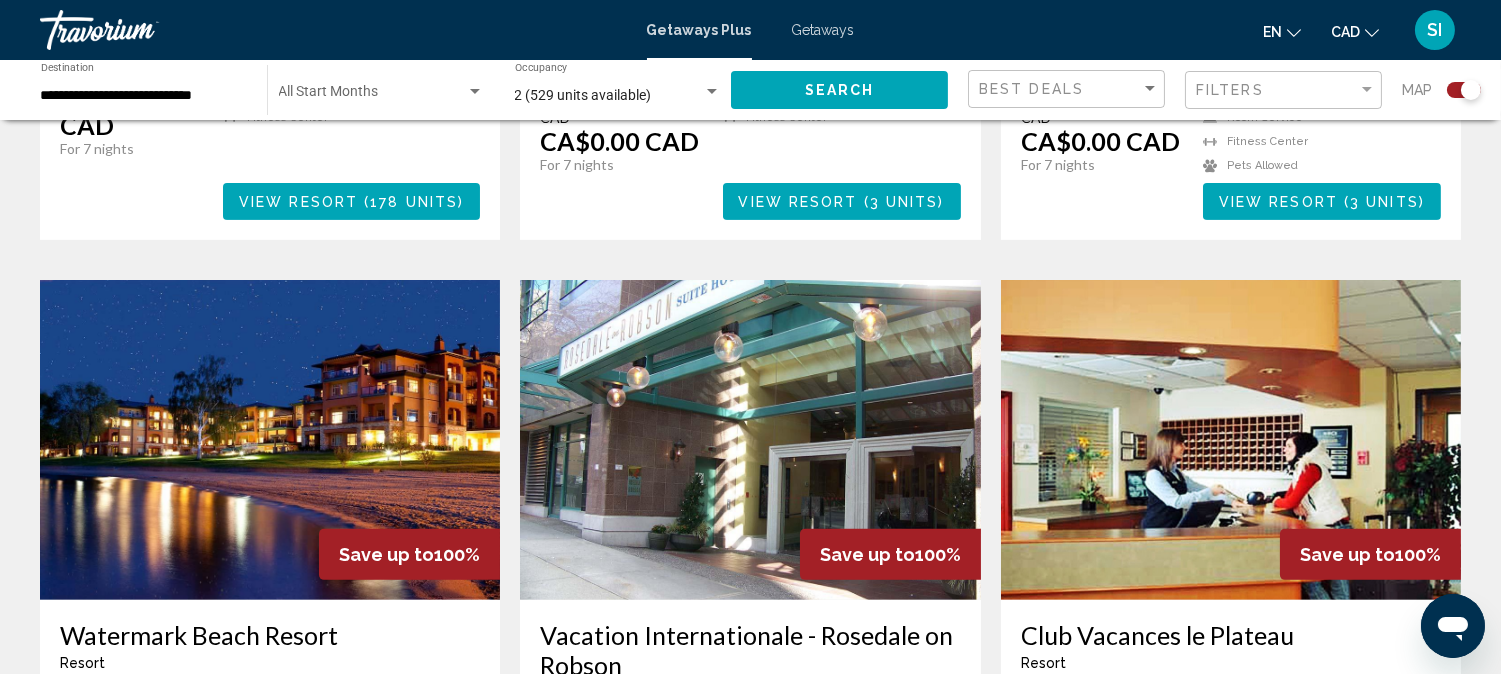 click on "Start Month All Start Months" 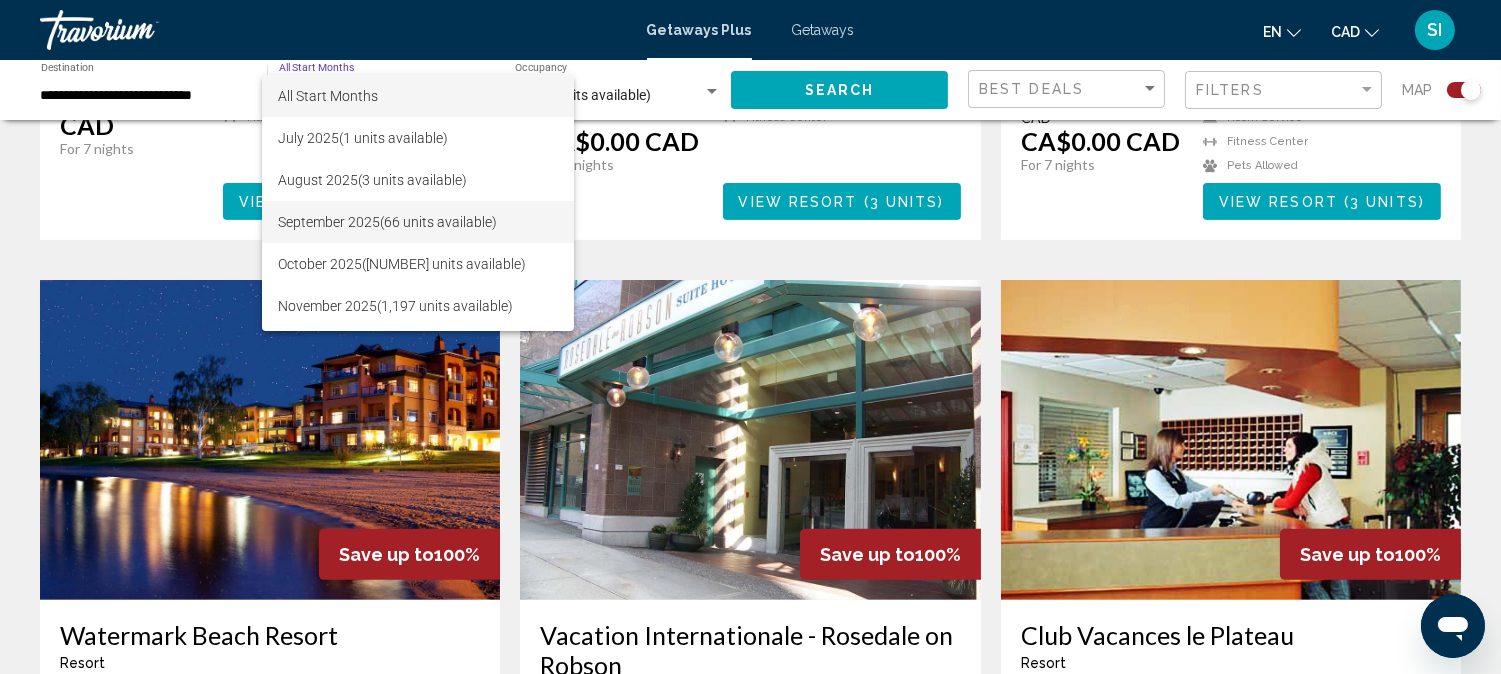 click on "[MONTH] [YEAR] ([NUMBER] units available)" at bounding box center [418, 222] 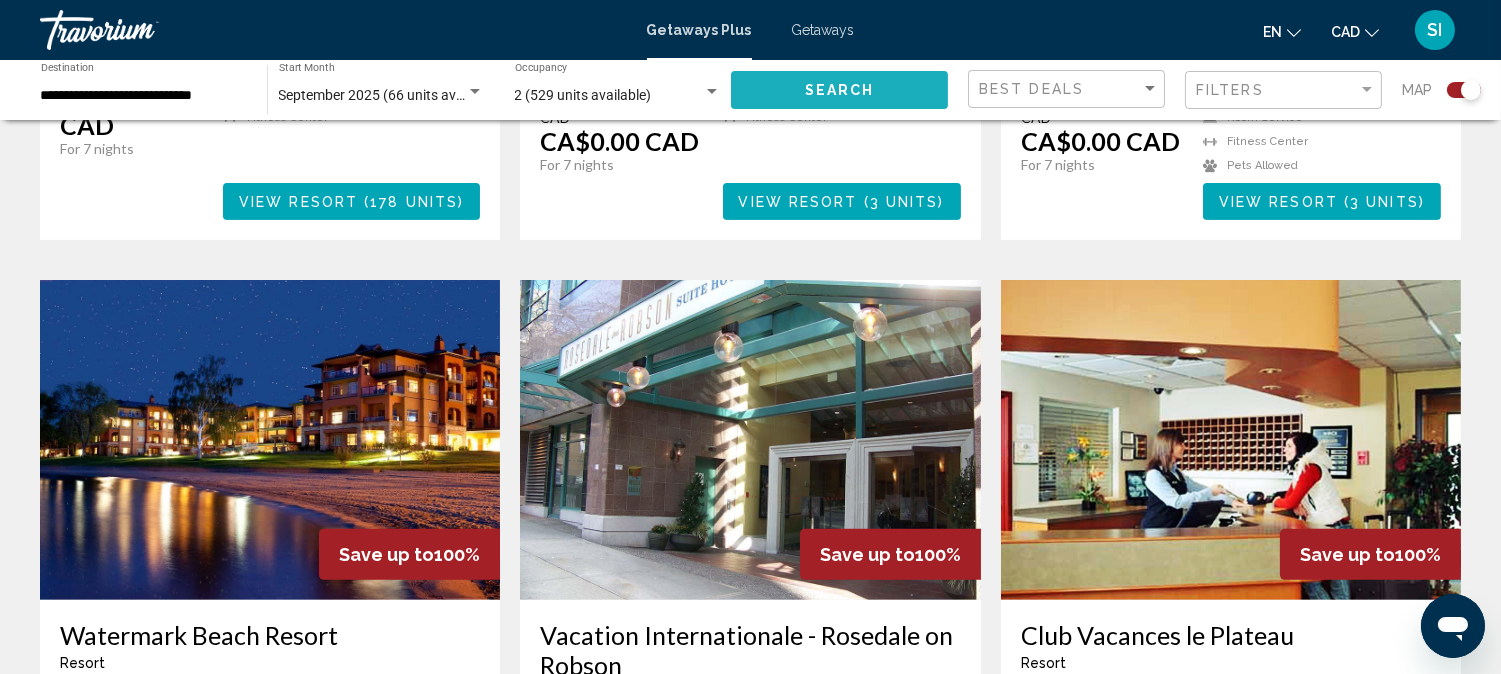click on "Search" 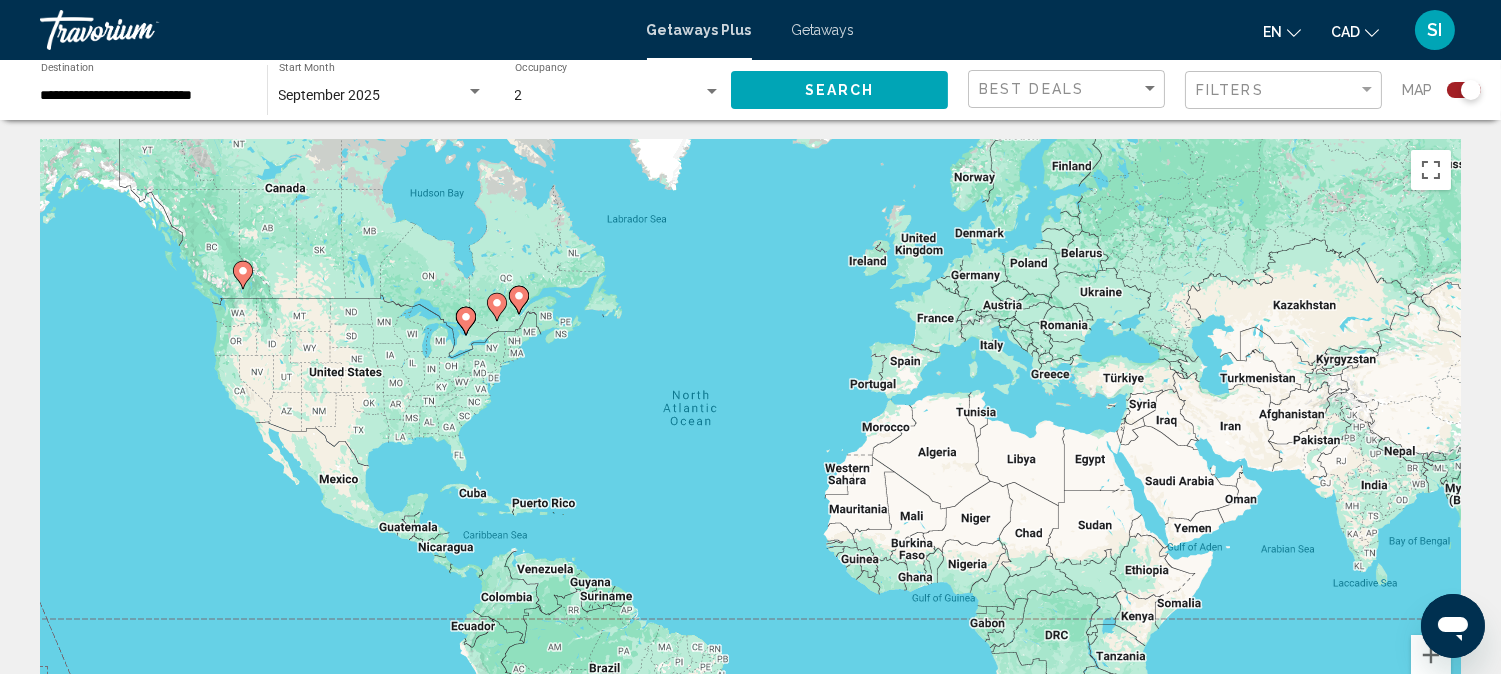 type 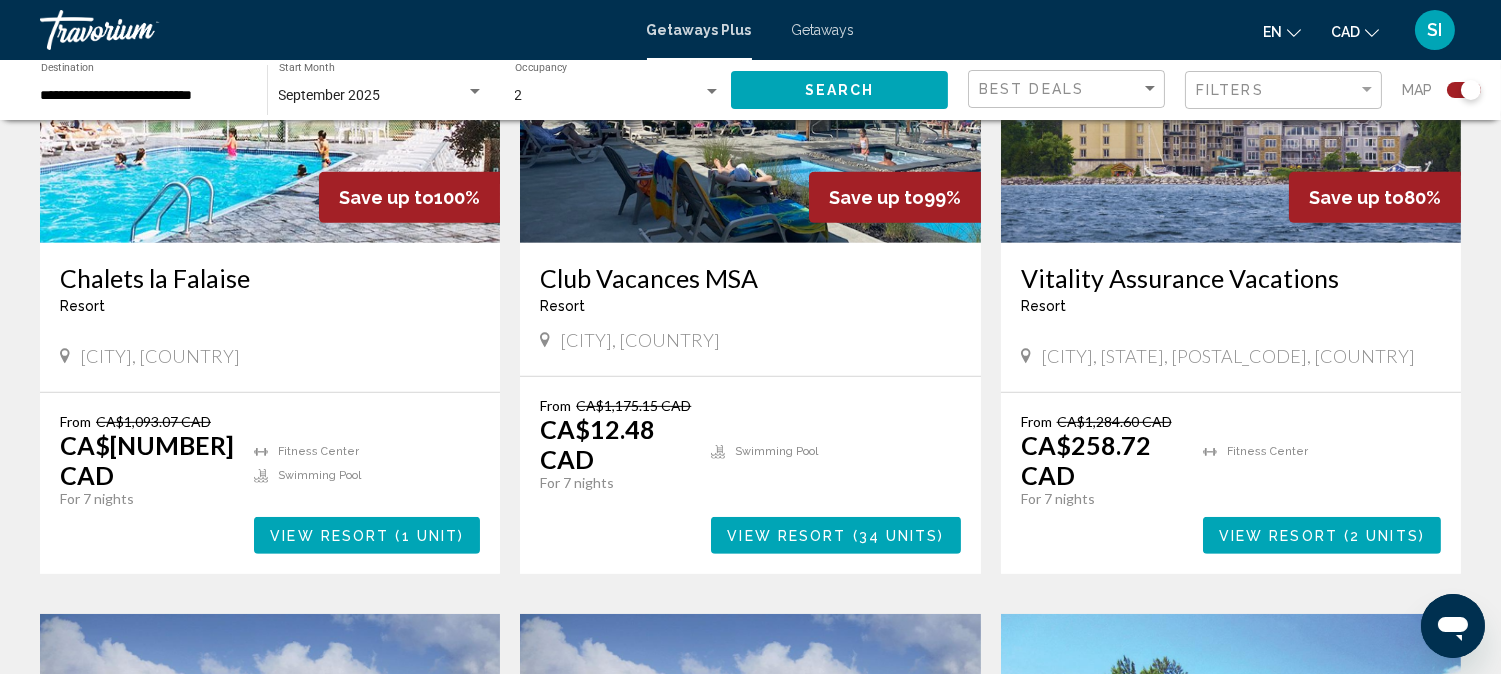 scroll, scrollTop: 1555, scrollLeft: 0, axis: vertical 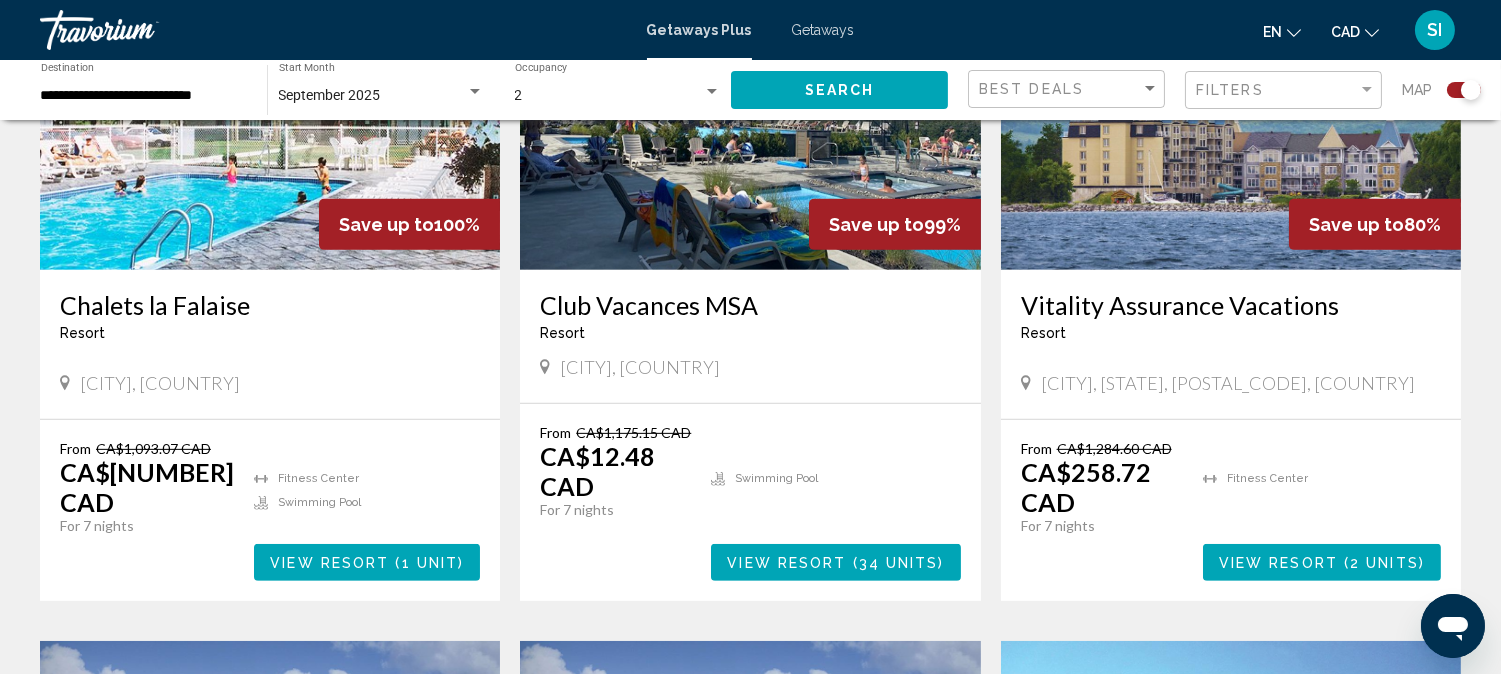 click at bounding box center [475, 92] 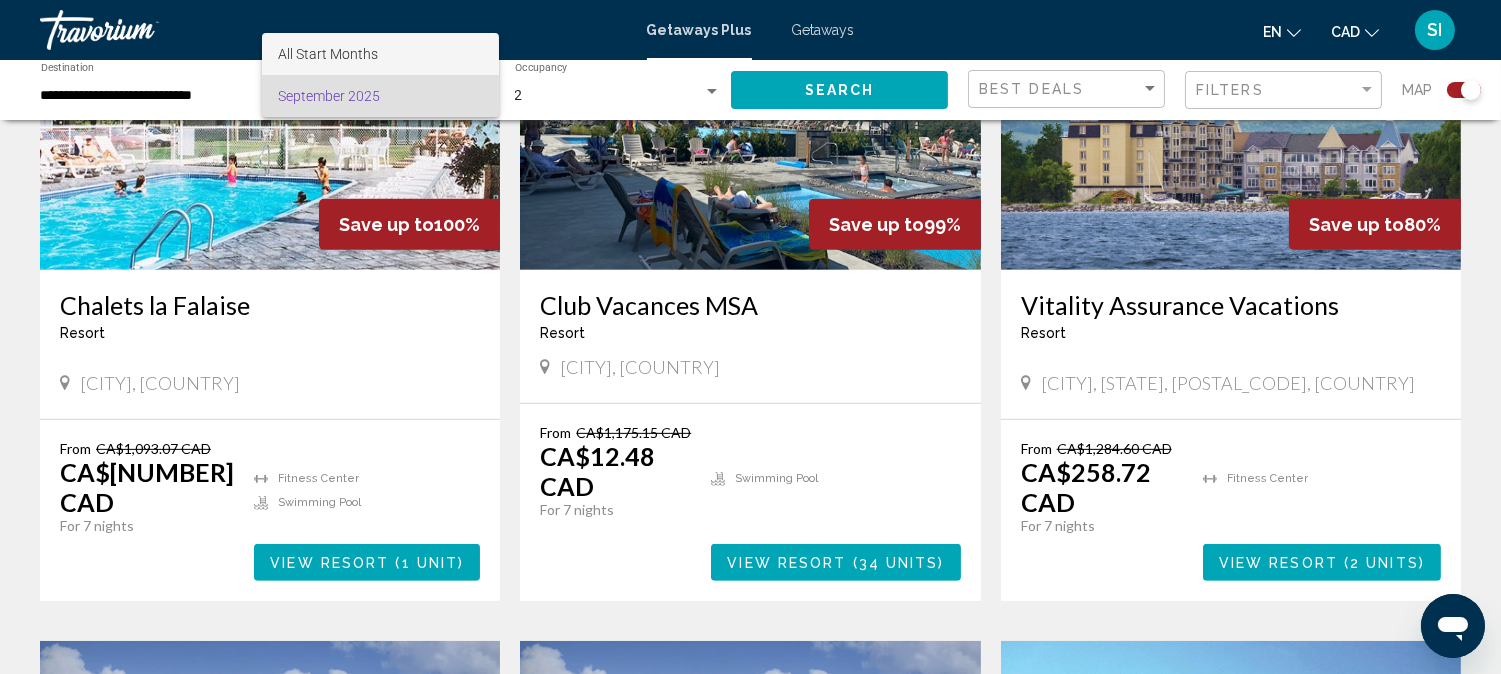 click on "All Start Months" at bounding box center (380, 54) 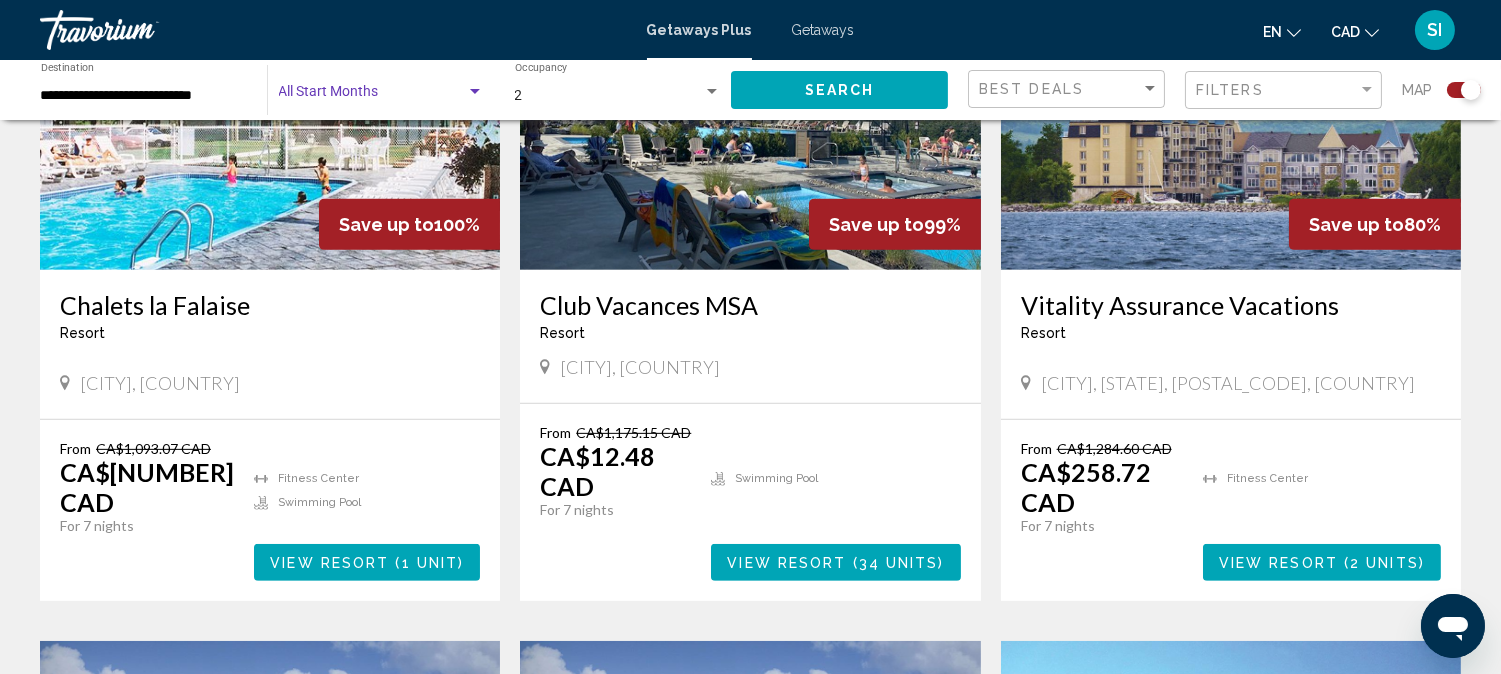 click at bounding box center (475, 92) 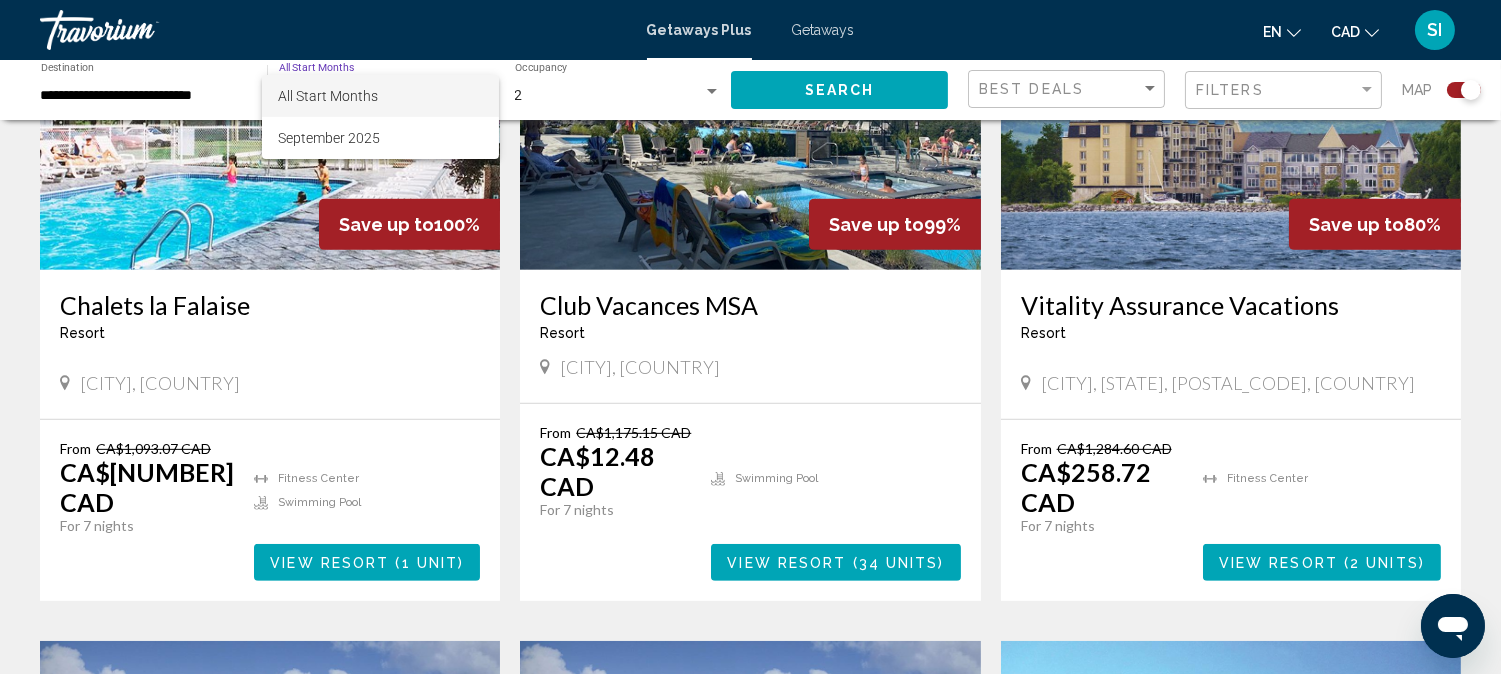 click at bounding box center (750, 337) 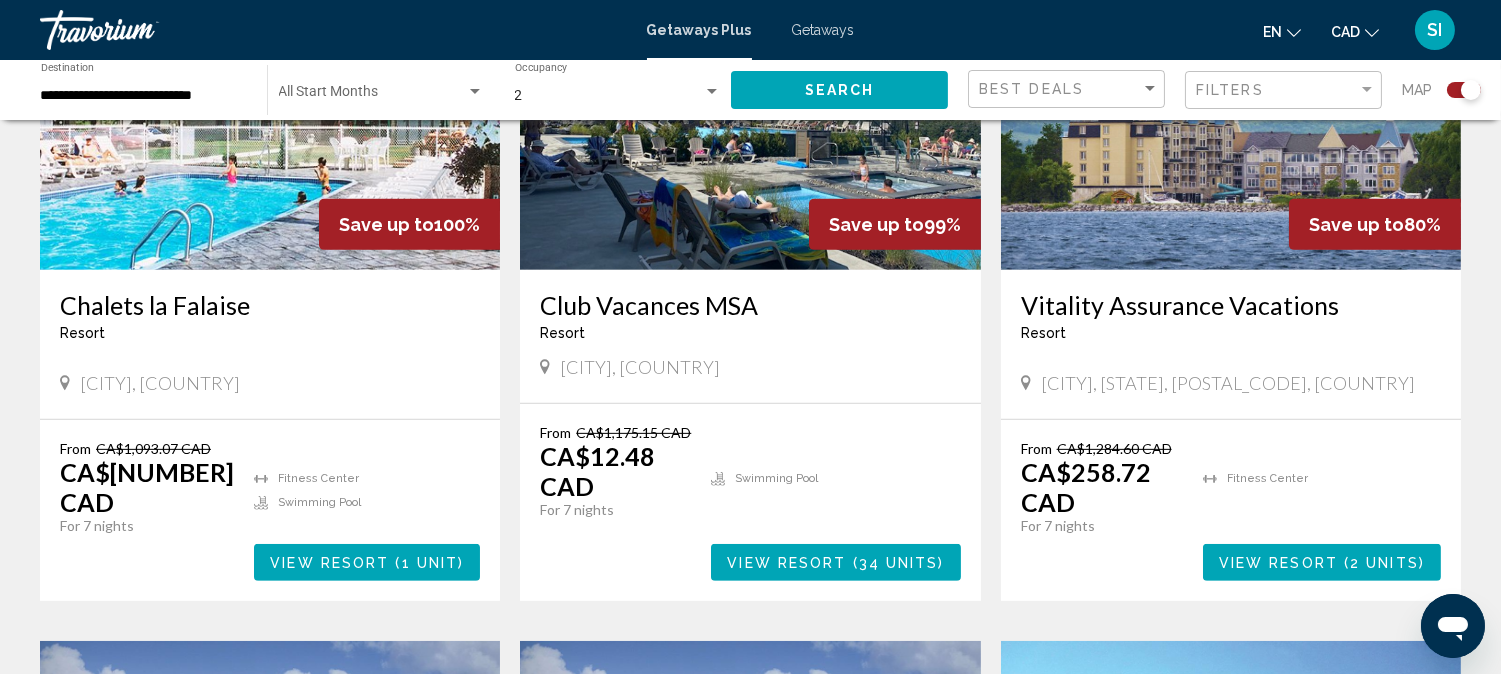 click on "Start Month All Start Months" 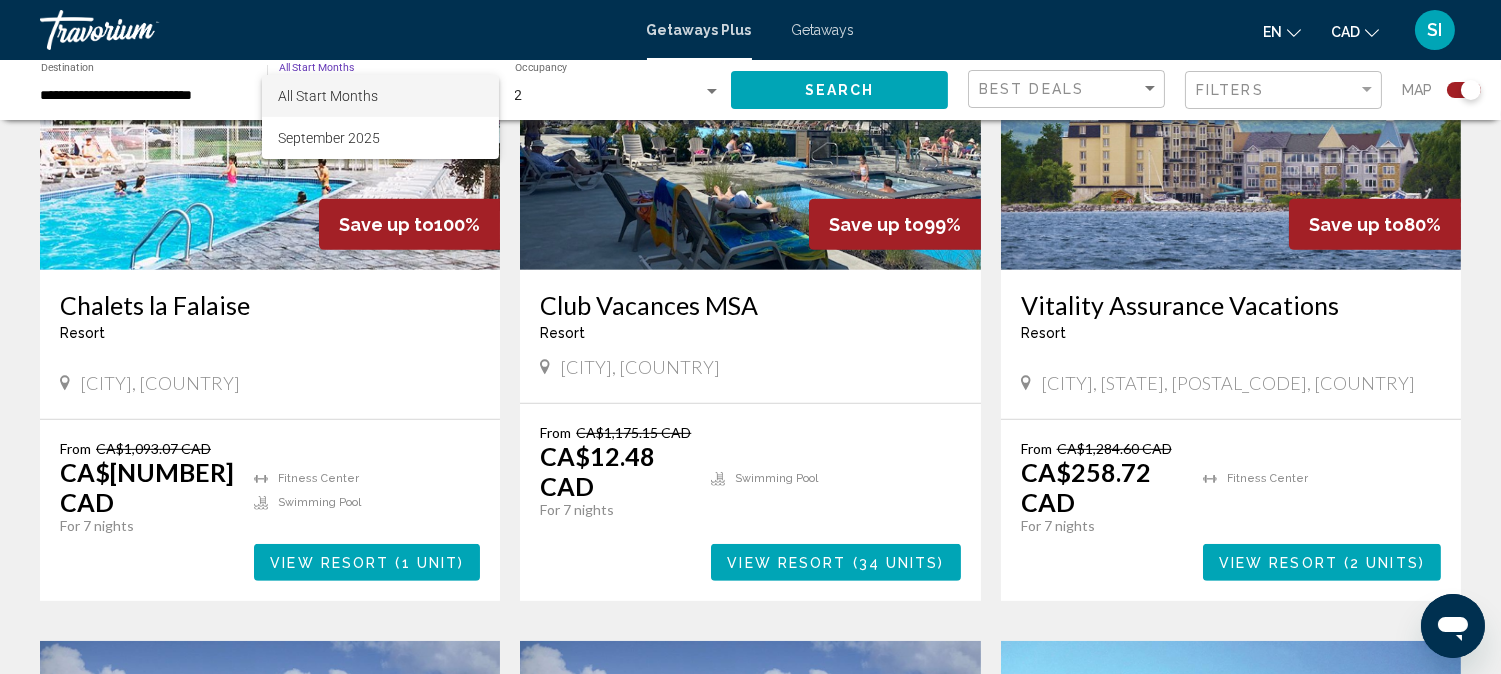 click at bounding box center (750, 337) 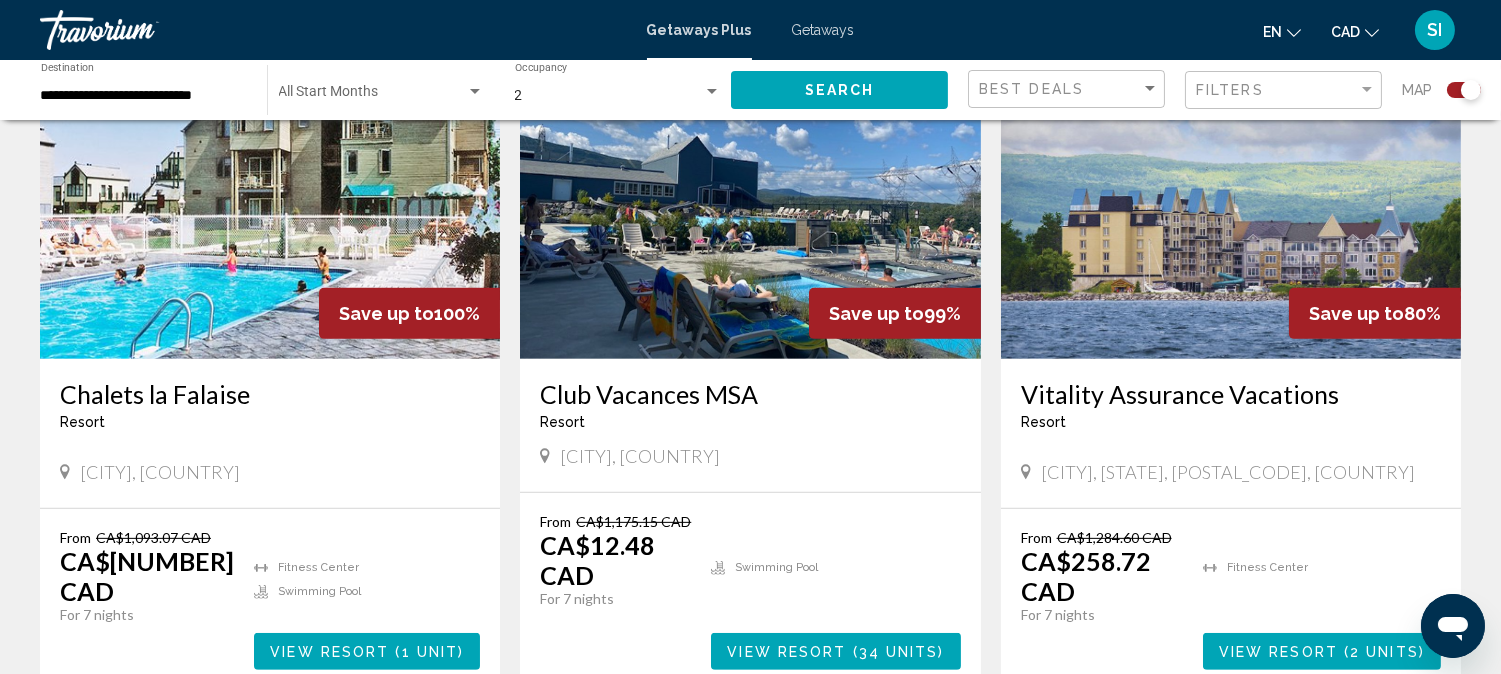 scroll, scrollTop: 1288, scrollLeft: 0, axis: vertical 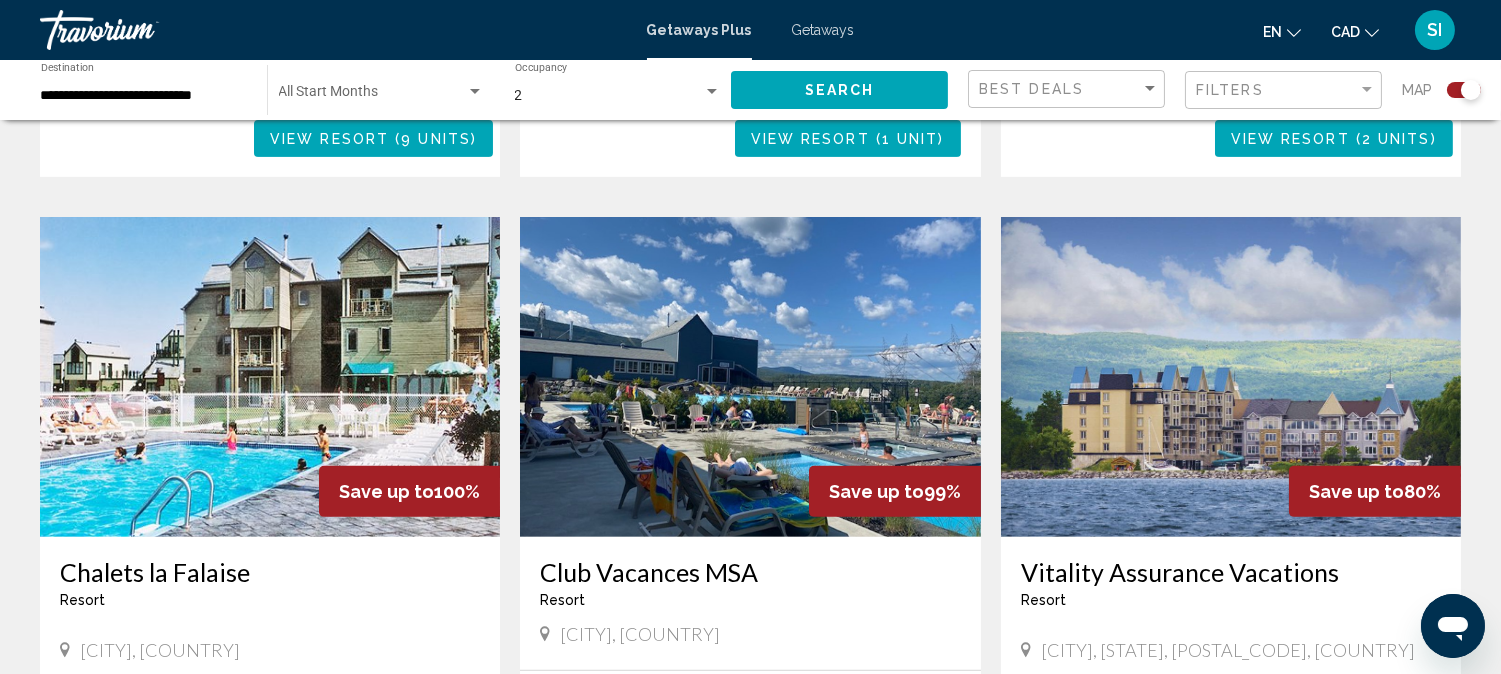 click on "Club Vacances MSA" at bounding box center [750, 572] 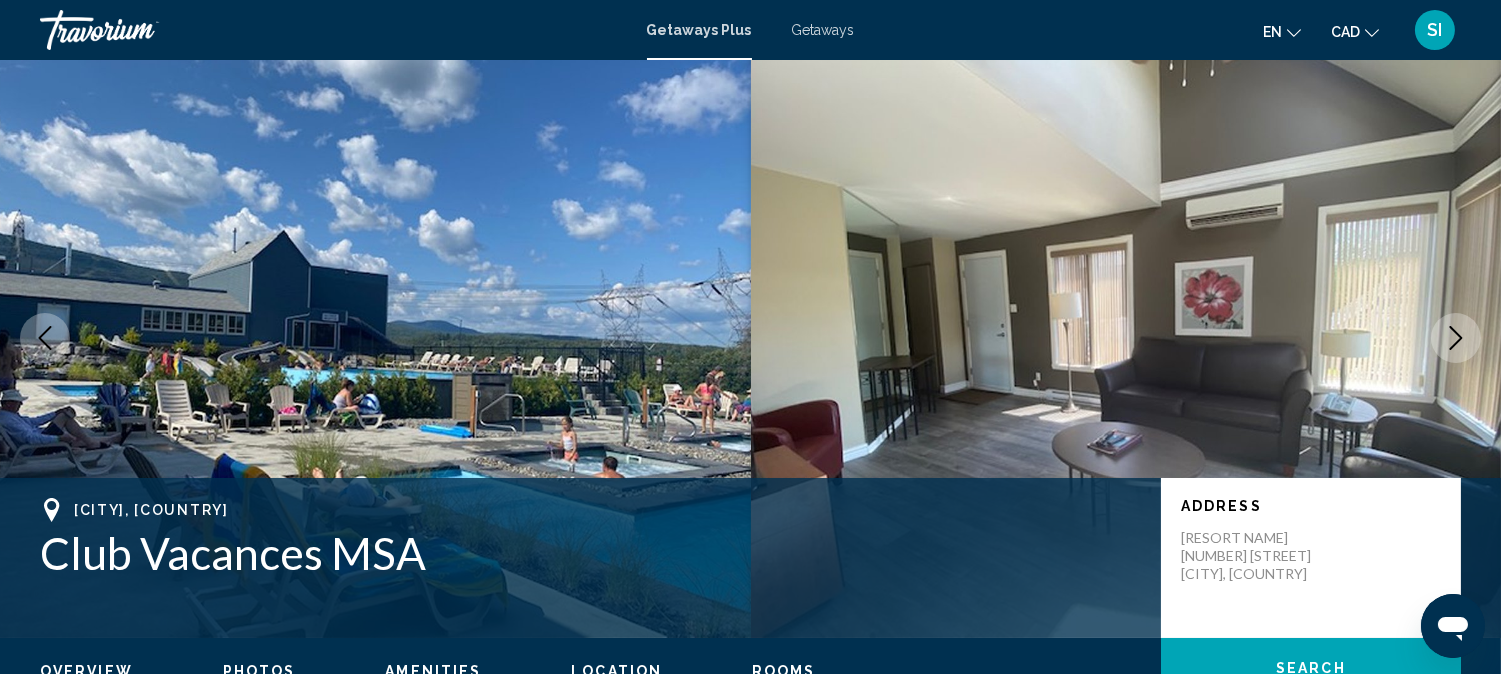 type 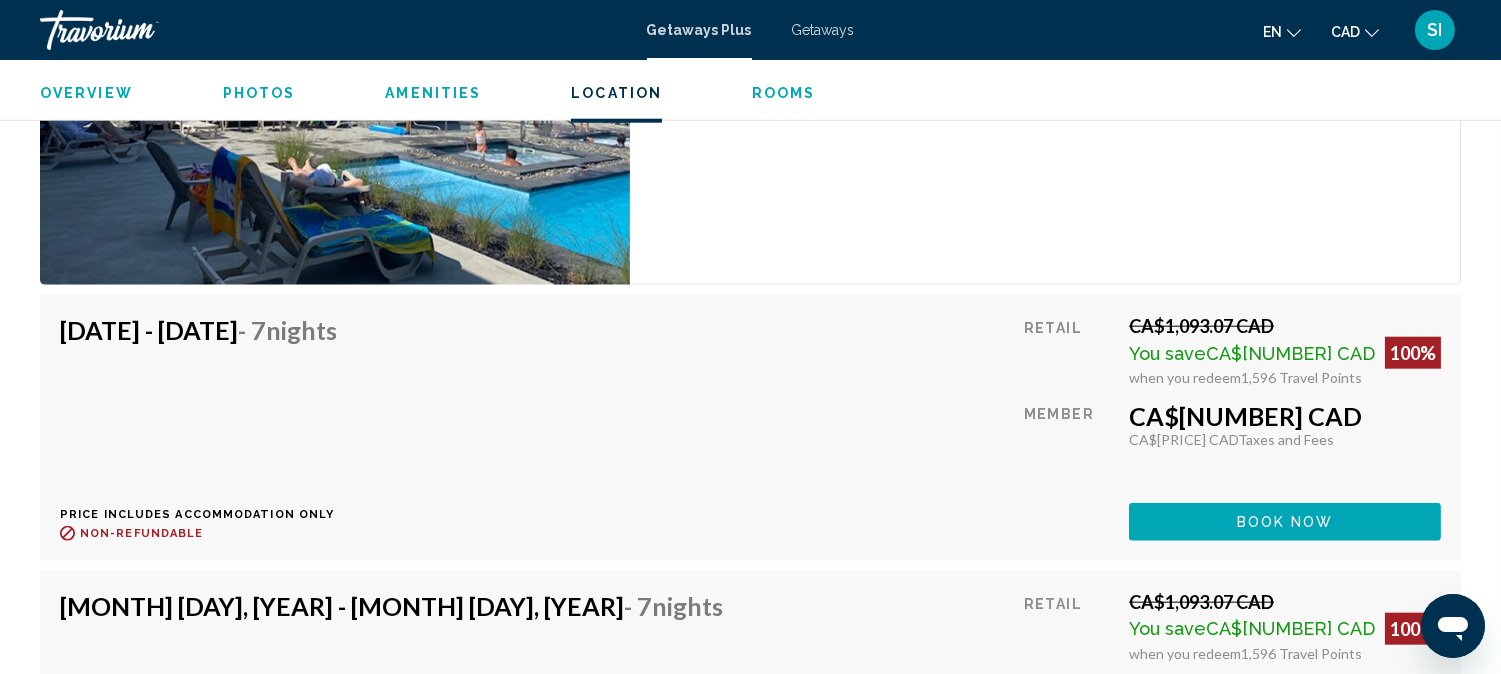 scroll, scrollTop: 3967, scrollLeft: 0, axis: vertical 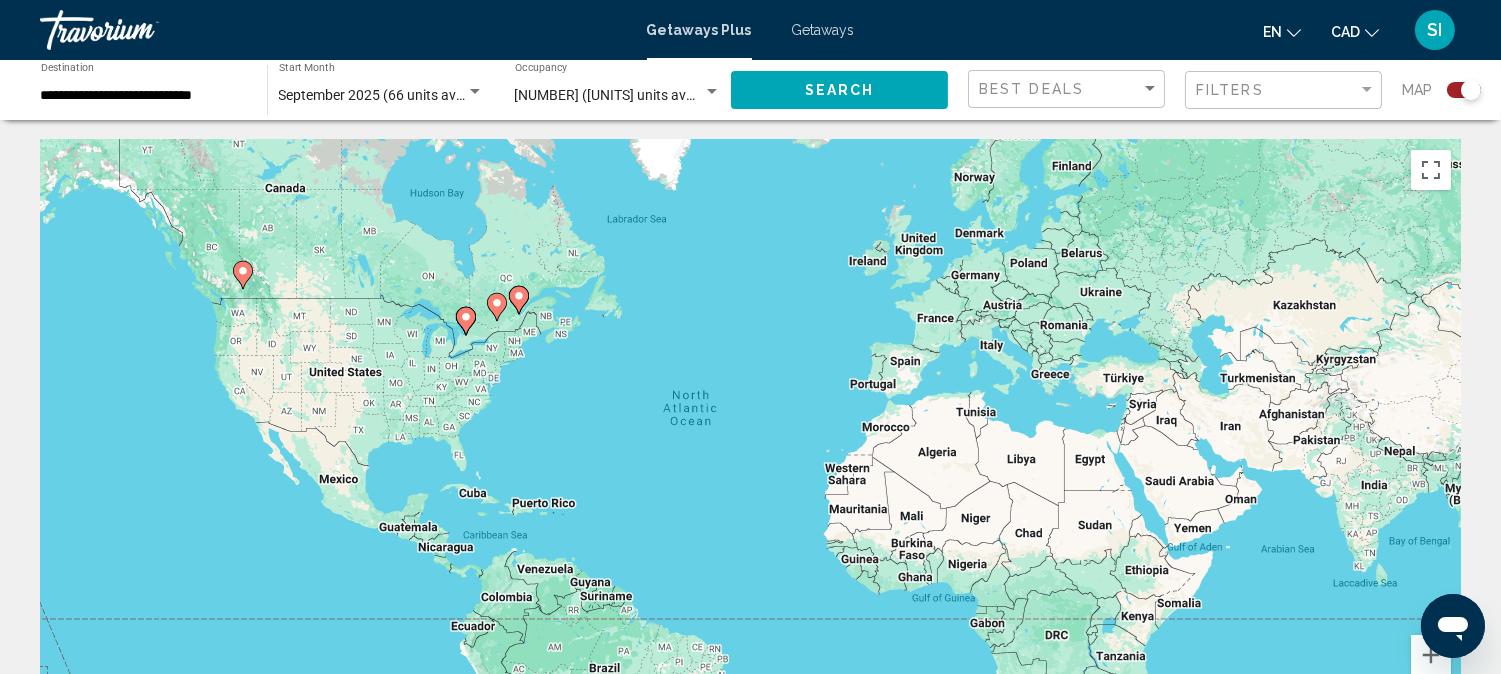 click on "Getaways" at bounding box center [823, 30] 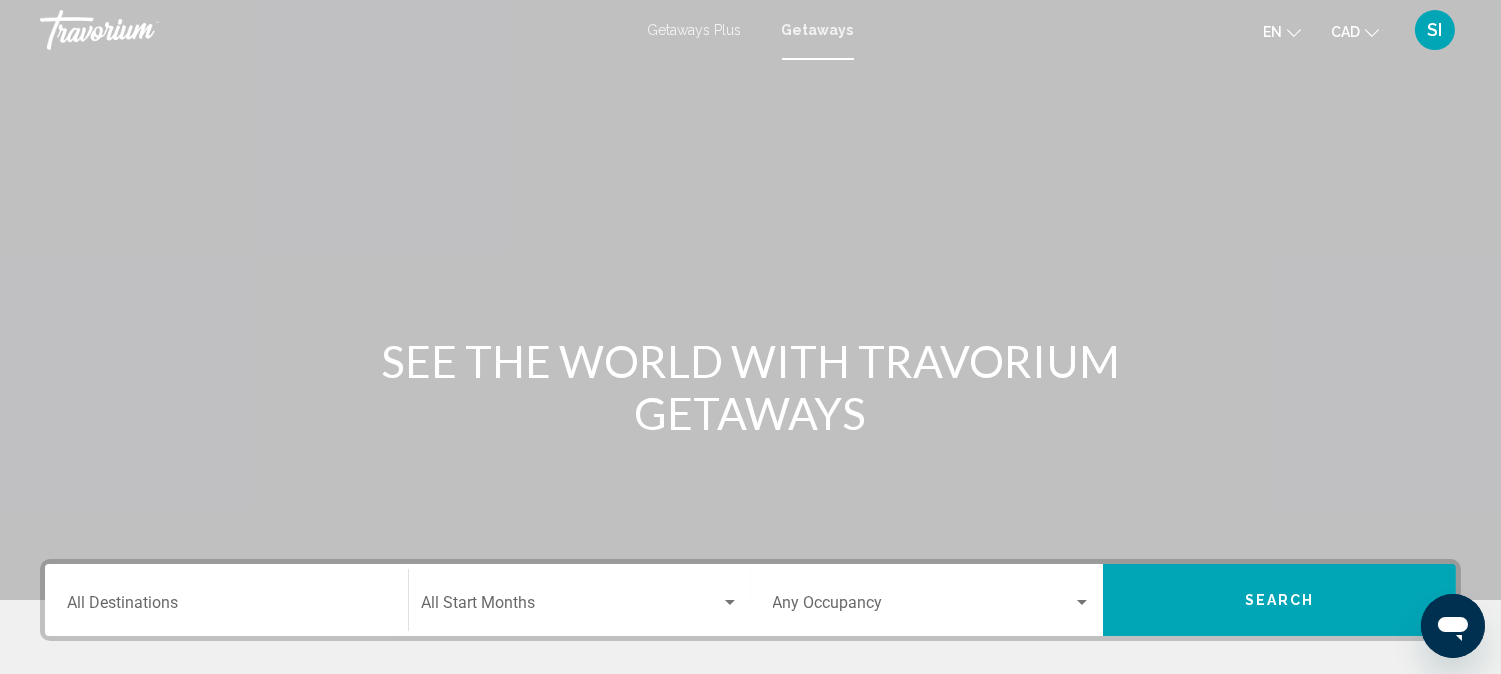 click on "Destination All Destinations" at bounding box center (226, 607) 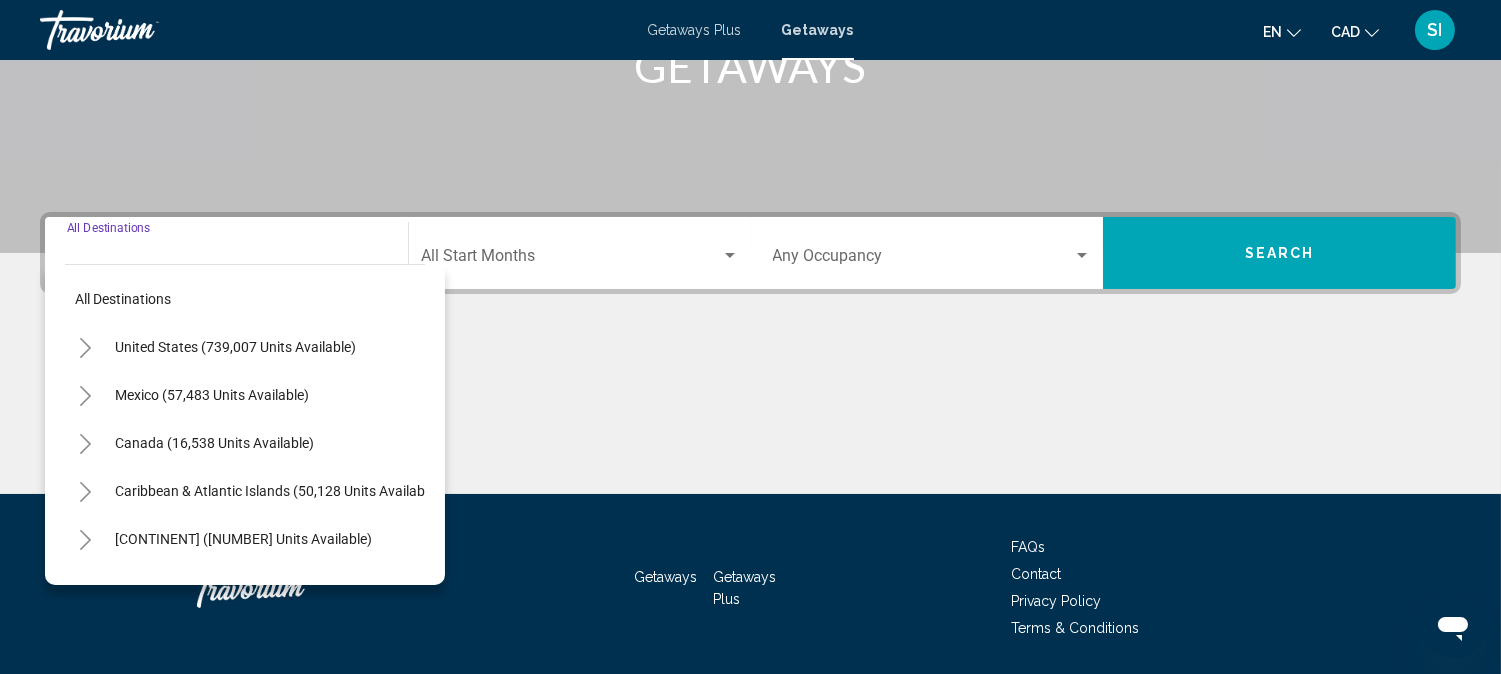 scroll, scrollTop: 411, scrollLeft: 0, axis: vertical 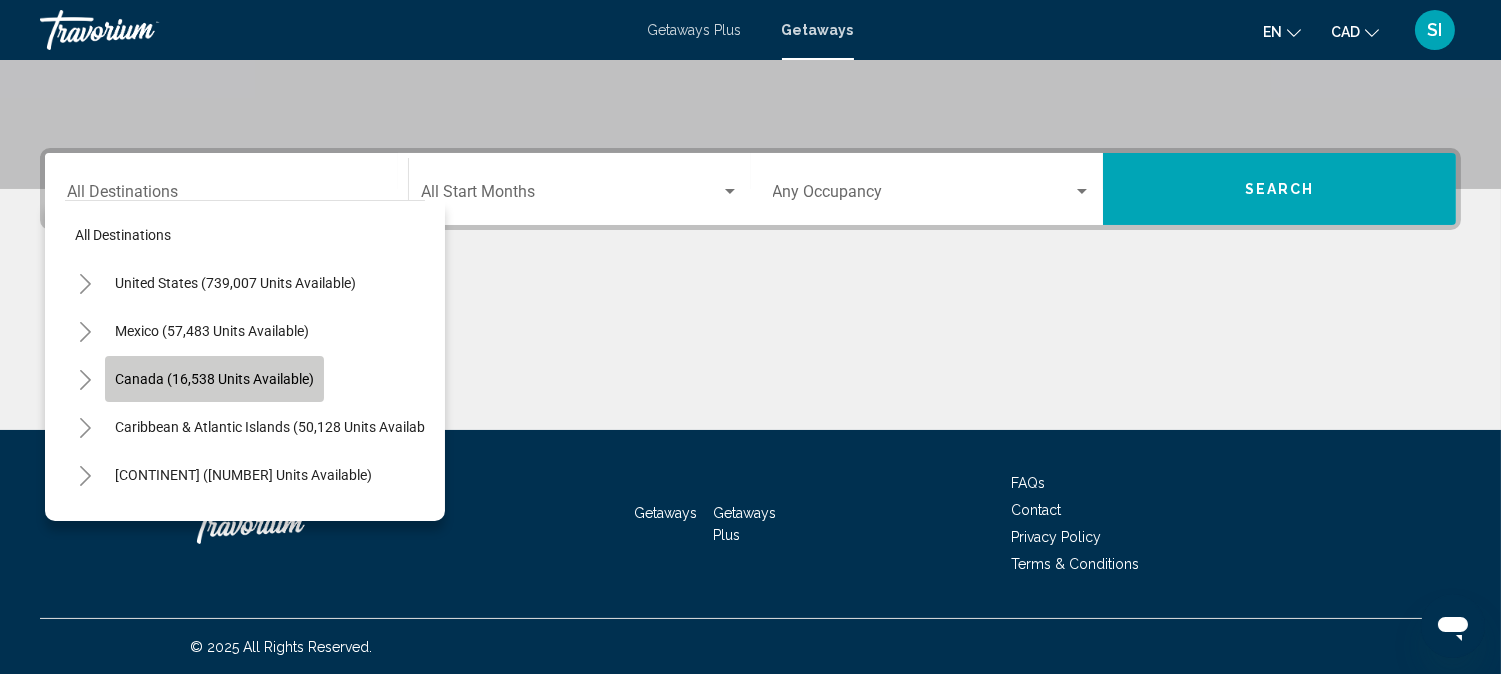 click on "Canada (16,538 units available)" 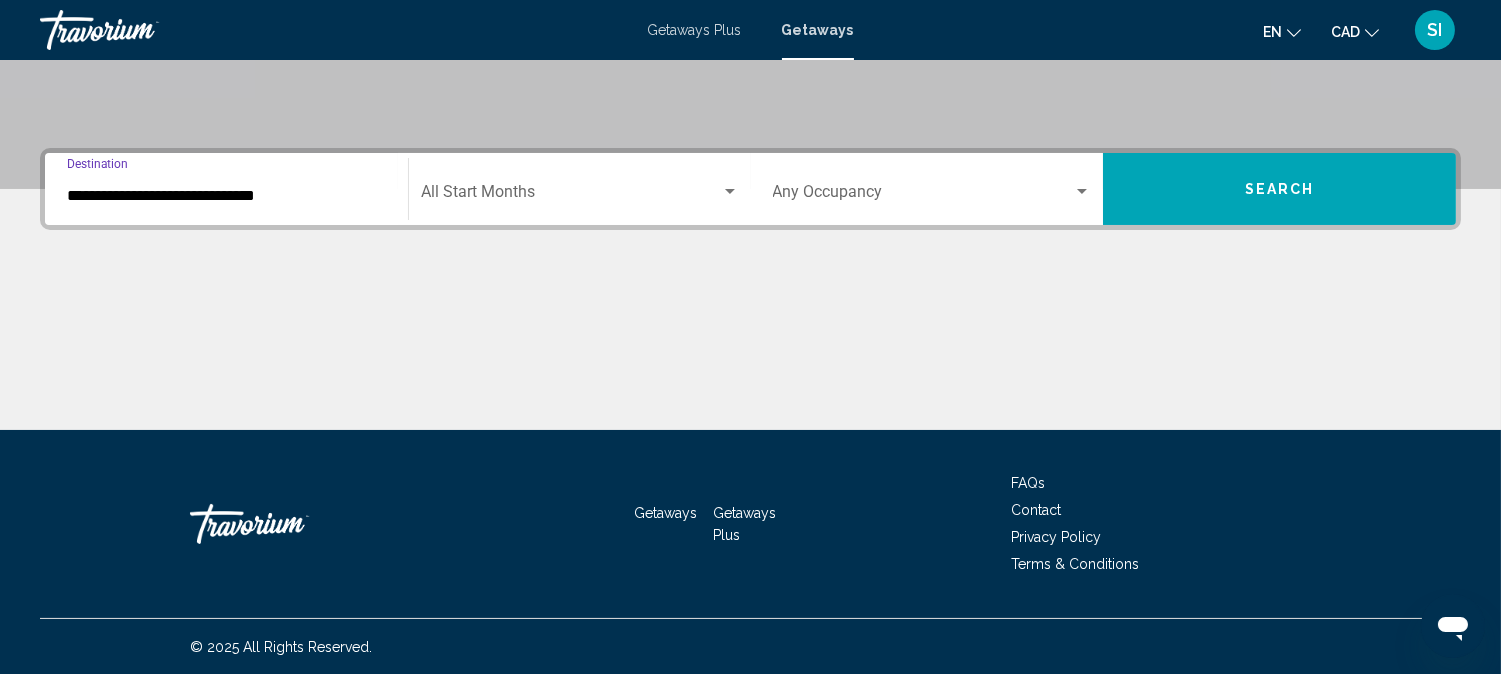 click at bounding box center [571, 196] 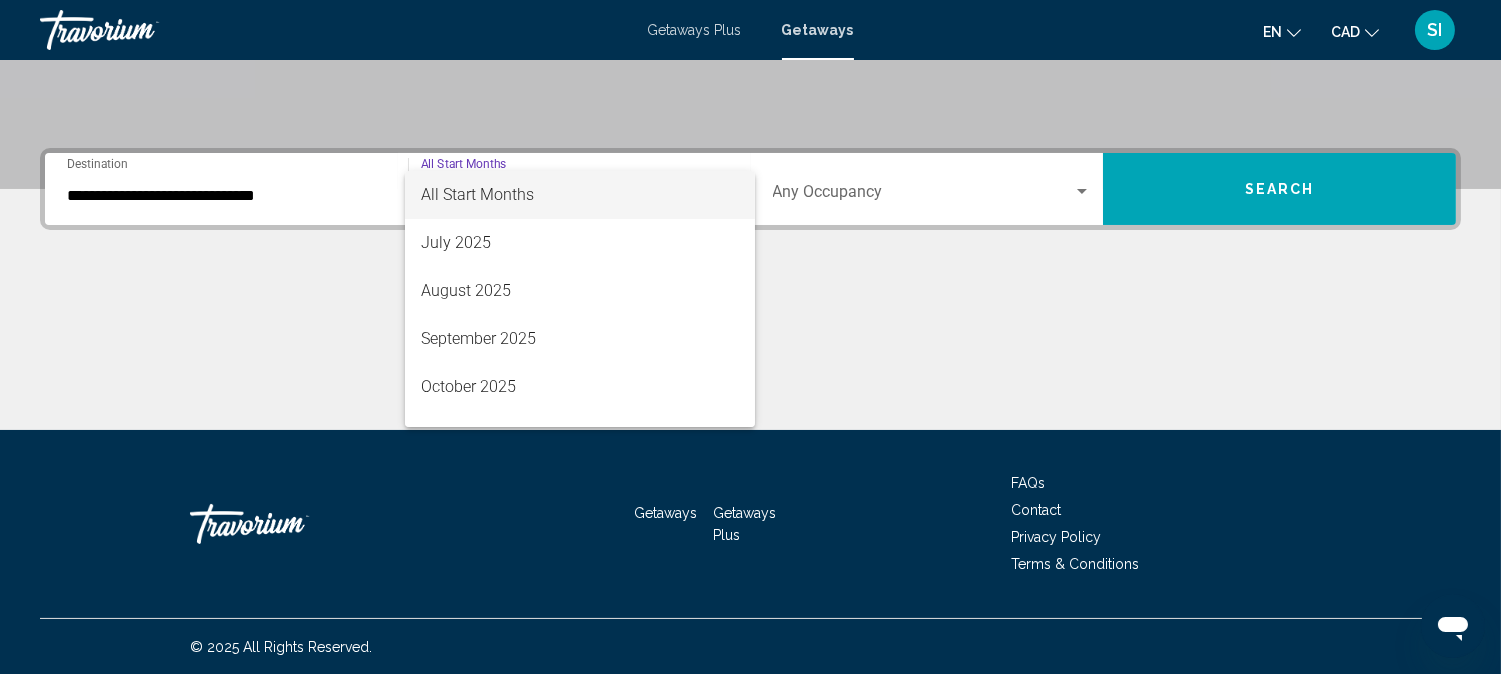 click at bounding box center (750, 337) 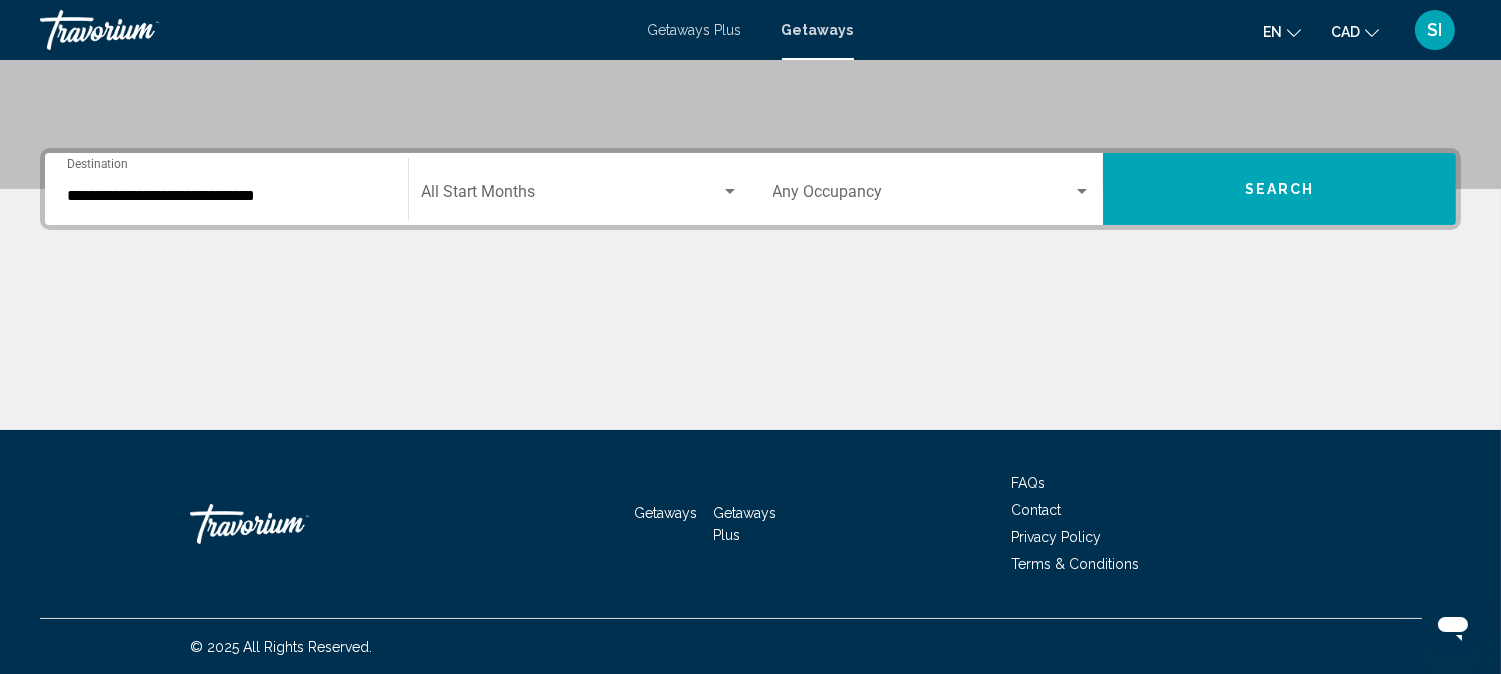 click on "Search" at bounding box center (1279, 189) 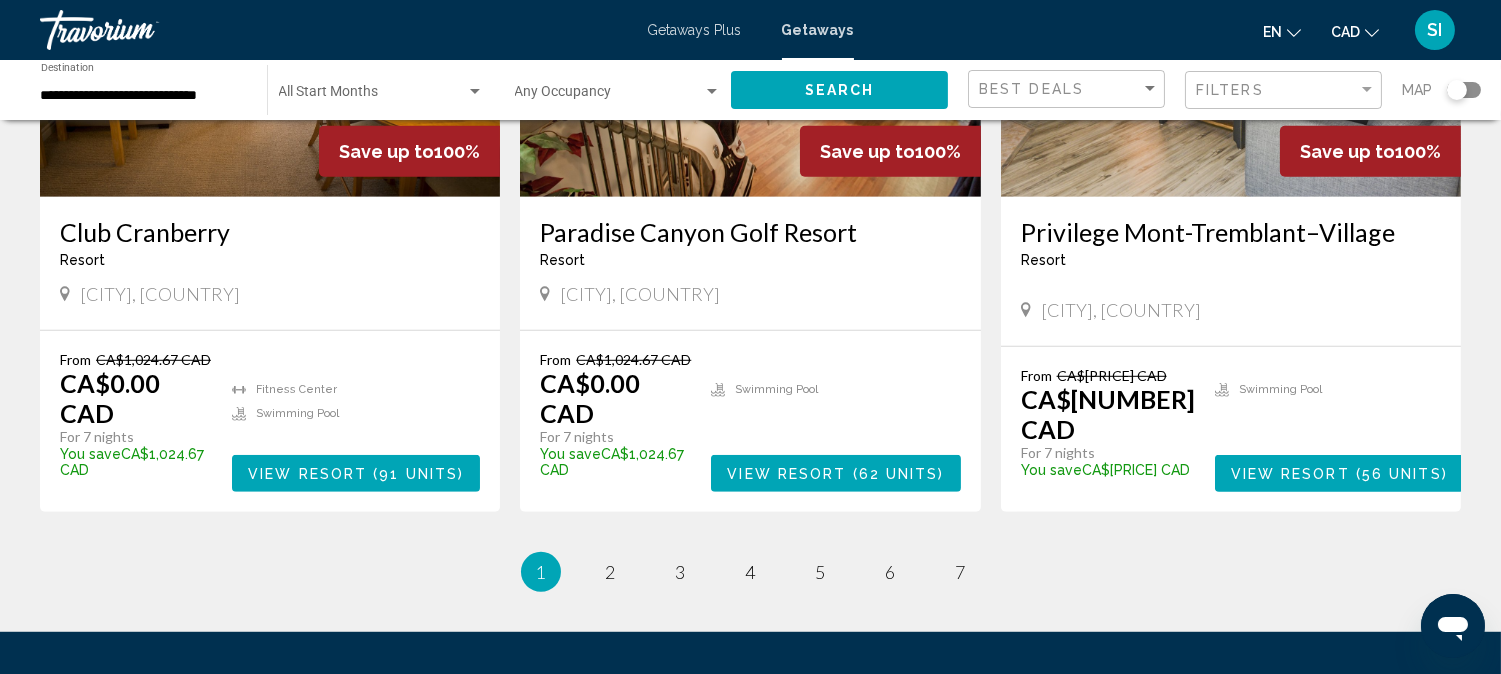 scroll, scrollTop: 2444, scrollLeft: 0, axis: vertical 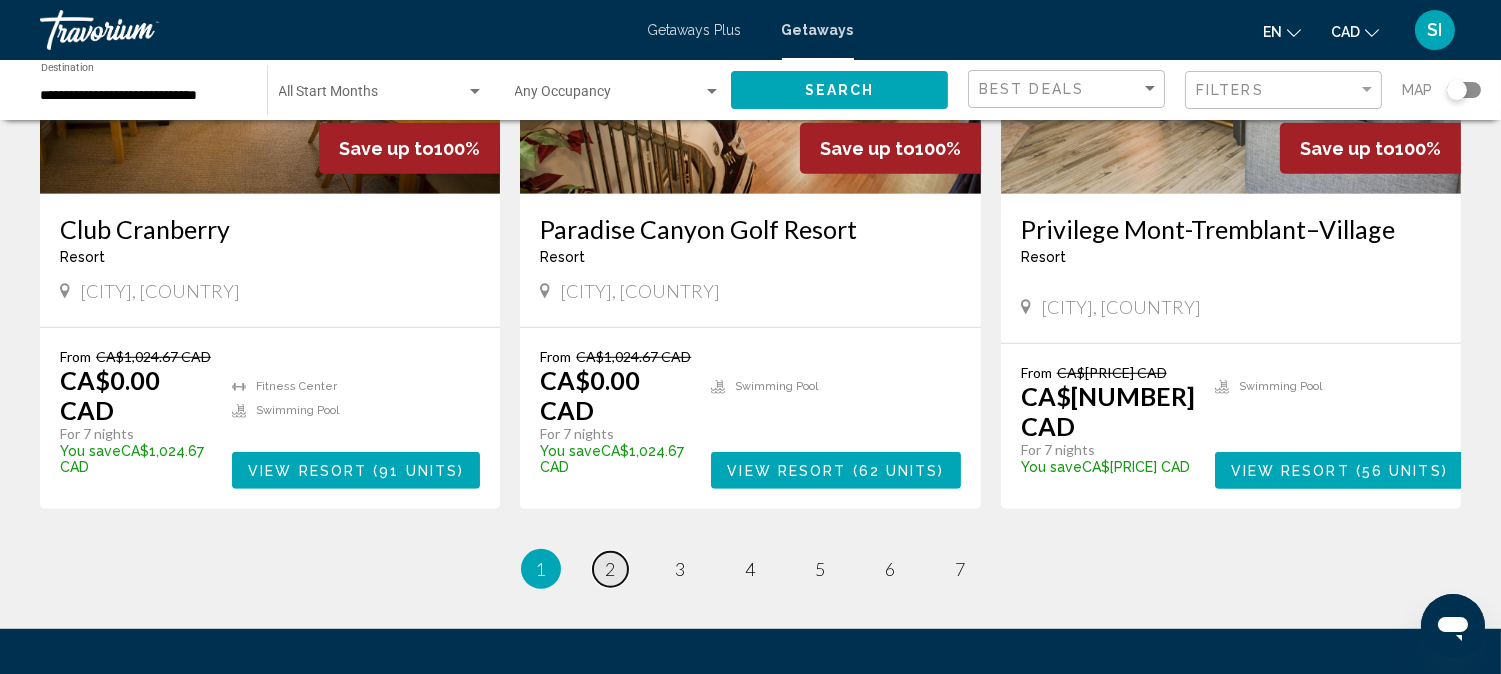 click on "2" at bounding box center (611, 569) 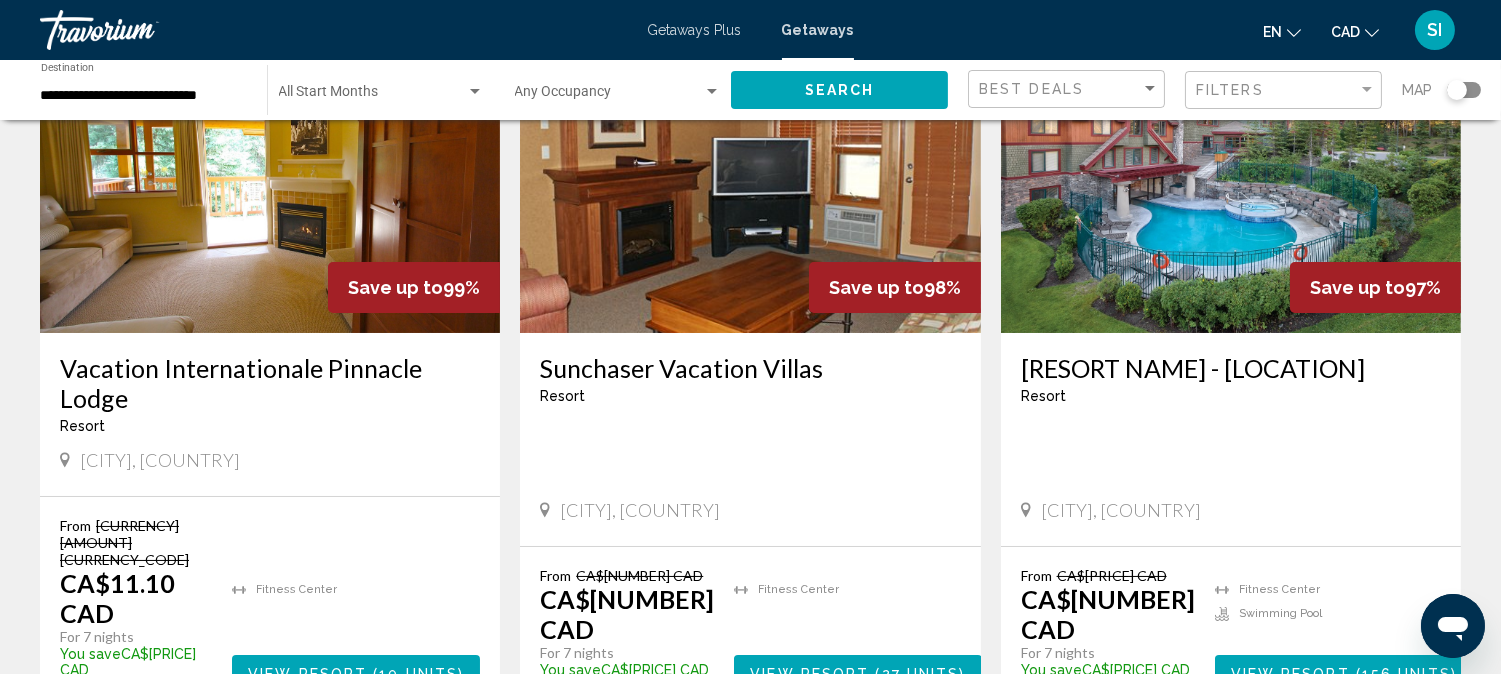 scroll, scrollTop: 222, scrollLeft: 0, axis: vertical 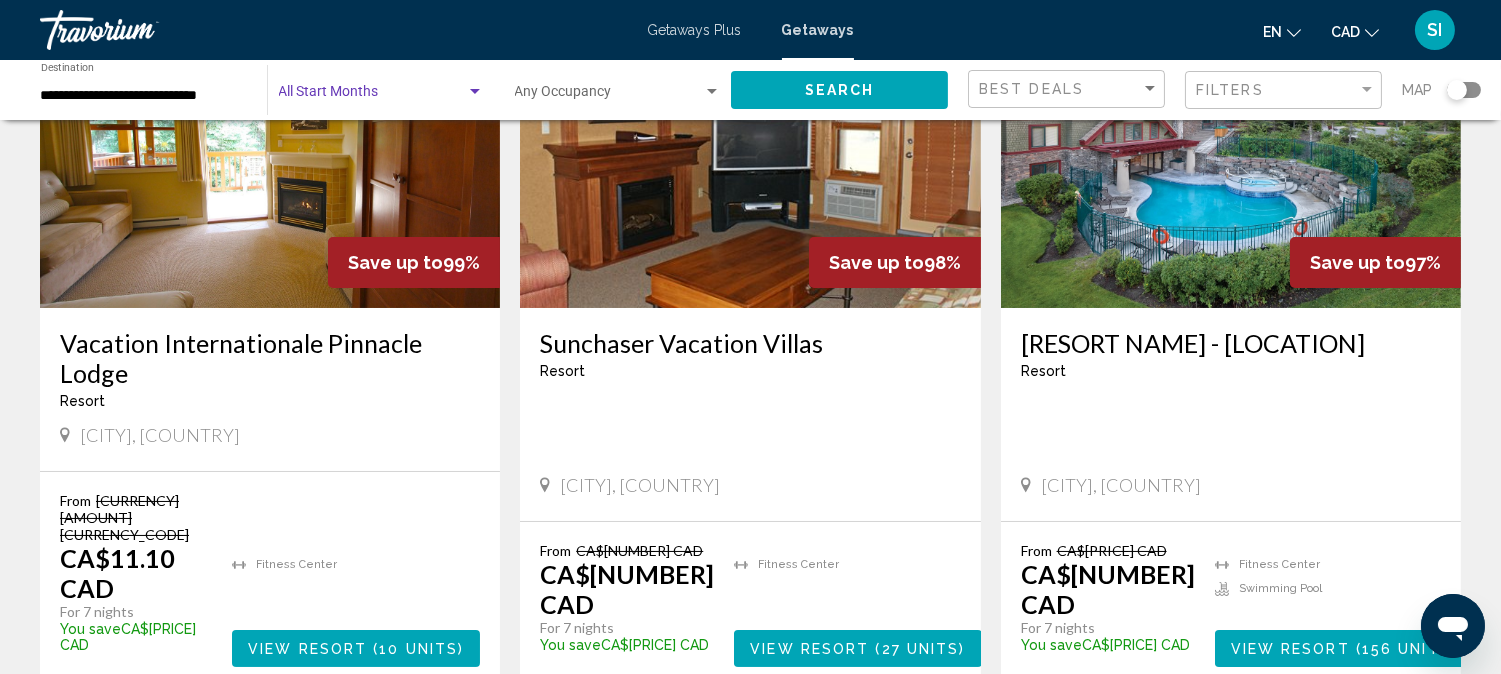 click at bounding box center (475, 92) 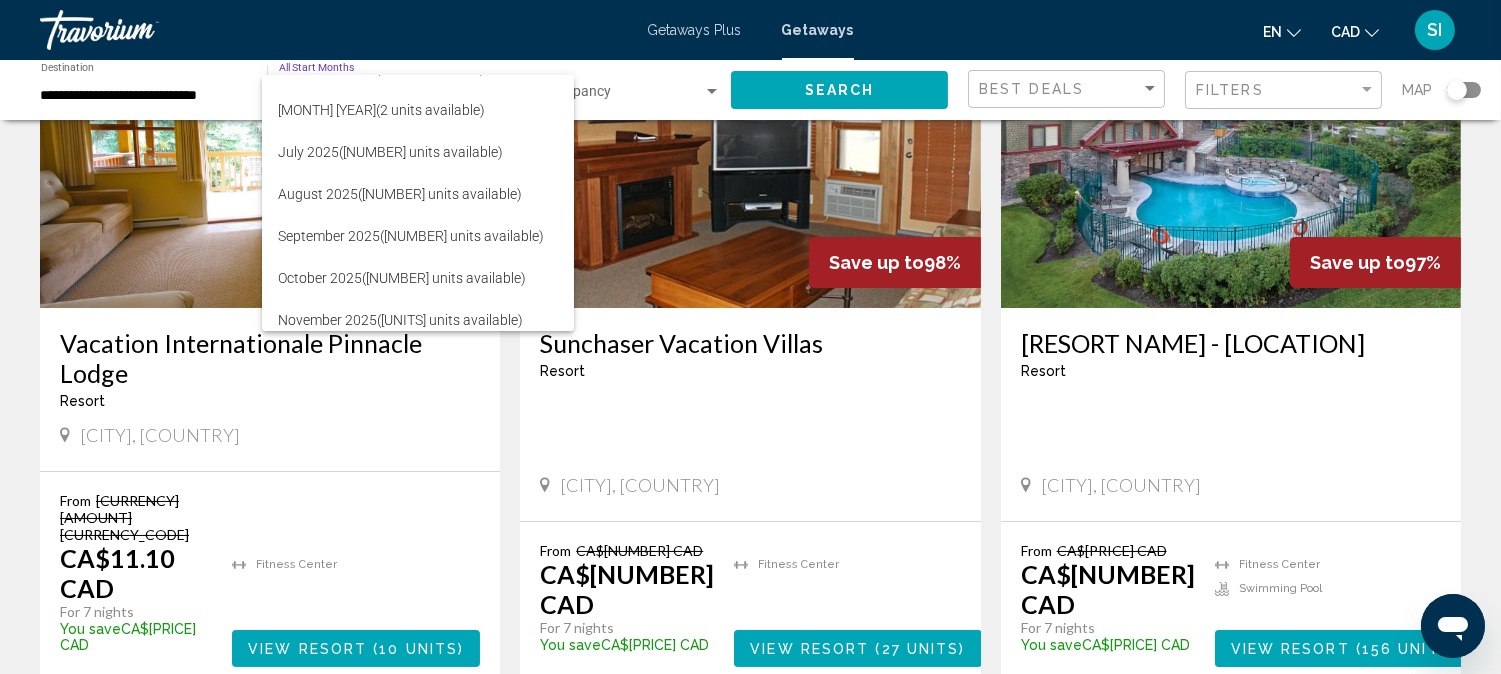 scroll, scrollTop: 158, scrollLeft: 0, axis: vertical 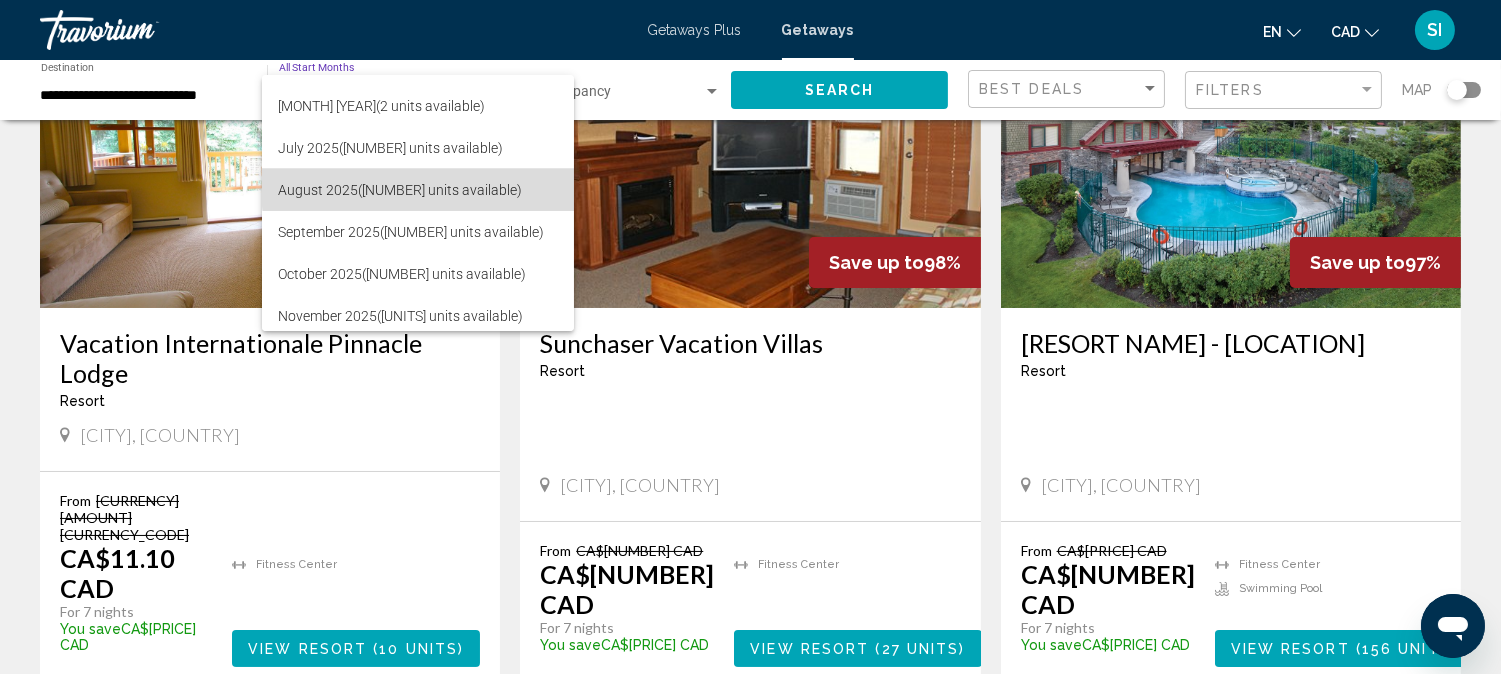 click on "[MONTH] [YEAR]  ([NUMBER] units available)" at bounding box center (418, 190) 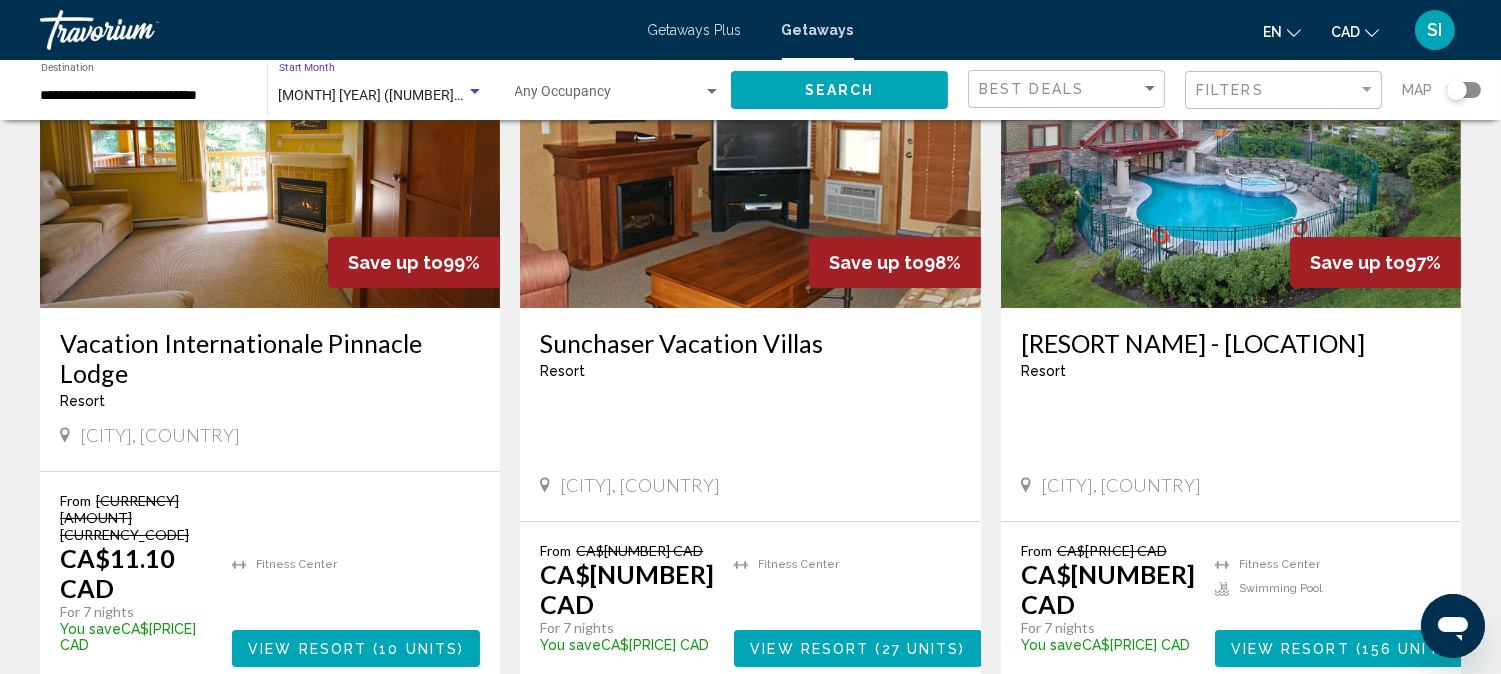 click on "Search" 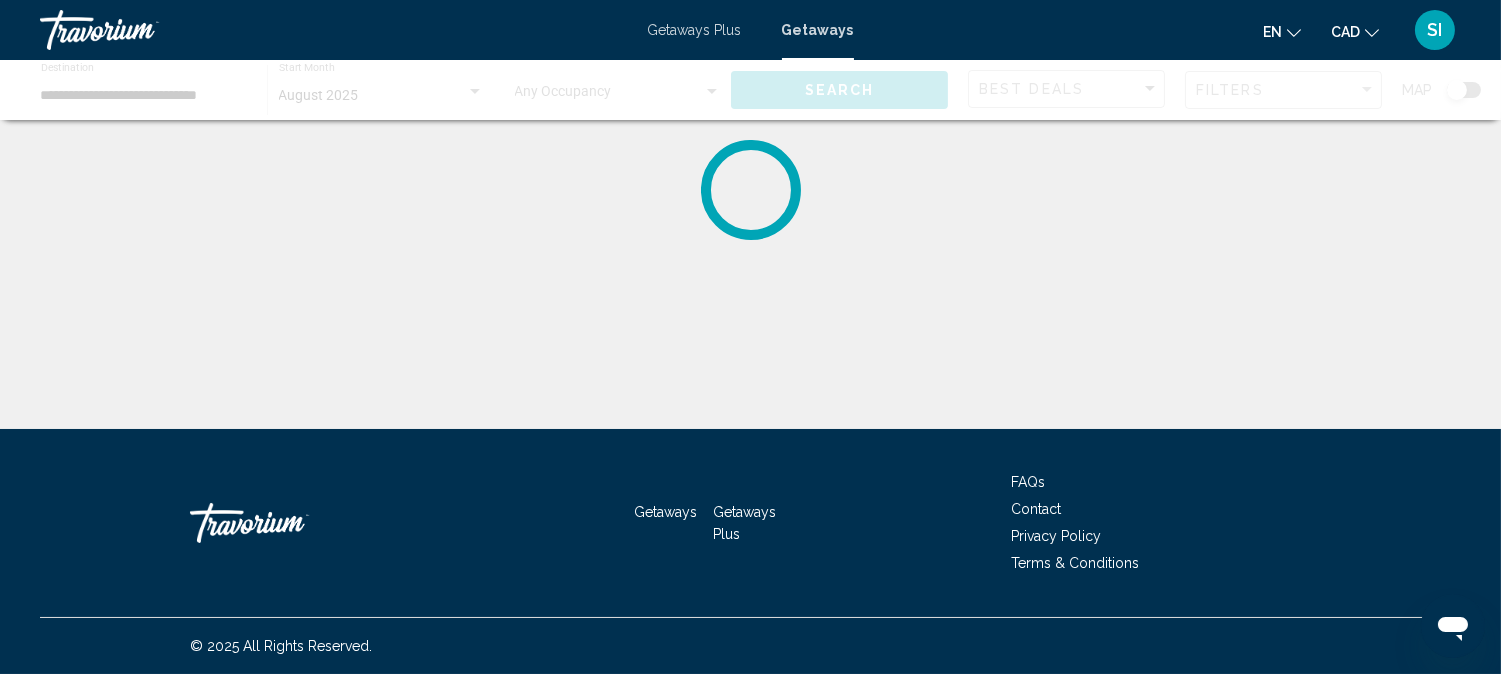 scroll, scrollTop: 0, scrollLeft: 0, axis: both 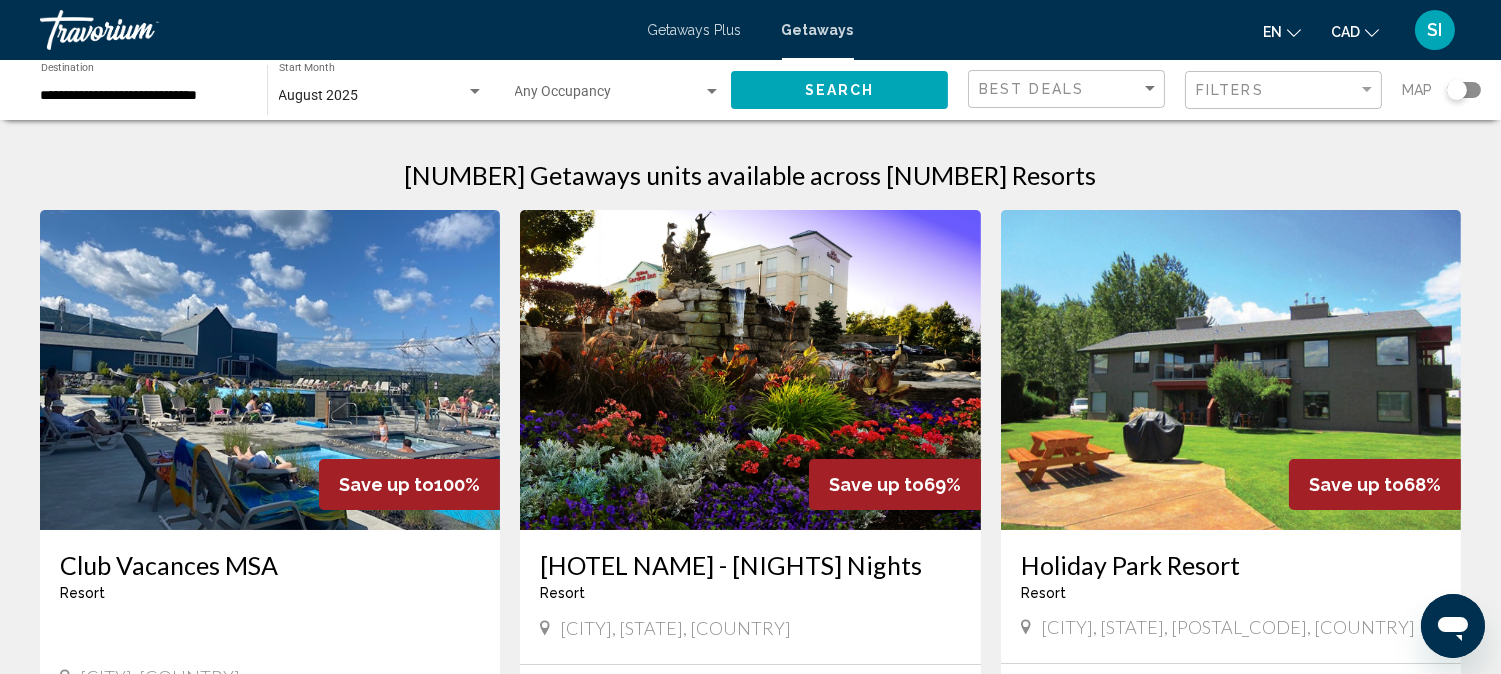 type 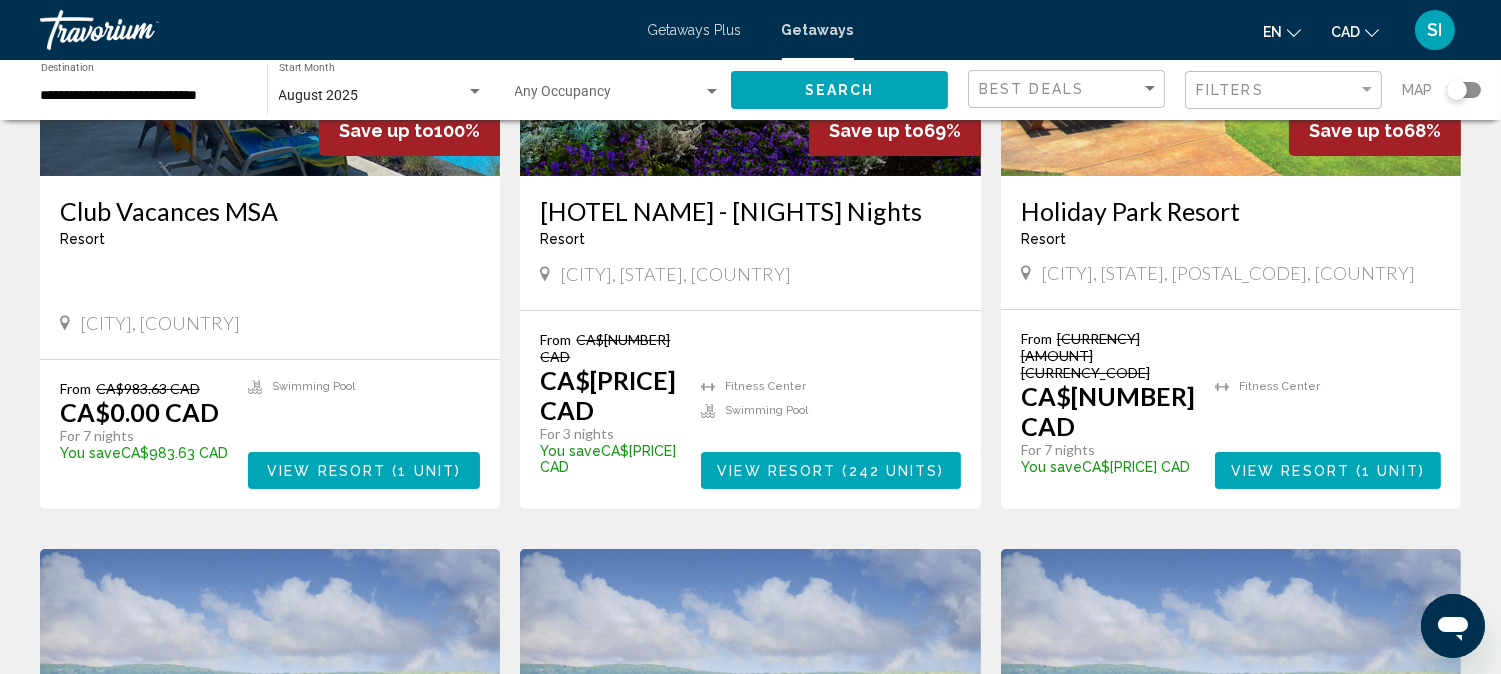 scroll, scrollTop: 355, scrollLeft: 0, axis: vertical 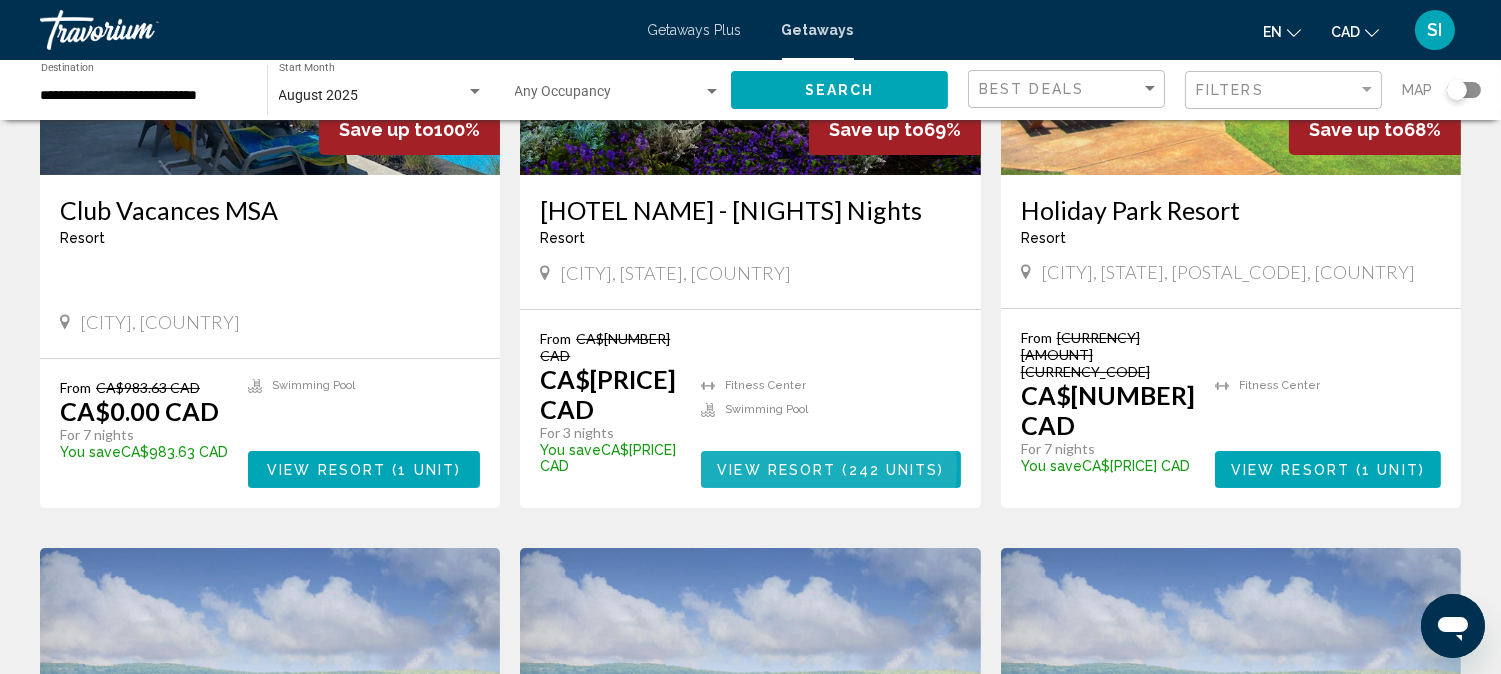click on "View Resort" at bounding box center [776, 470] 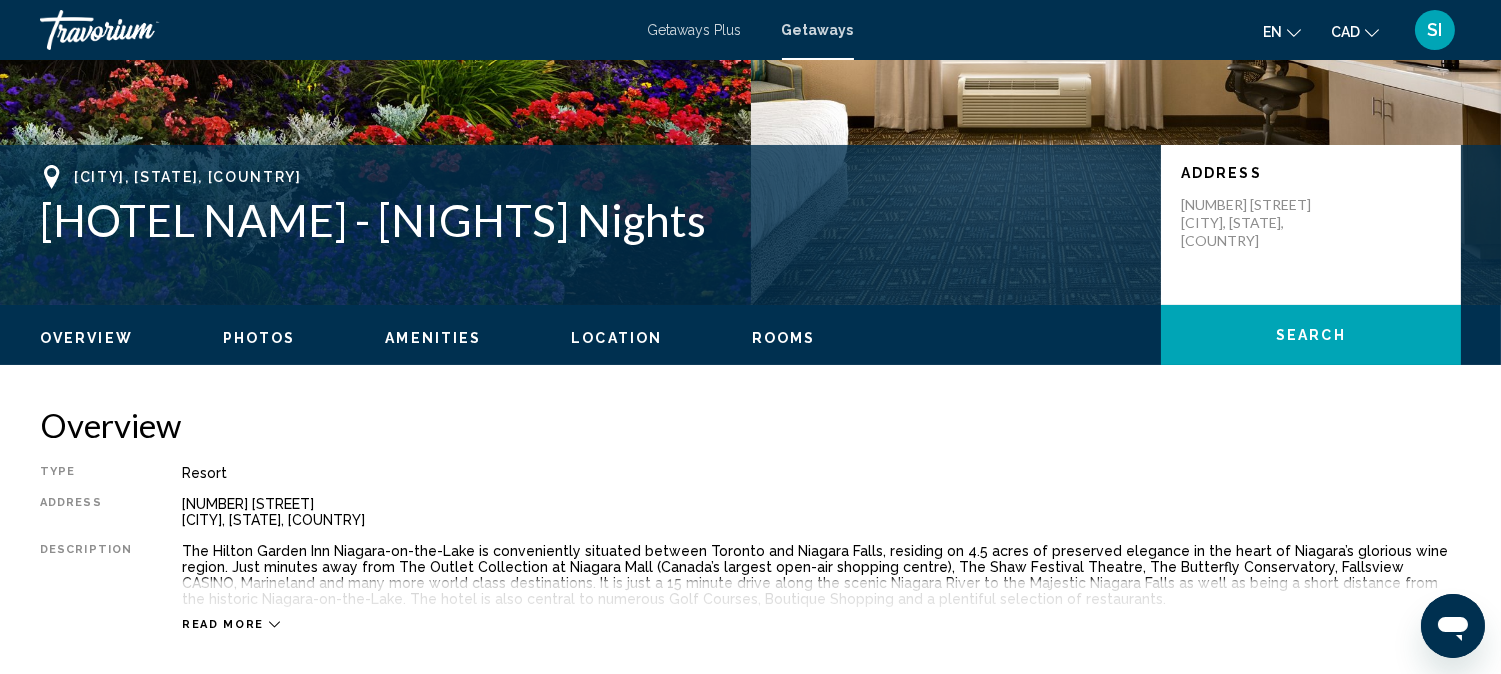 scroll, scrollTop: 23, scrollLeft: 0, axis: vertical 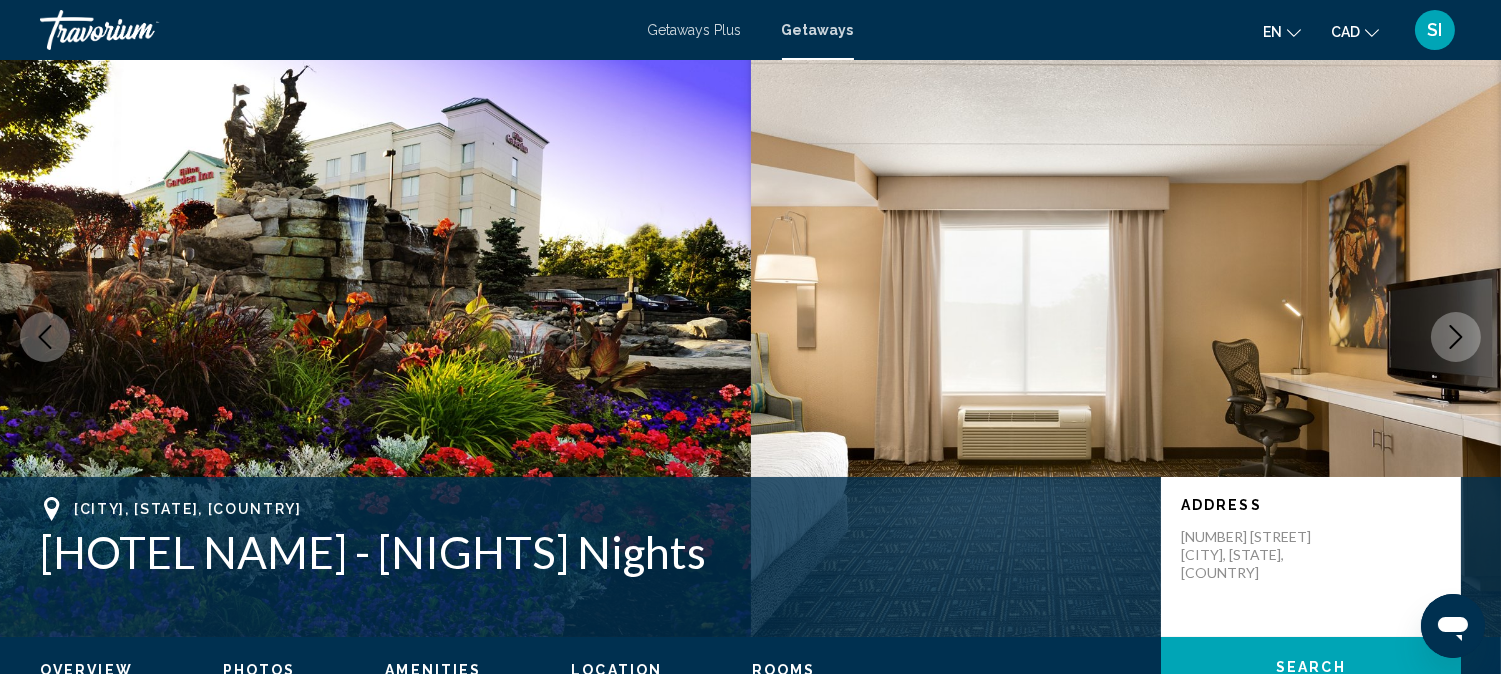 type 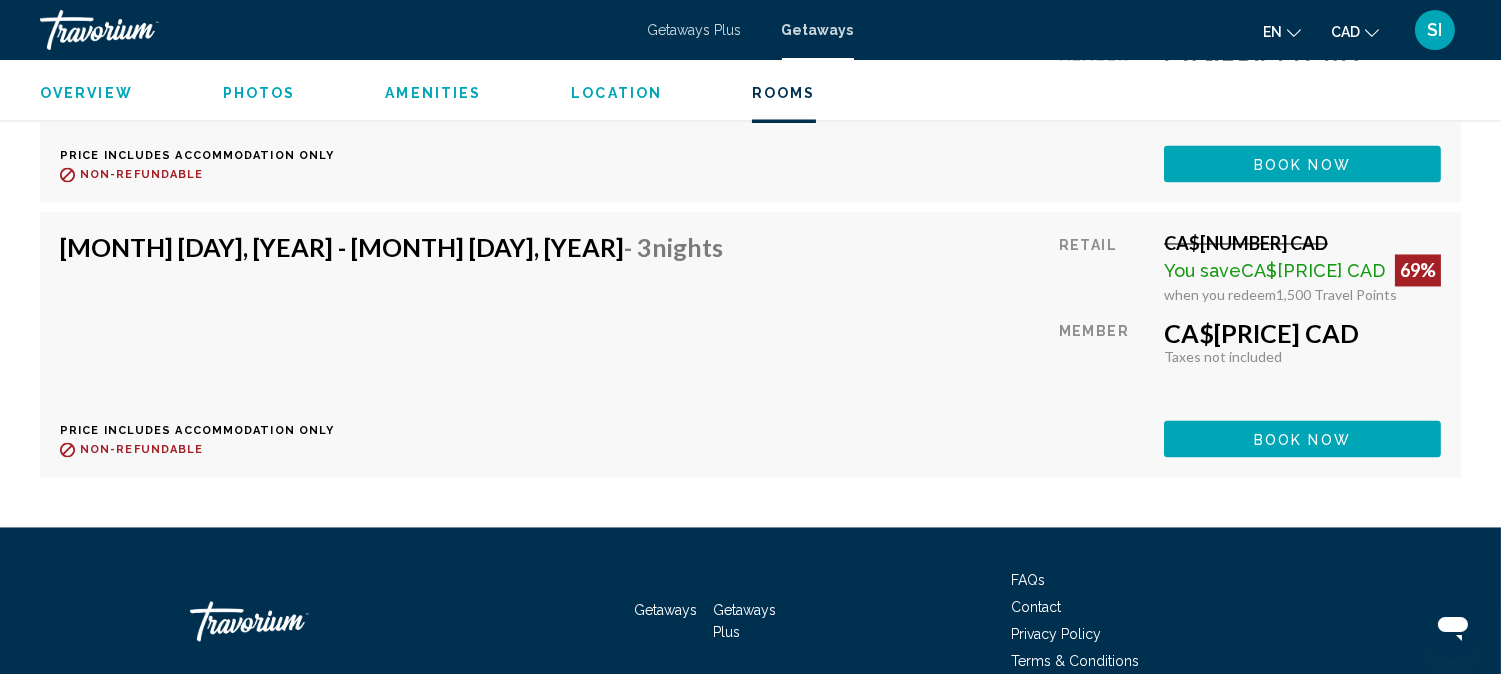scroll, scrollTop: 20390, scrollLeft: 0, axis: vertical 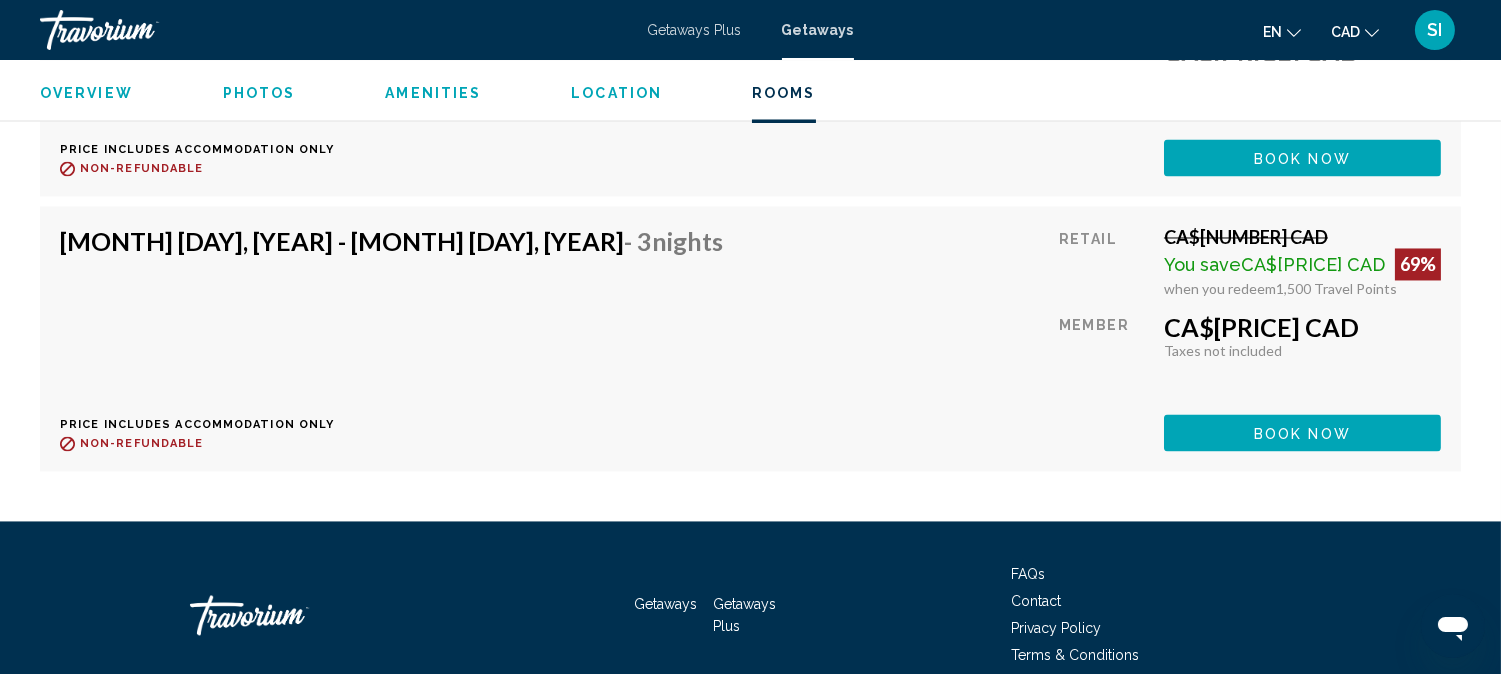 click on "Book now" at bounding box center [1302, -16865] 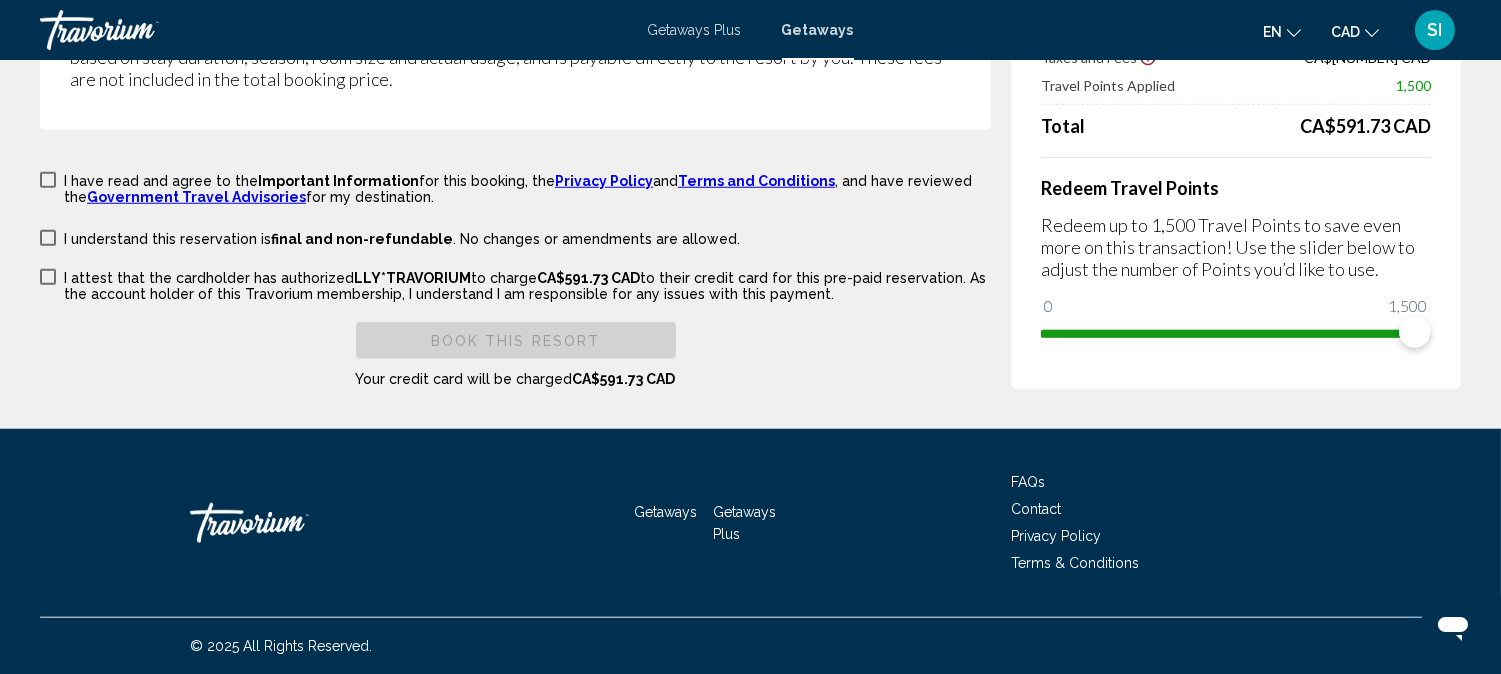 scroll, scrollTop: 3251, scrollLeft: 0, axis: vertical 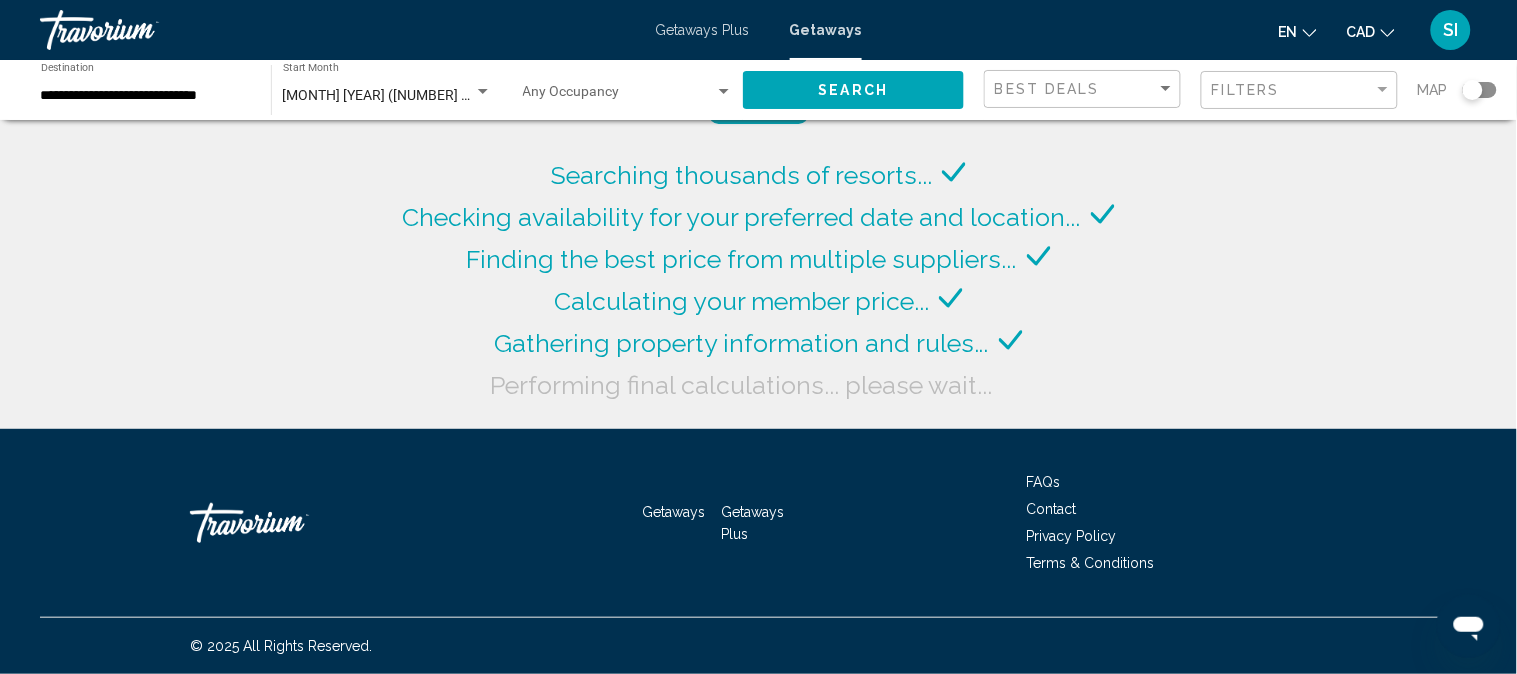 click at bounding box center [483, 91] 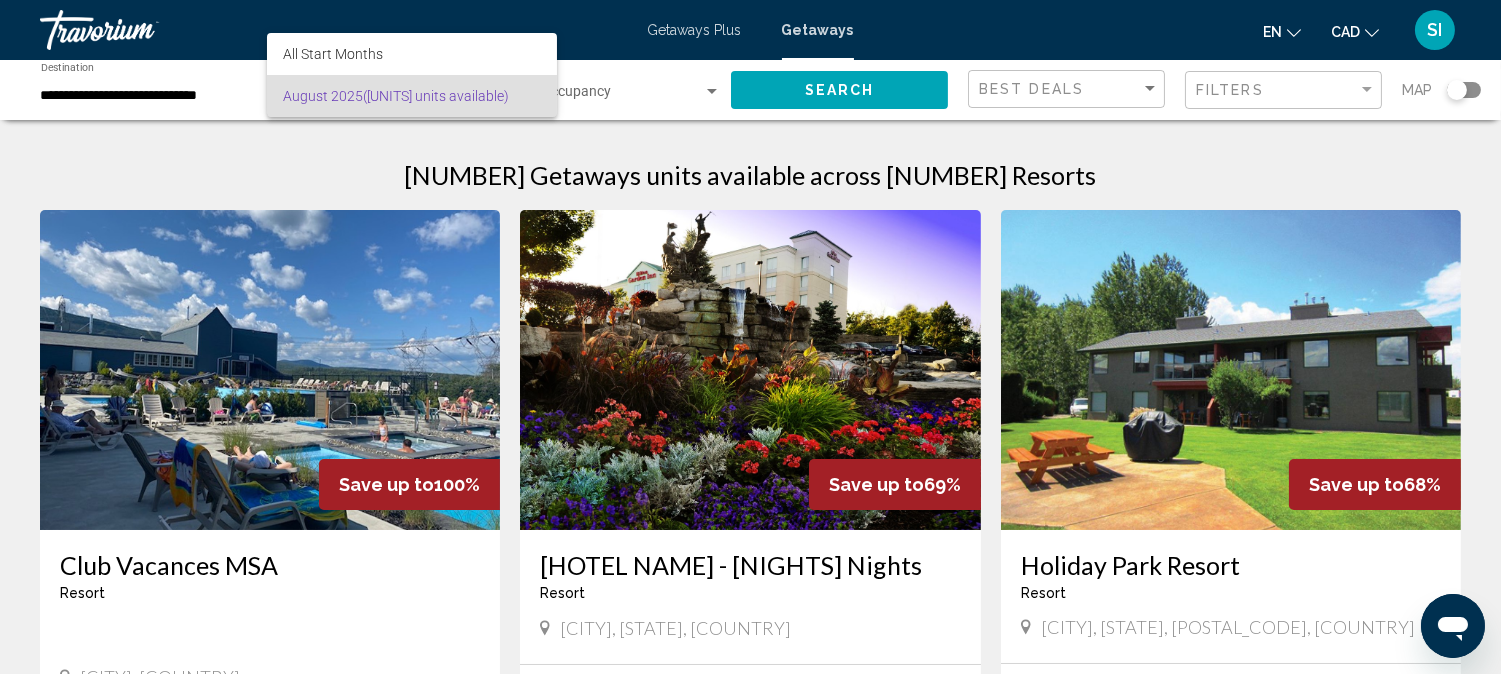 click at bounding box center (750, 337) 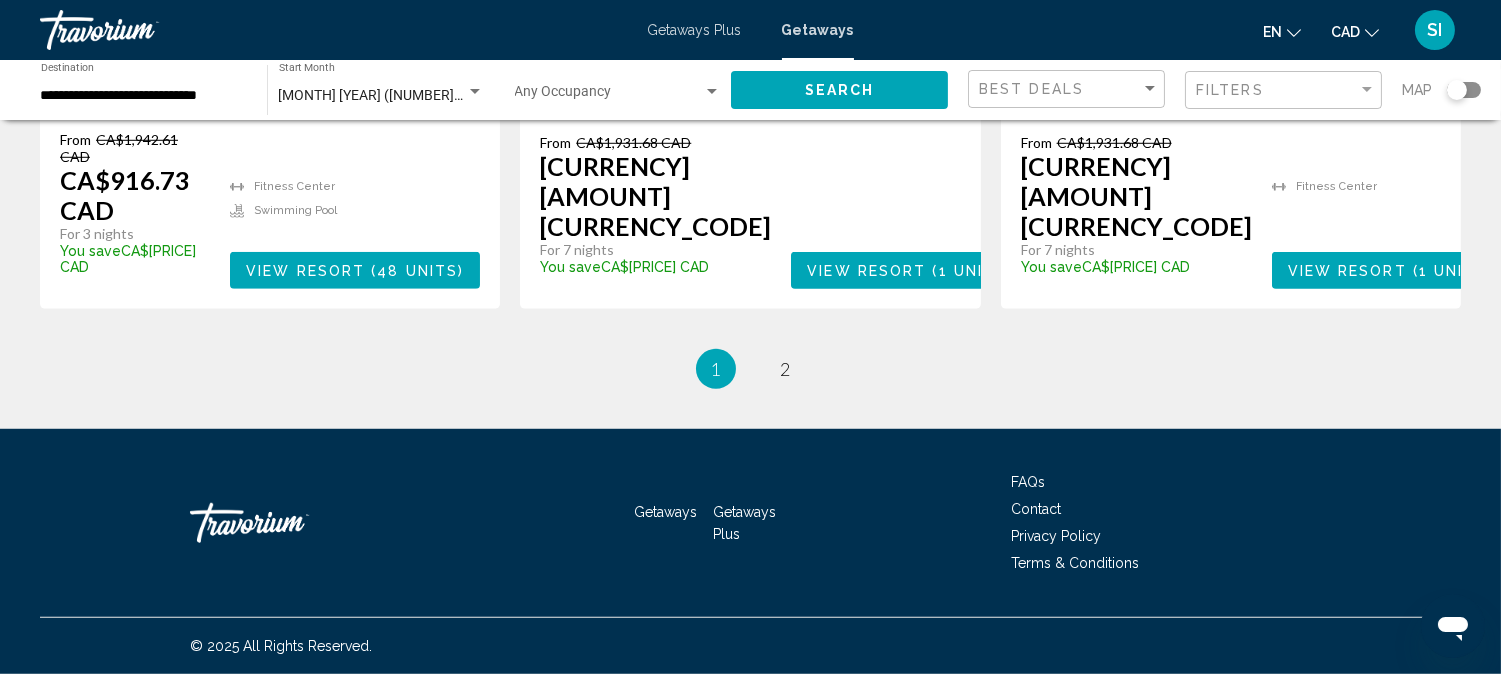 scroll, scrollTop: 2711, scrollLeft: 0, axis: vertical 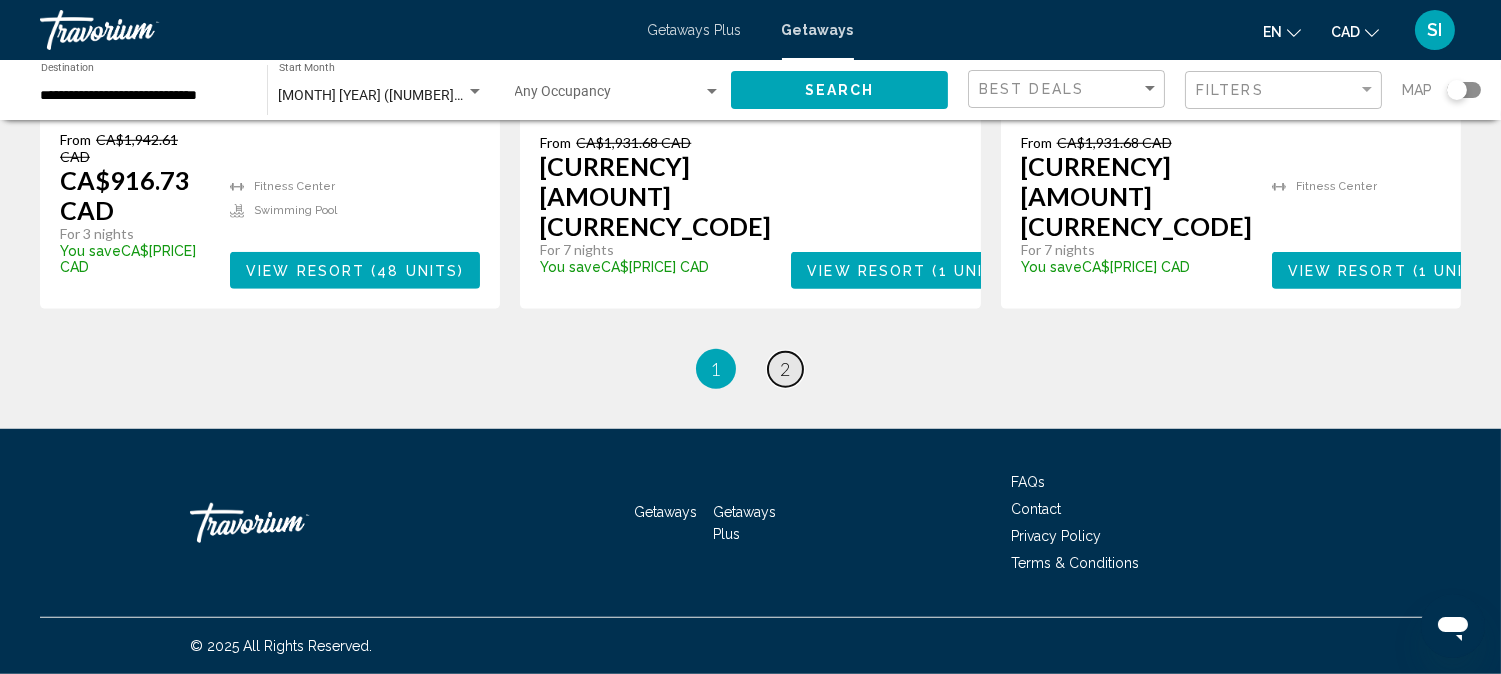 click on "2" at bounding box center [786, 369] 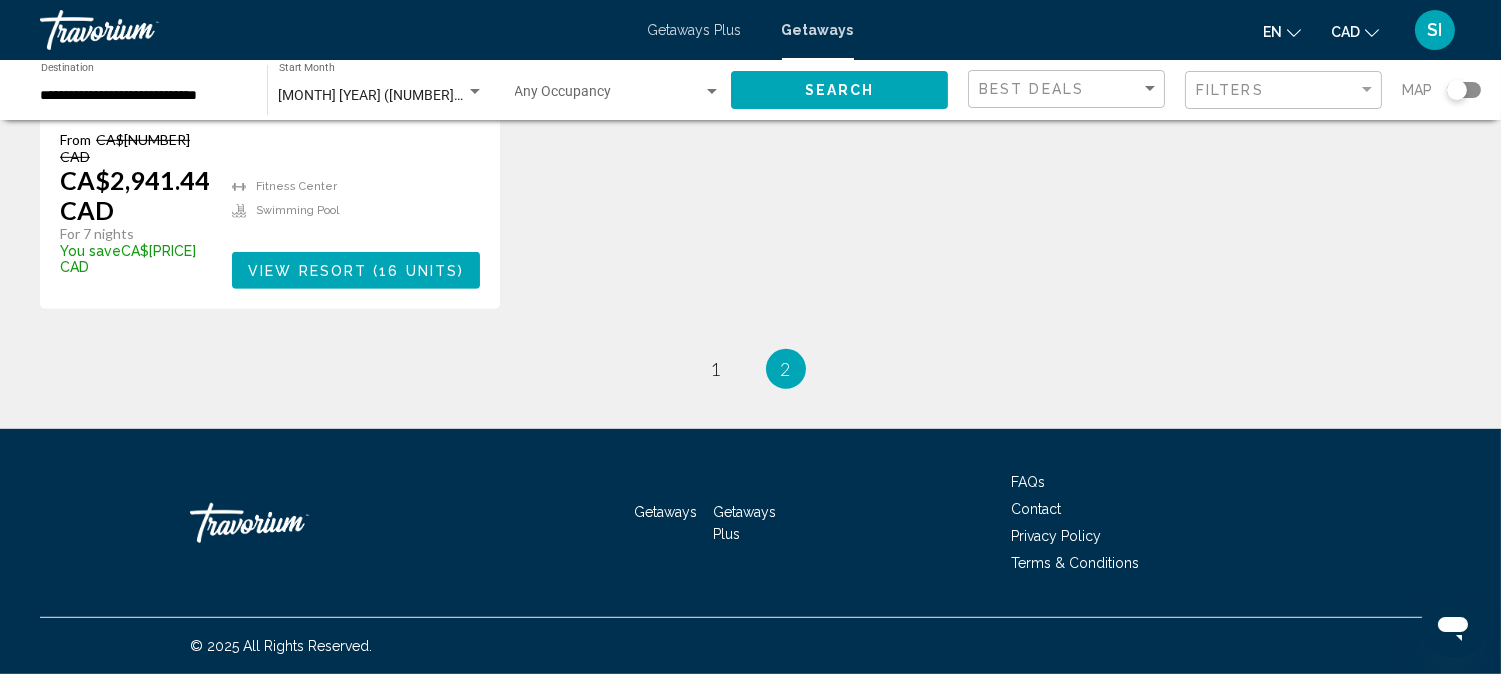 scroll, scrollTop: 1993, scrollLeft: 0, axis: vertical 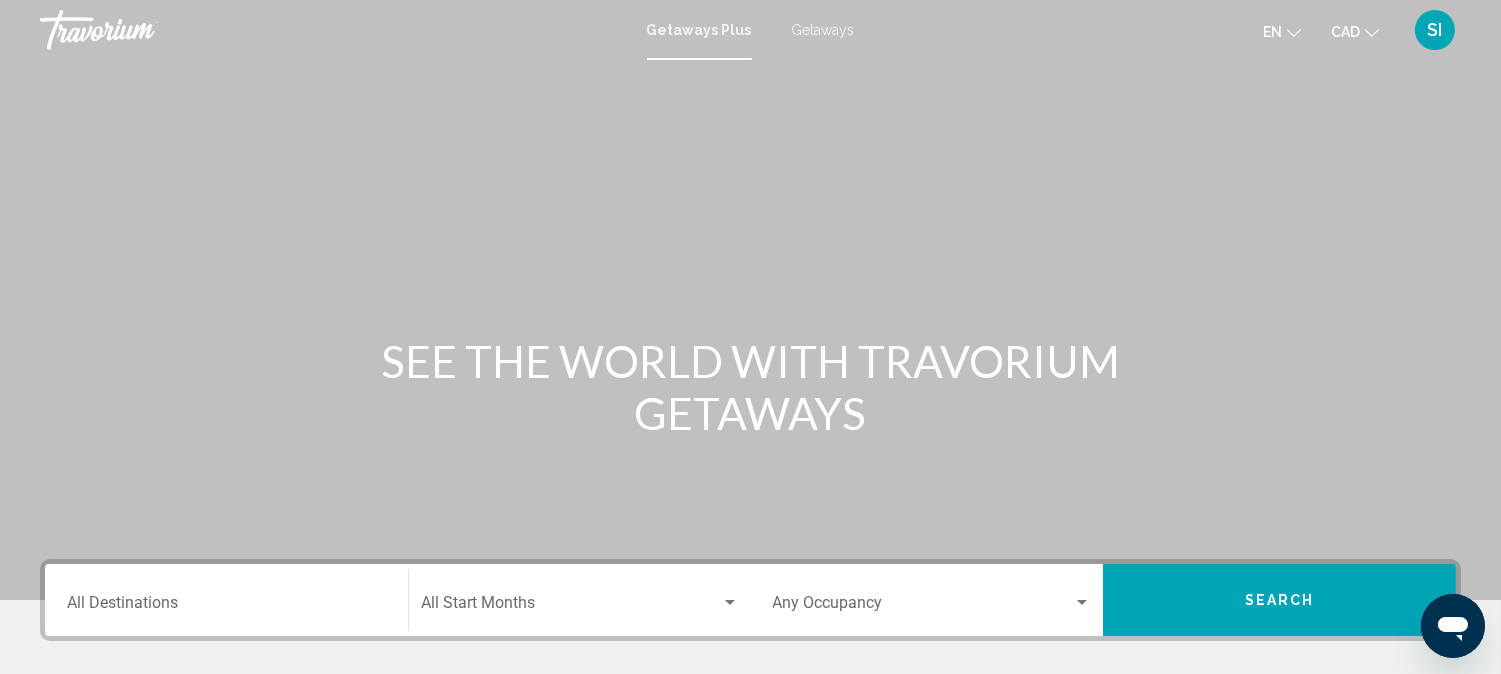 click on "Destination All Destinations" at bounding box center (226, 607) 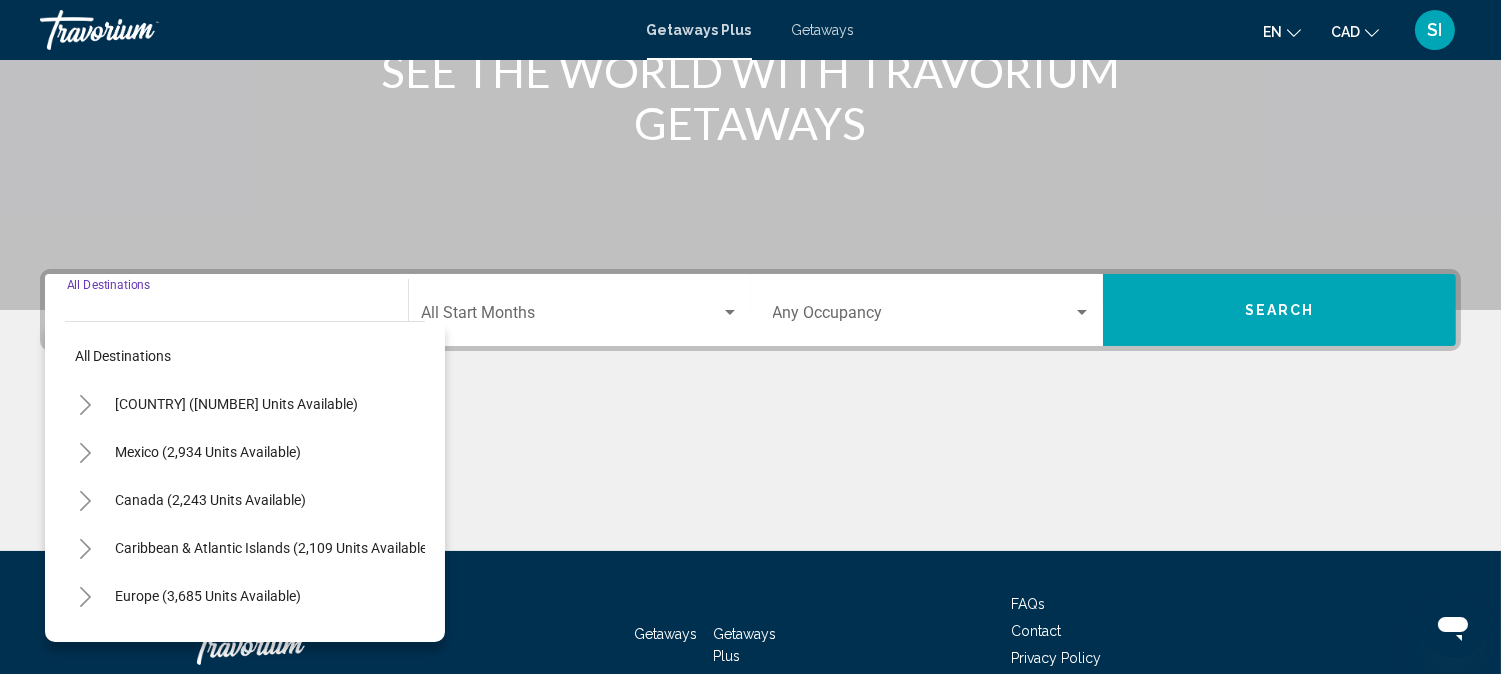 scroll, scrollTop: 411, scrollLeft: 0, axis: vertical 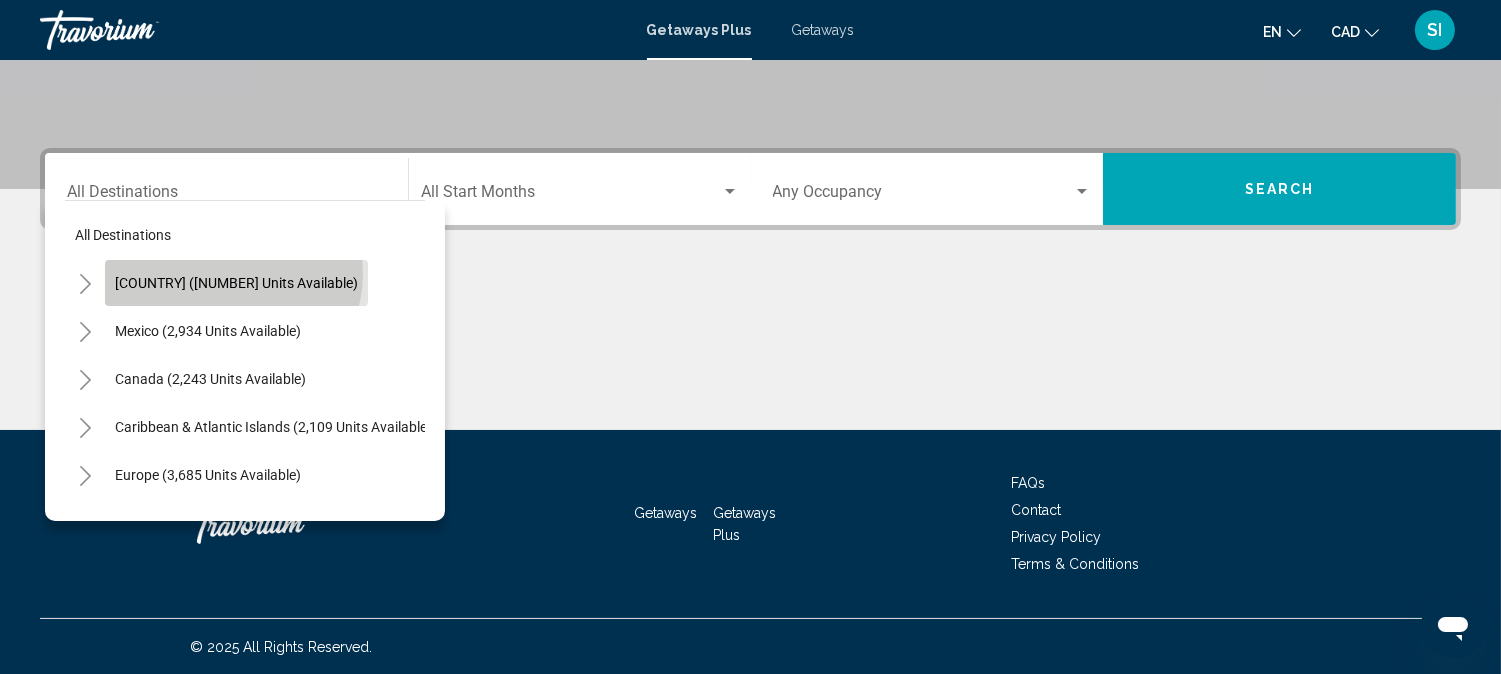 click on "[COUNTRY] ([NUMBER] units available)" 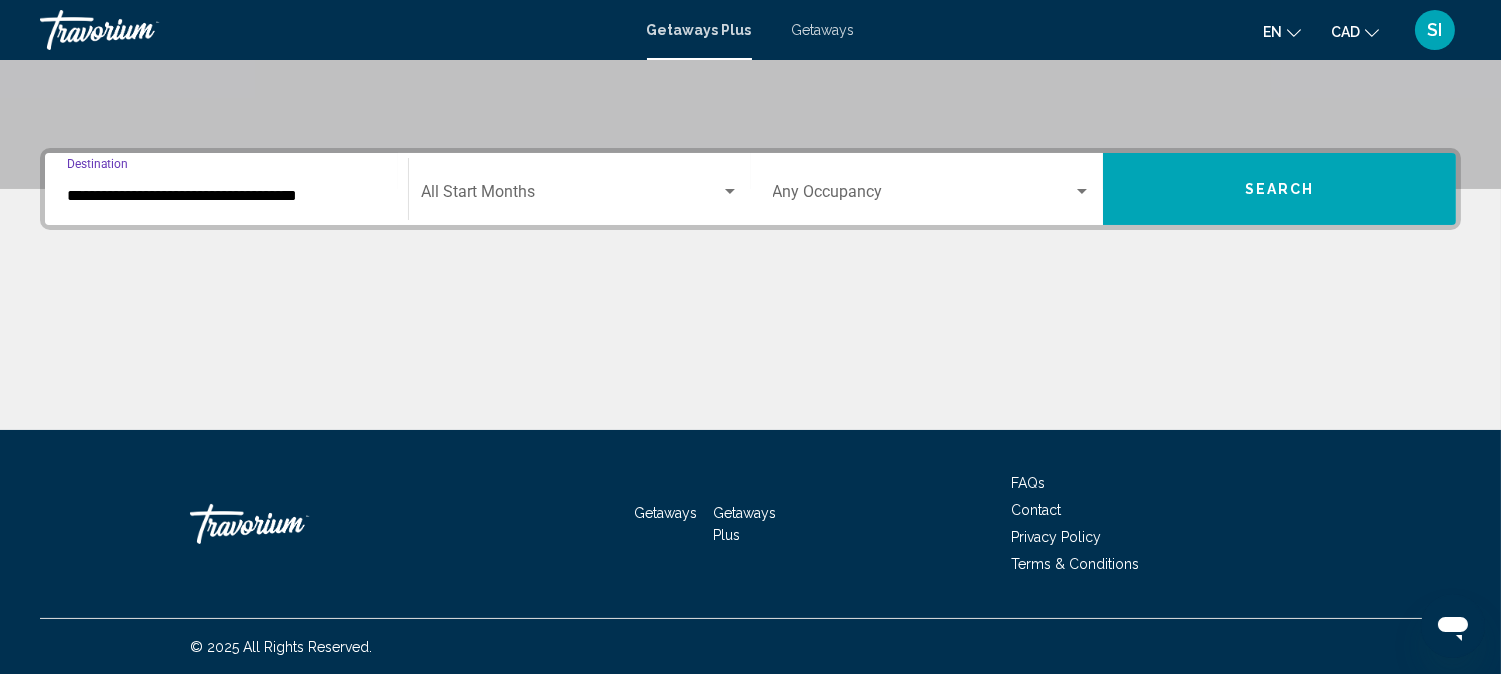 click at bounding box center (730, 192) 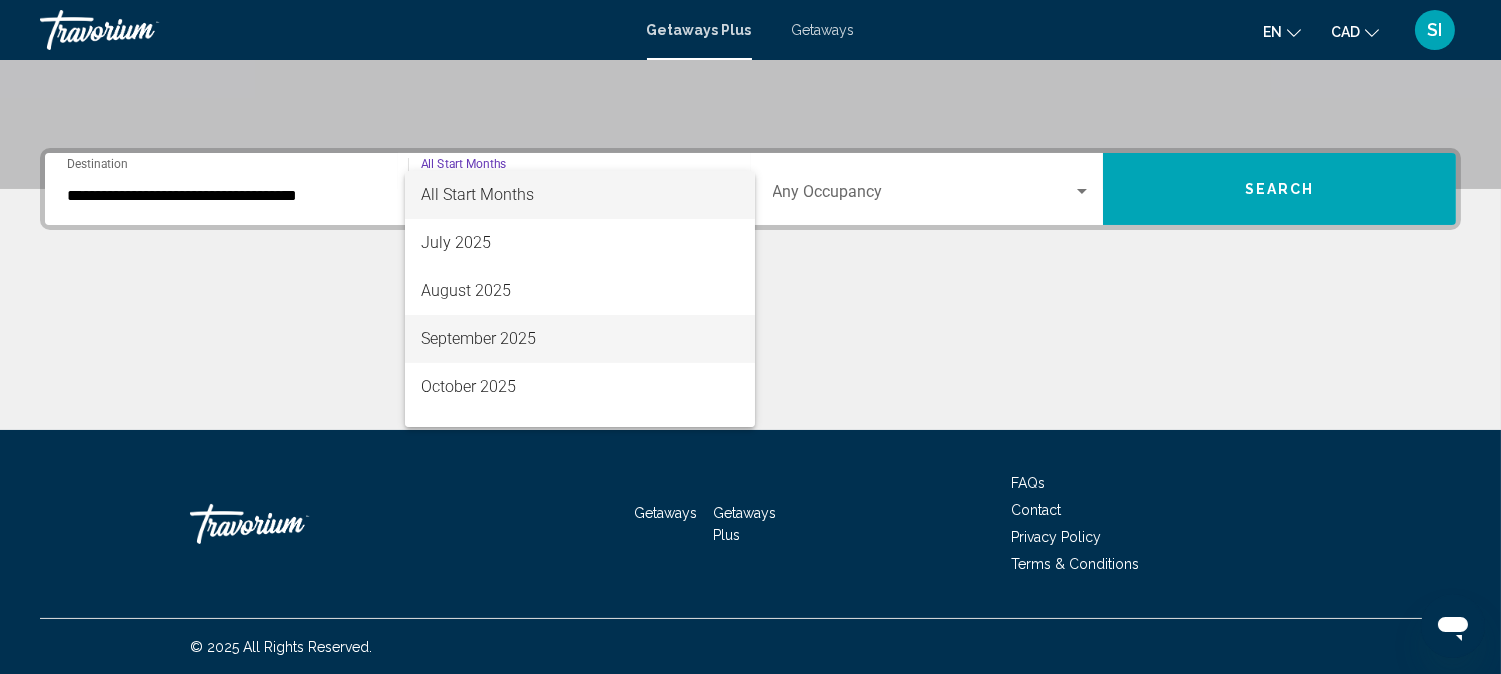 click on "September 2025" at bounding box center [580, 339] 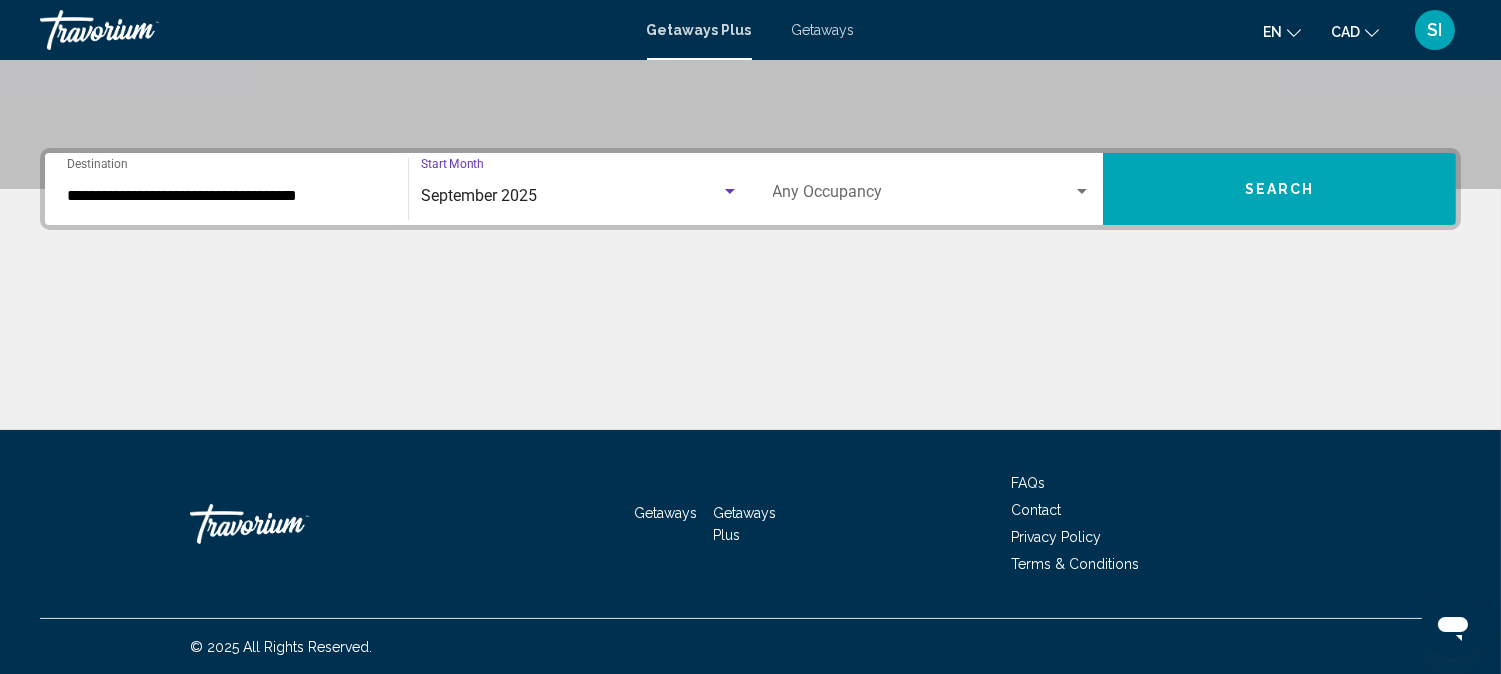 click at bounding box center (1082, 192) 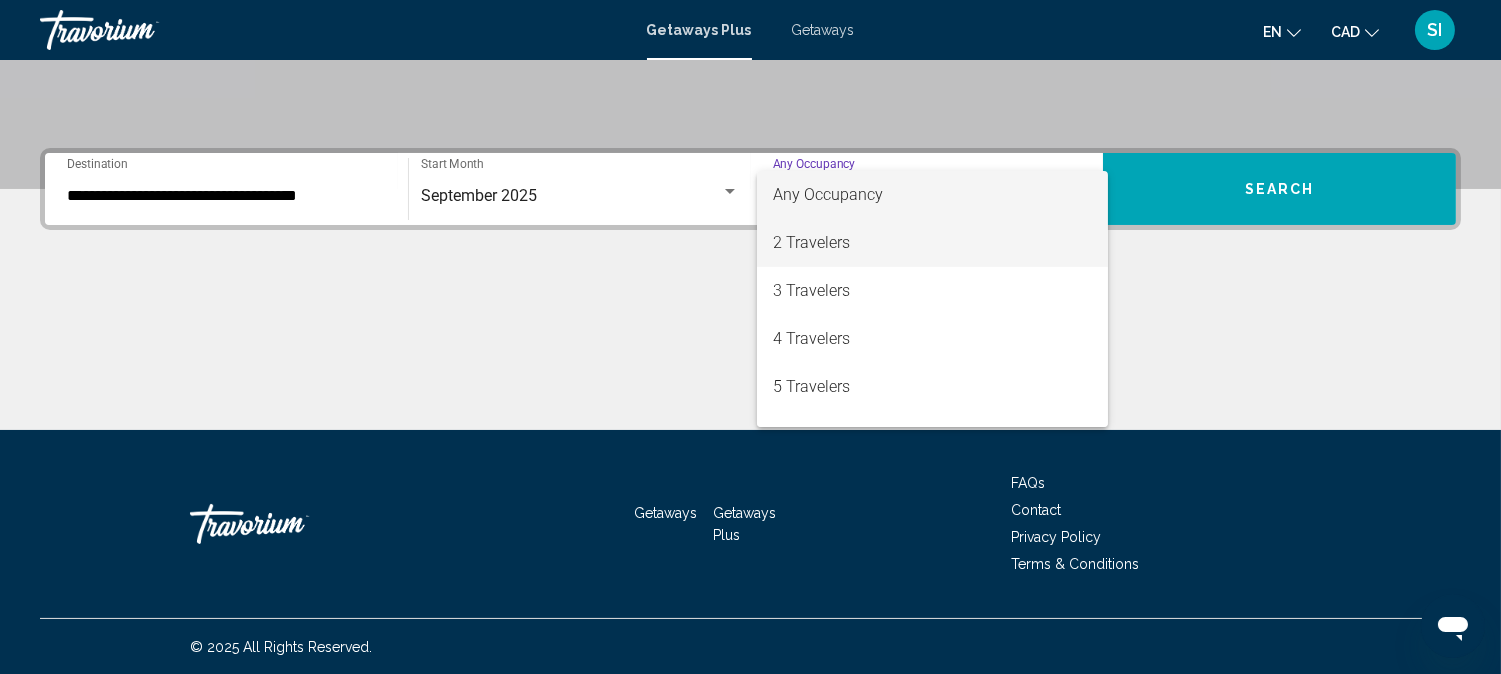 click on "2 Travelers" at bounding box center [932, 243] 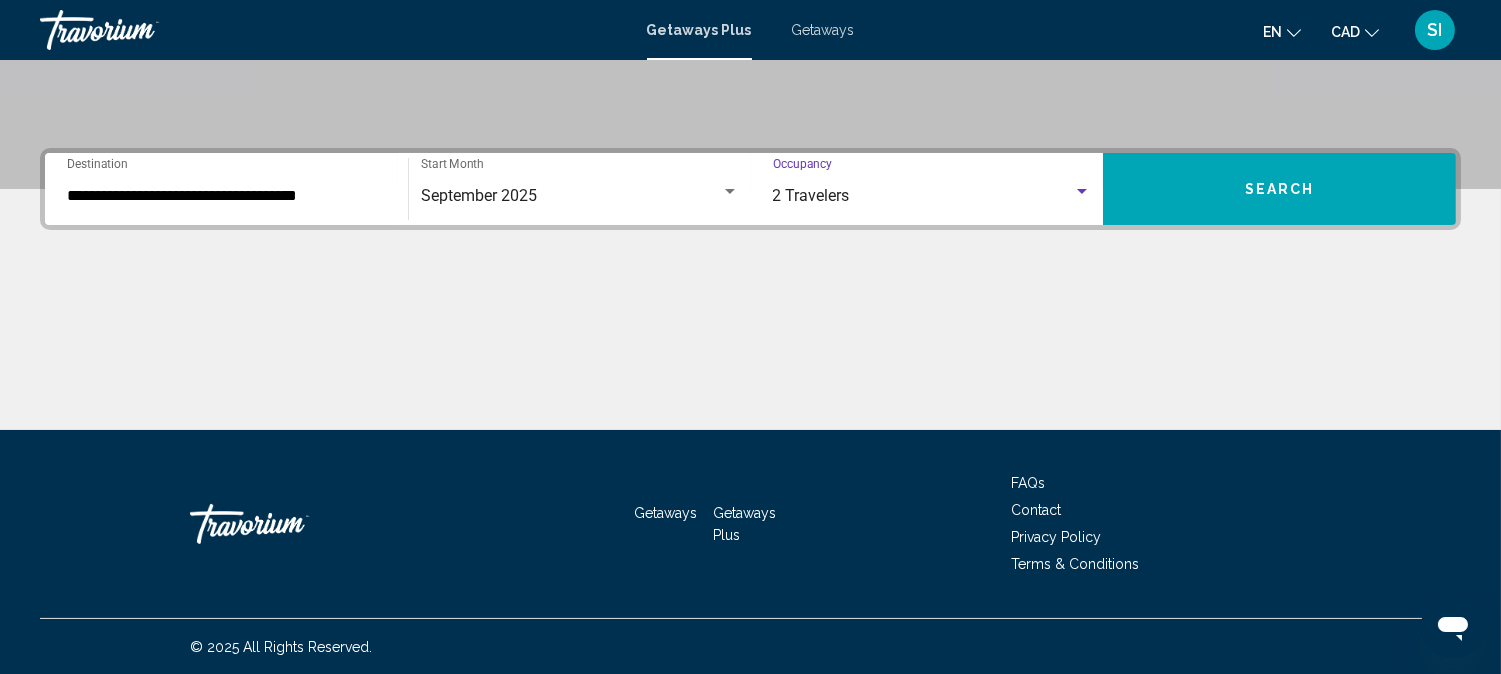 click on "Search" at bounding box center (1279, 189) 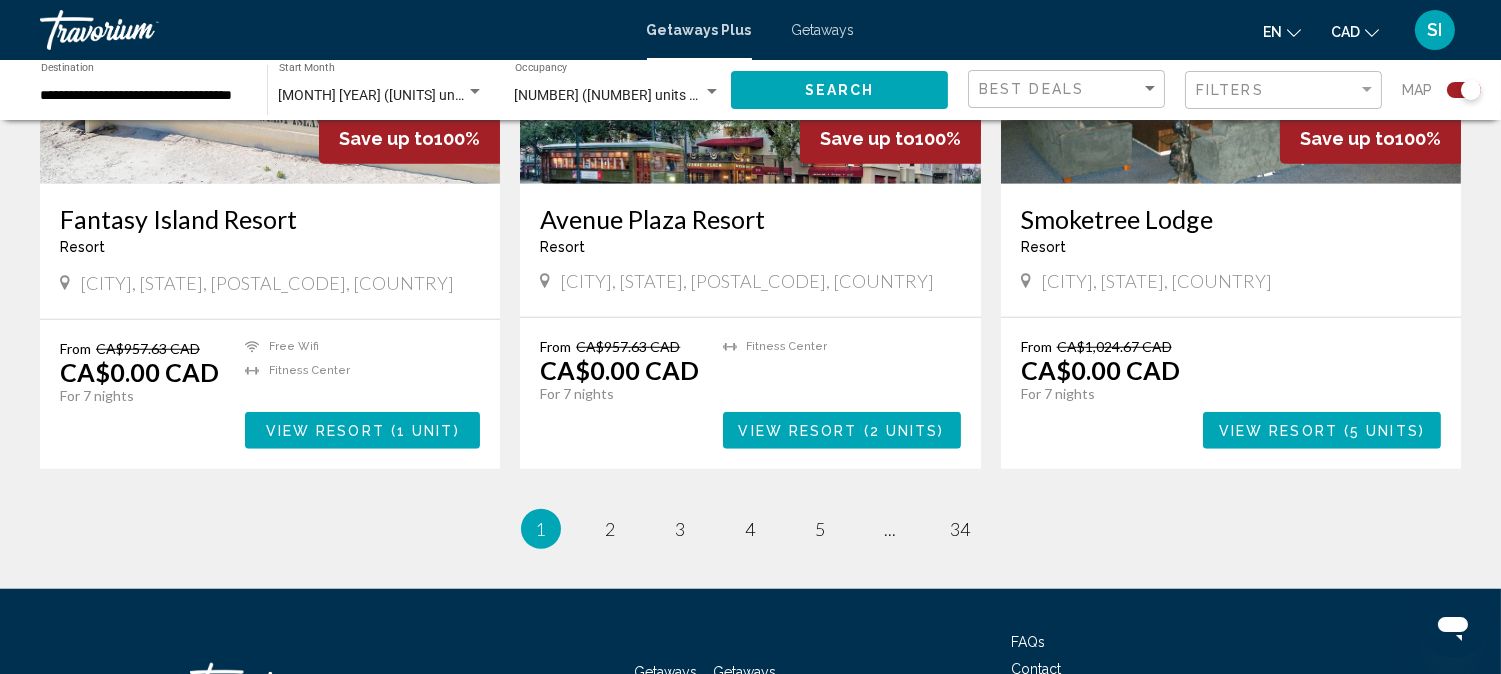 scroll, scrollTop: 3022, scrollLeft: 0, axis: vertical 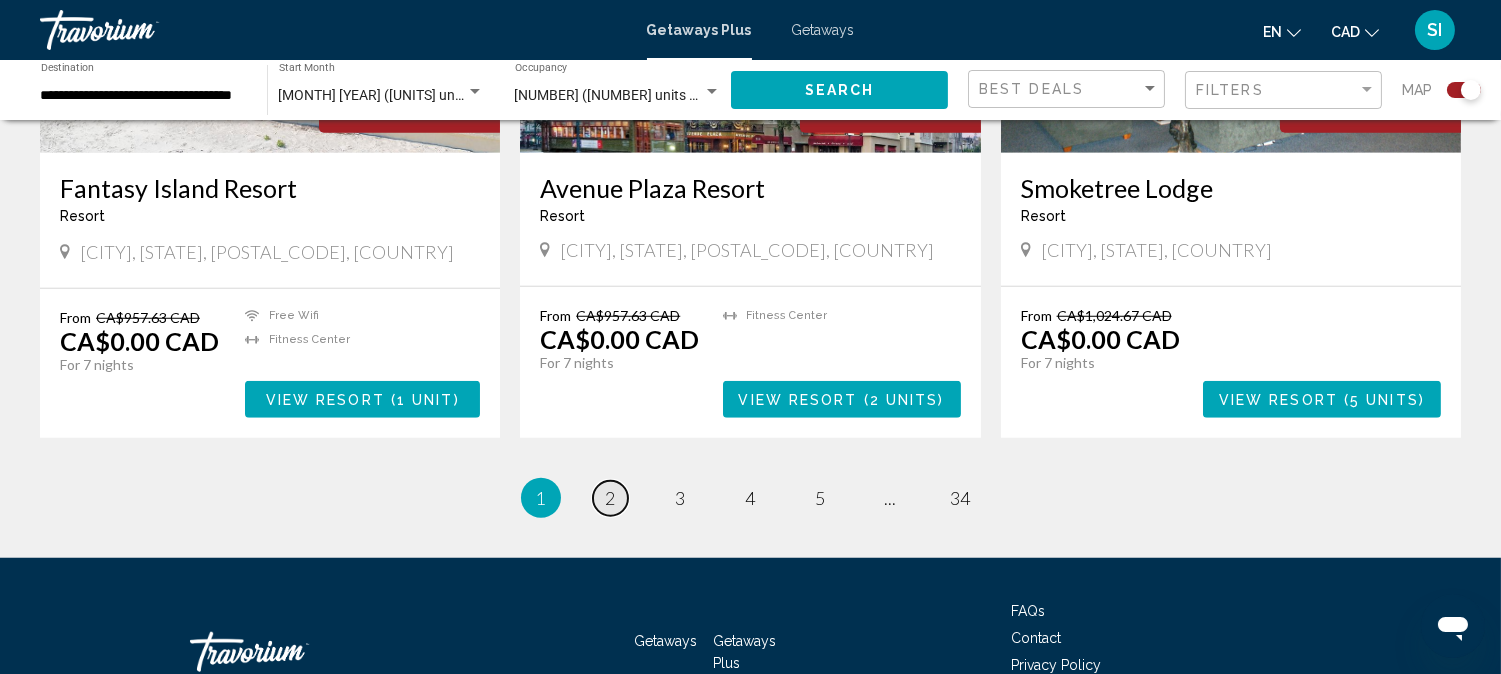 click on "page  2" at bounding box center [610, 498] 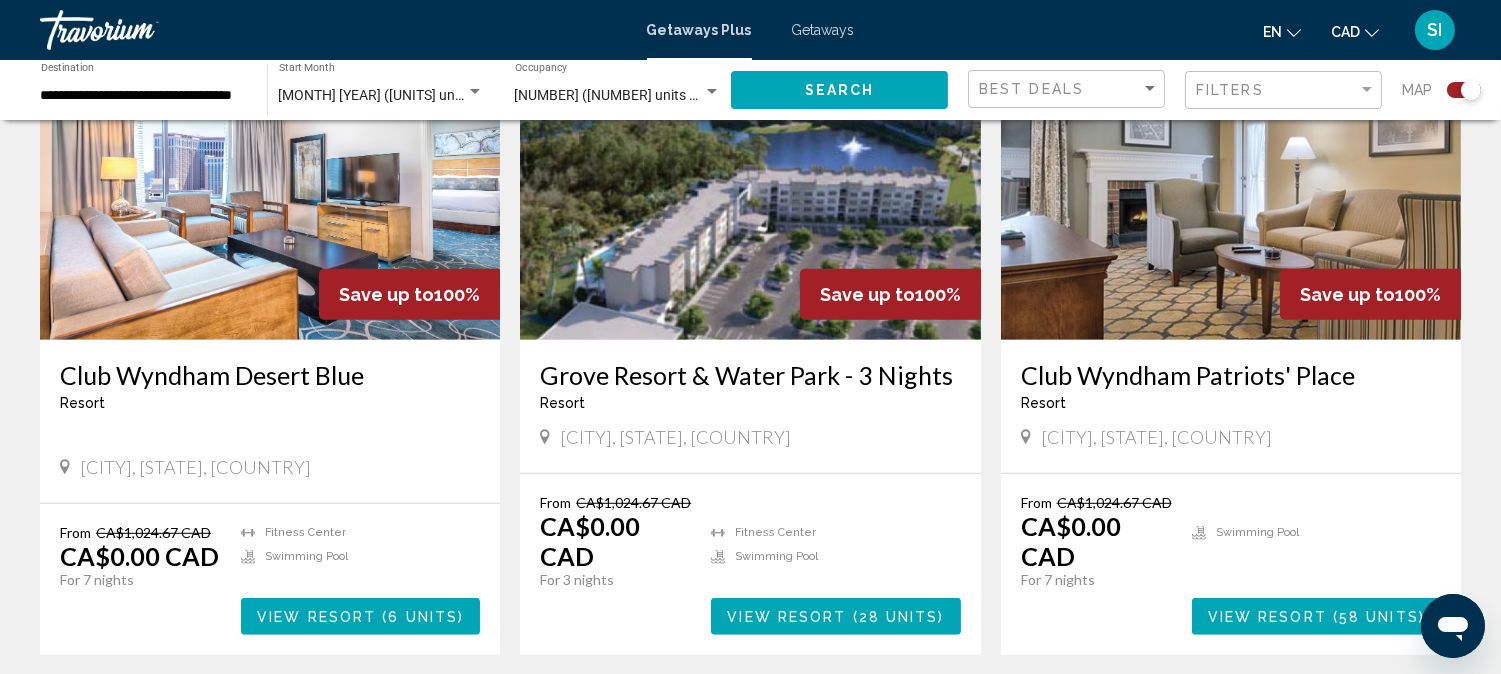 scroll, scrollTop: 2228, scrollLeft: 0, axis: vertical 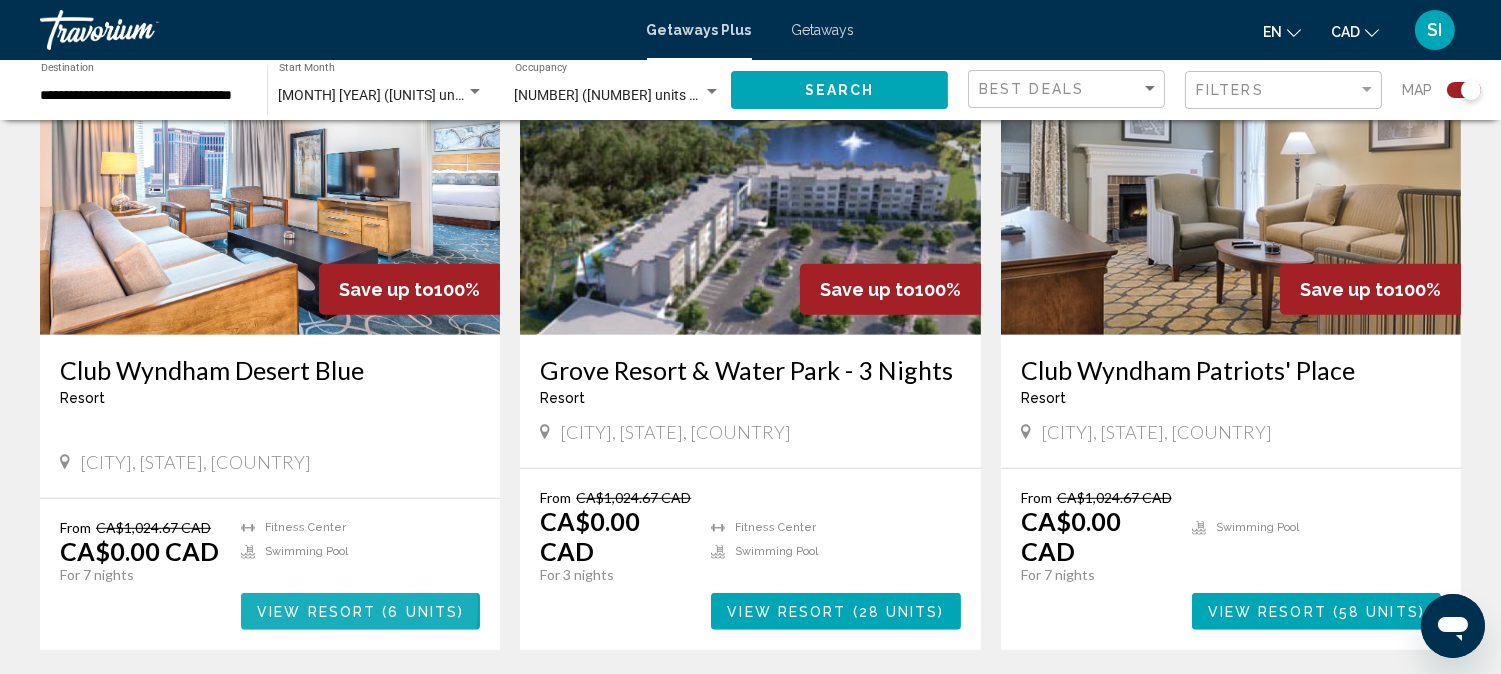 click on "View Resort" at bounding box center (316, 612) 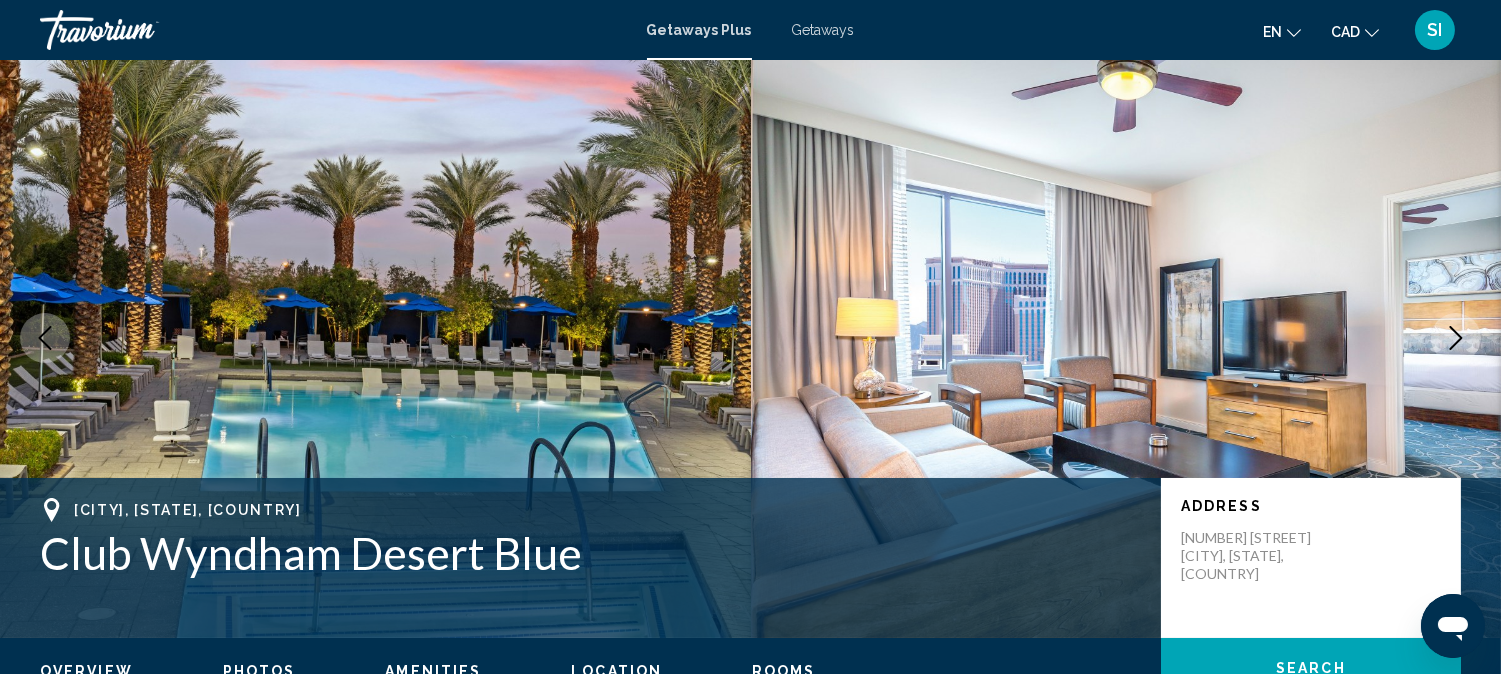 type 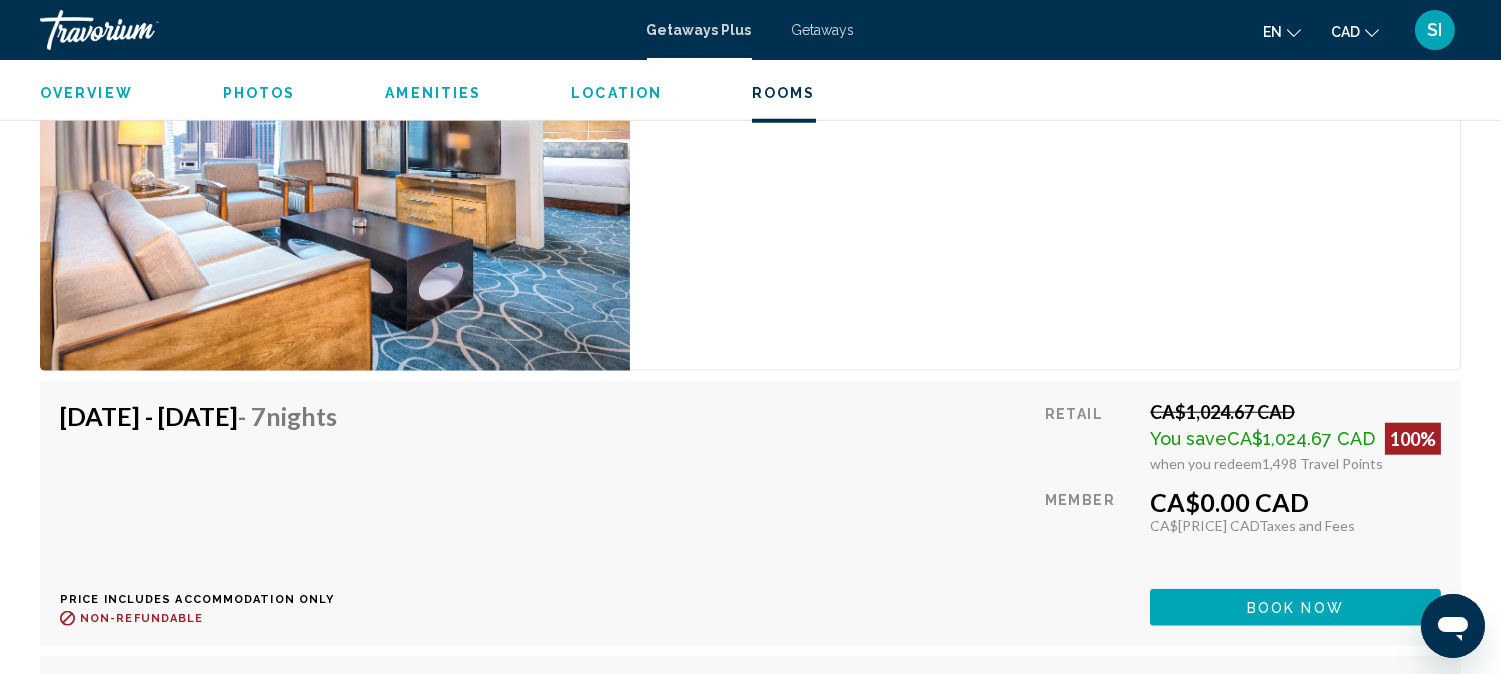 scroll, scrollTop: 3755, scrollLeft: 0, axis: vertical 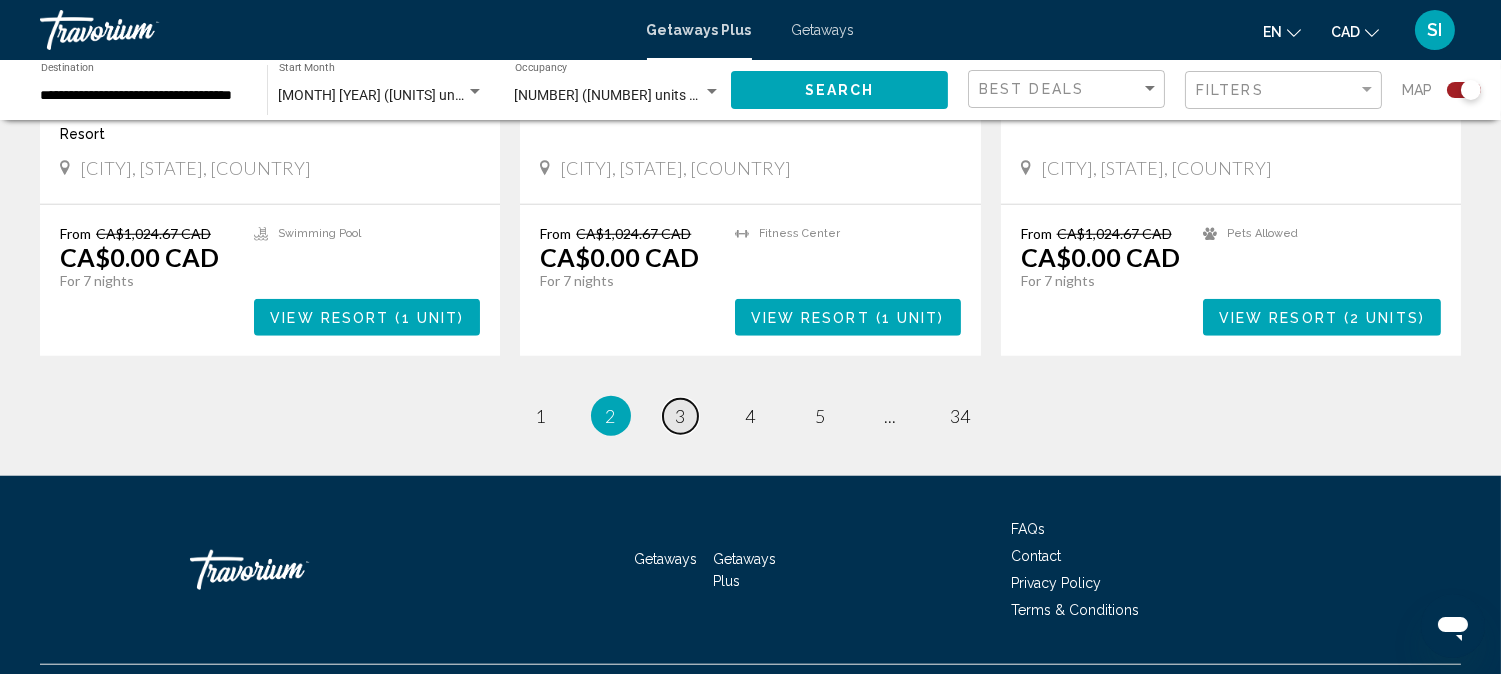 click on "page  3" at bounding box center [680, 416] 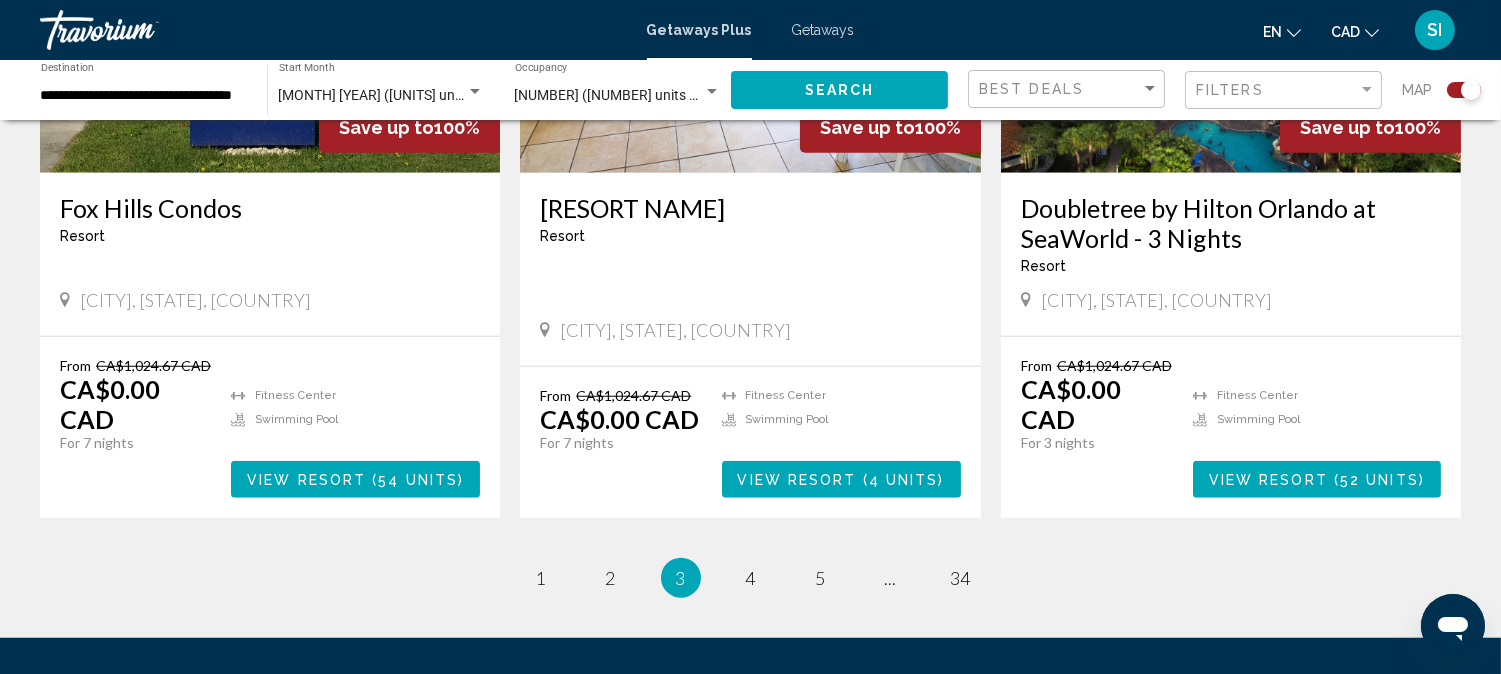 scroll, scrollTop: 3305, scrollLeft: 0, axis: vertical 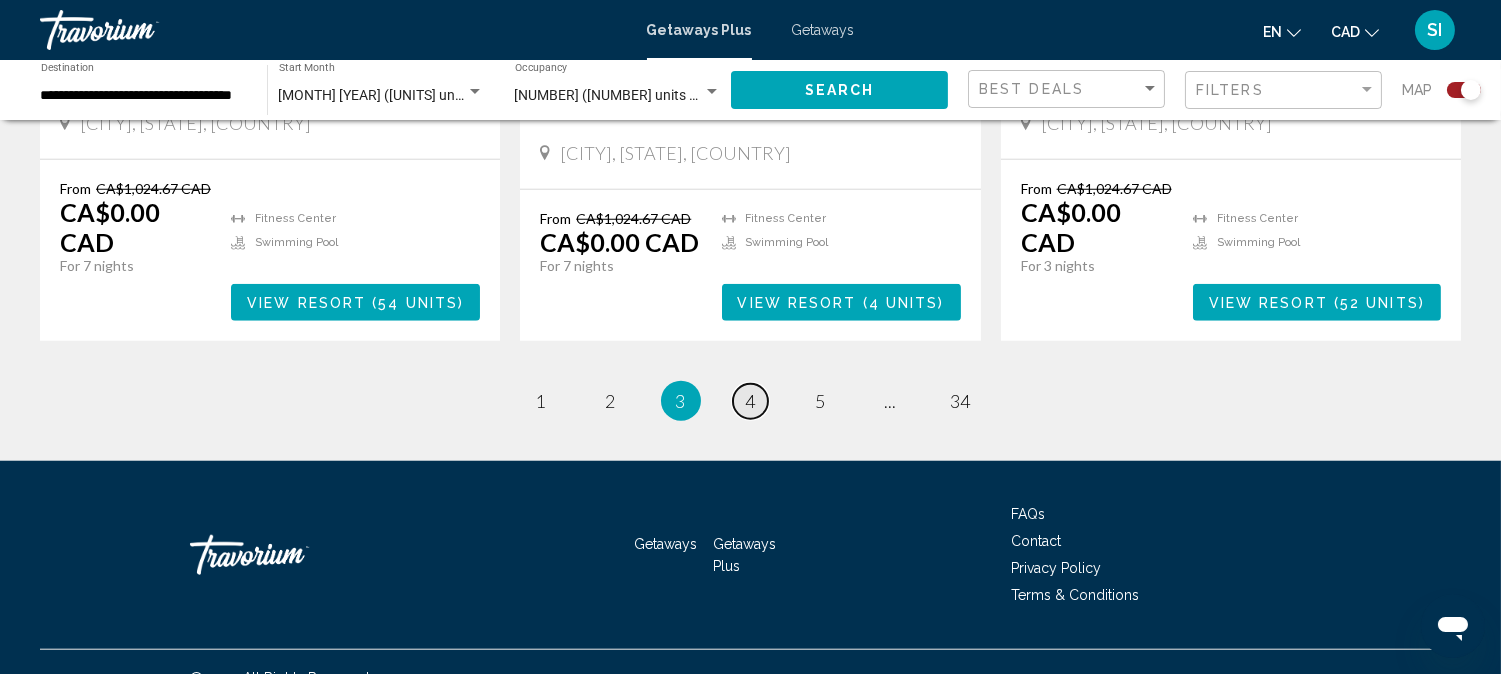 click on "4" at bounding box center (751, 401) 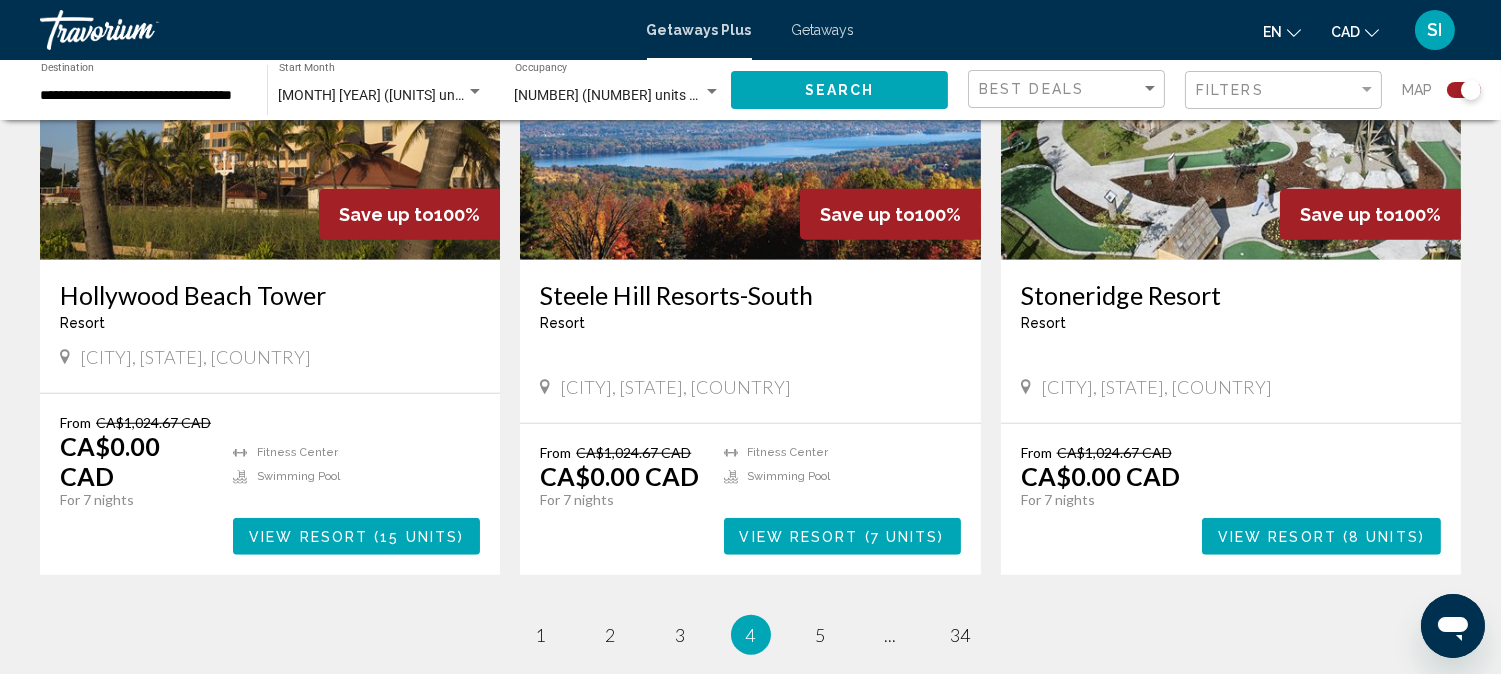 scroll, scrollTop: 2984, scrollLeft: 0, axis: vertical 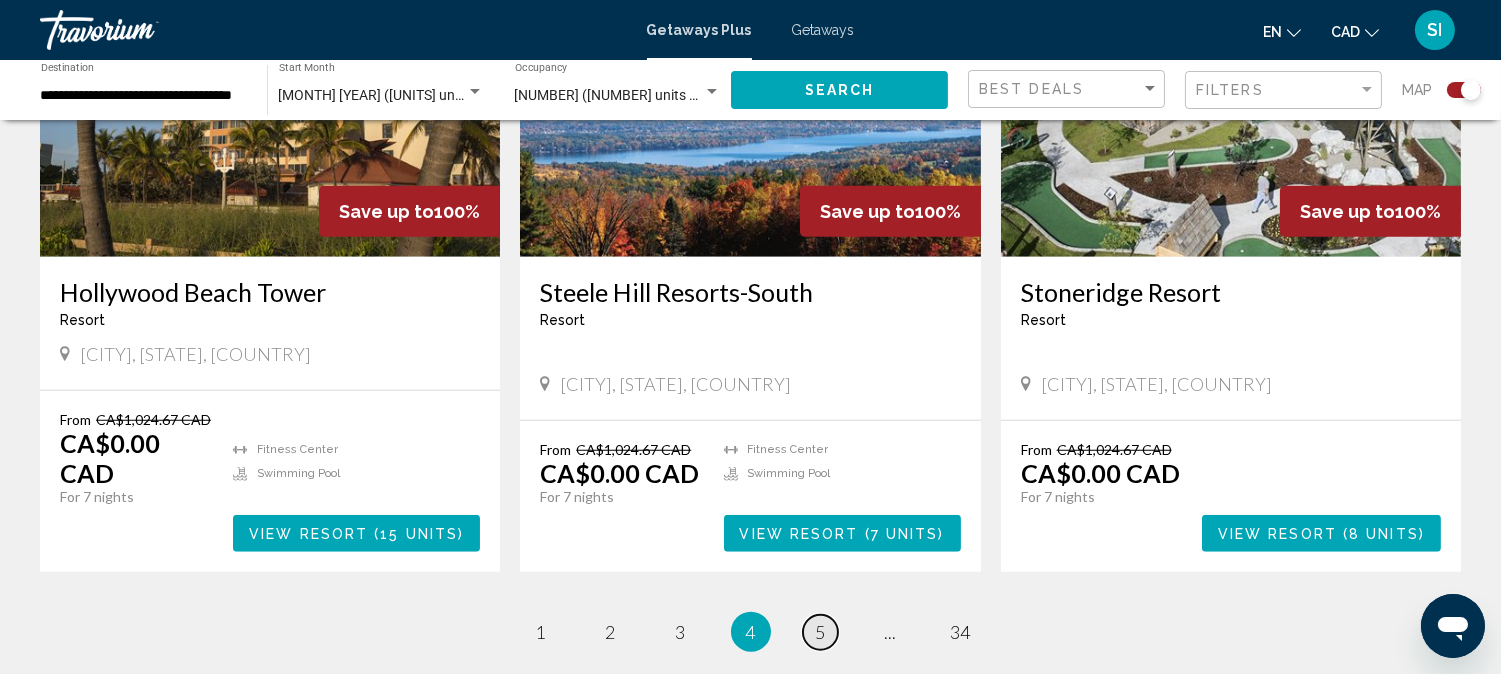 click on "5" at bounding box center [821, 632] 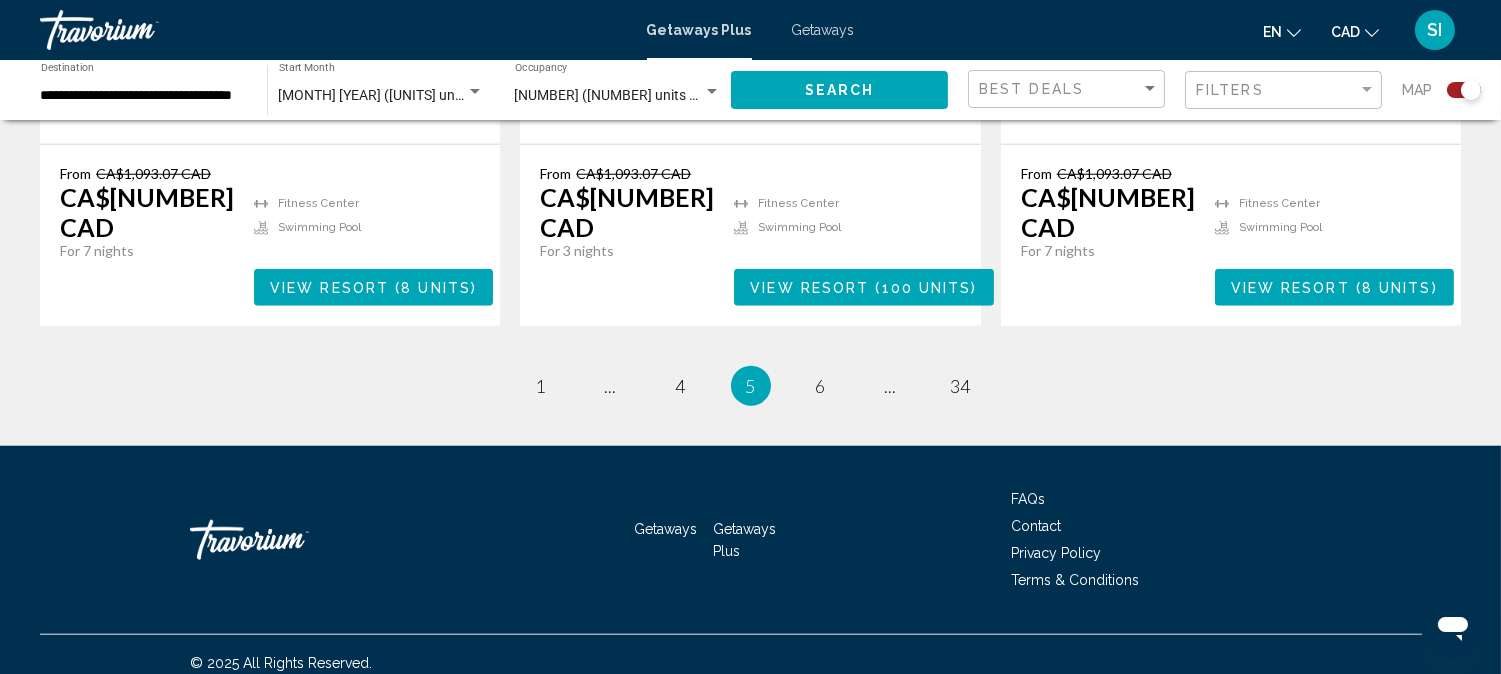 scroll, scrollTop: 3335, scrollLeft: 0, axis: vertical 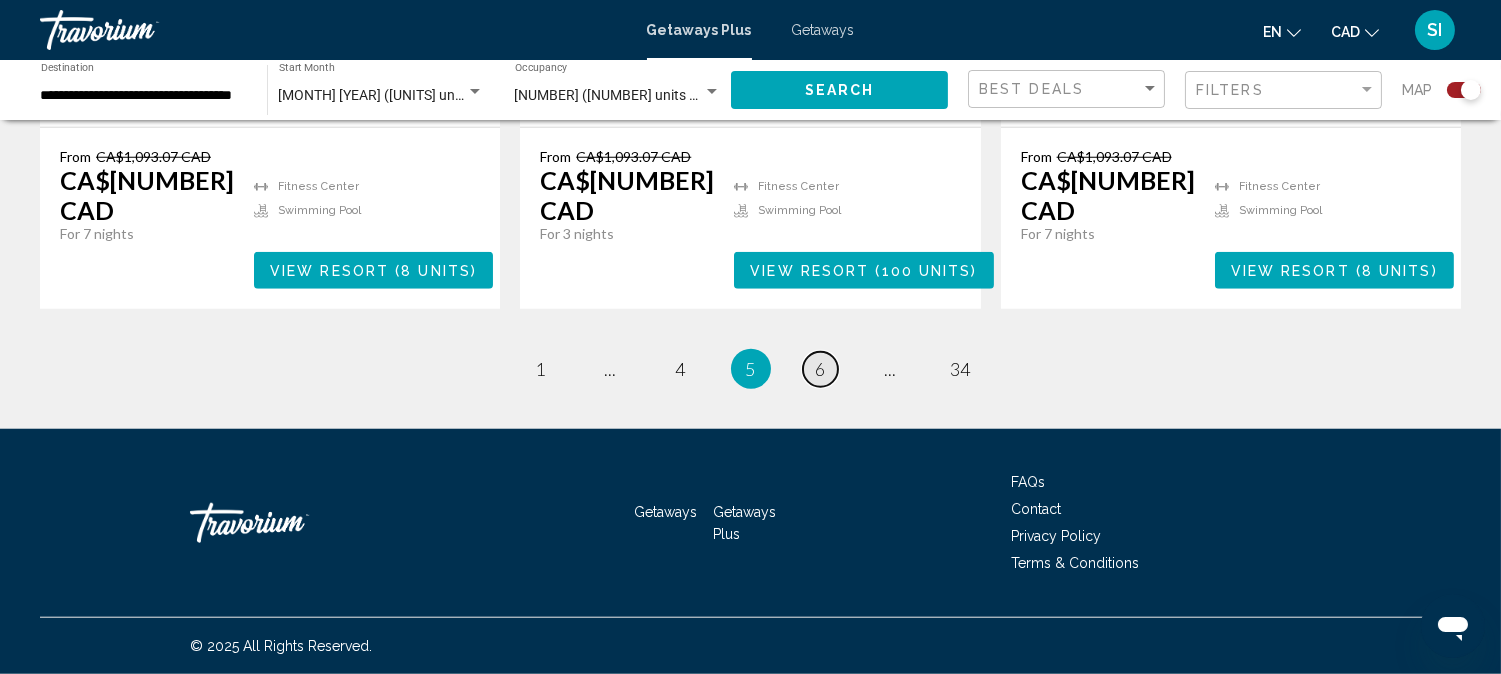 click on "6" at bounding box center (821, 369) 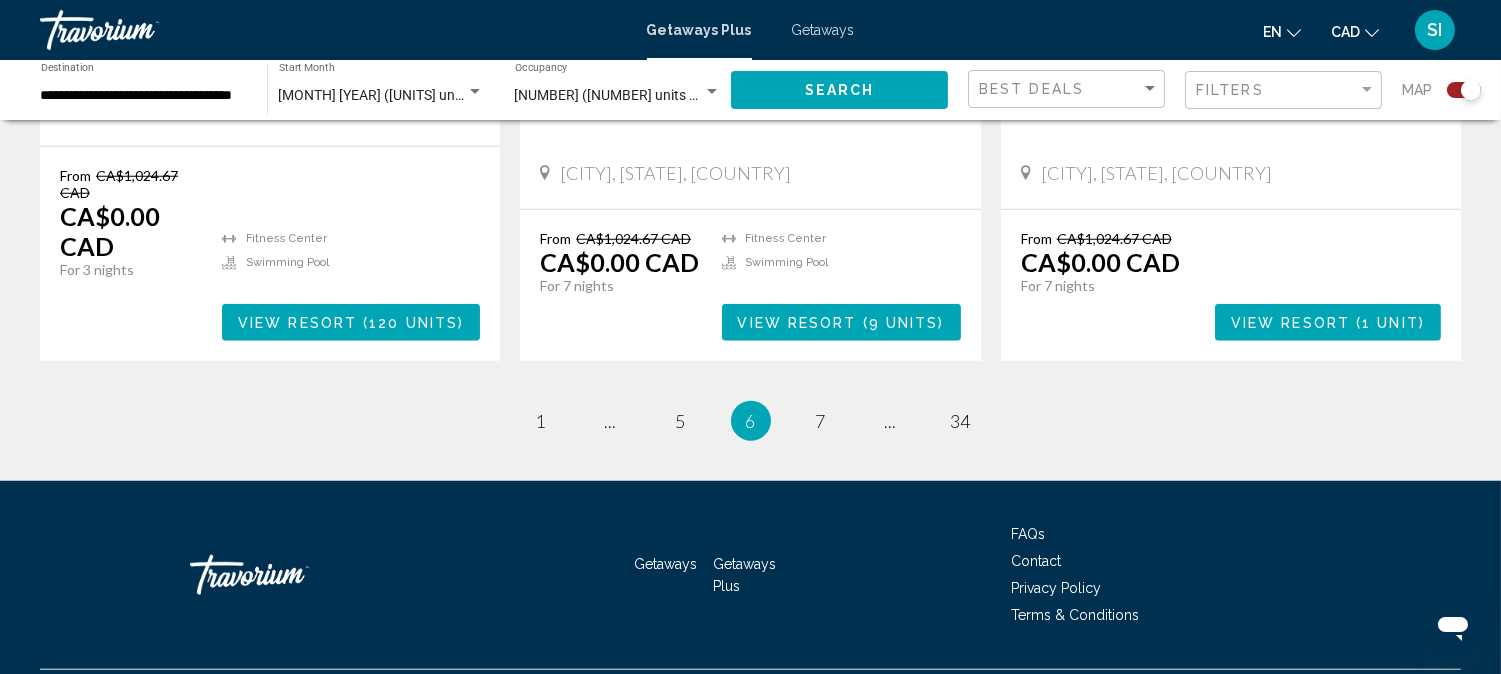 scroll, scrollTop: 3305, scrollLeft: 0, axis: vertical 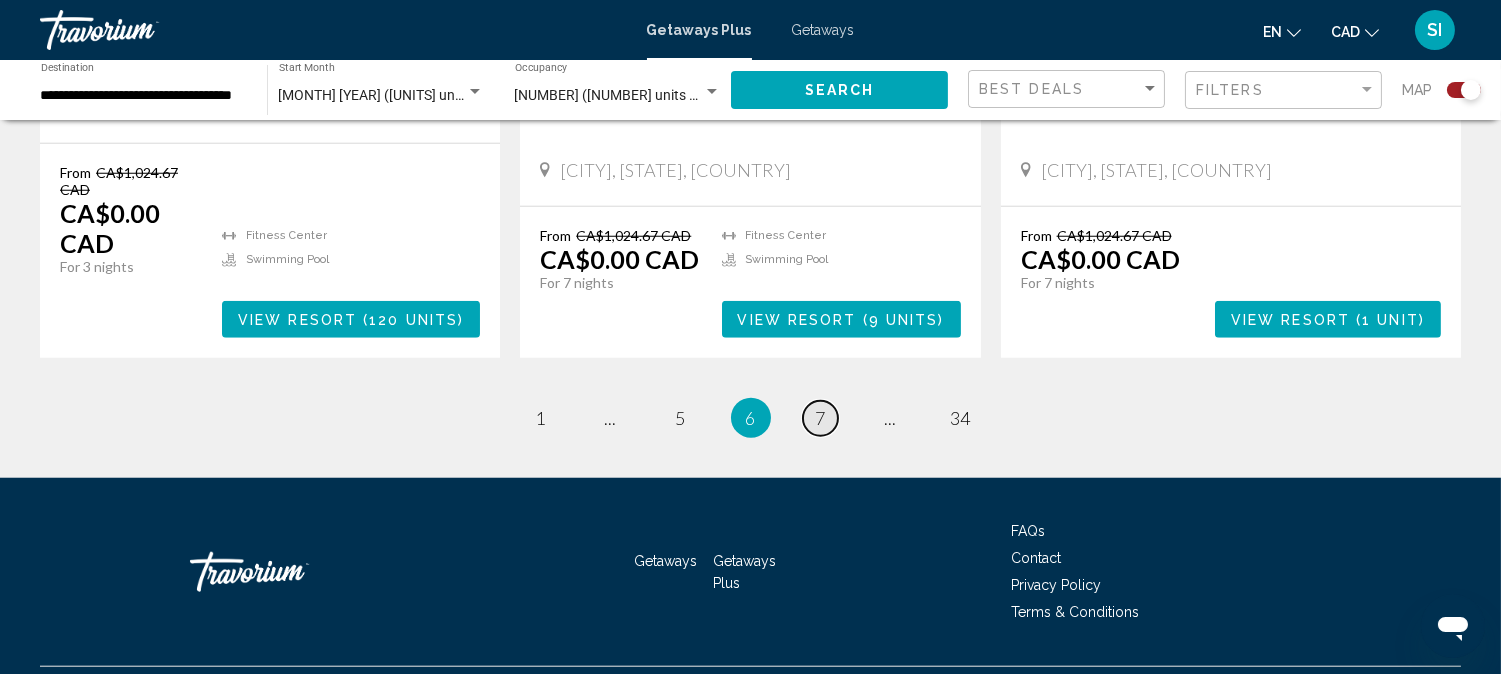 click on "page  7" at bounding box center [820, 418] 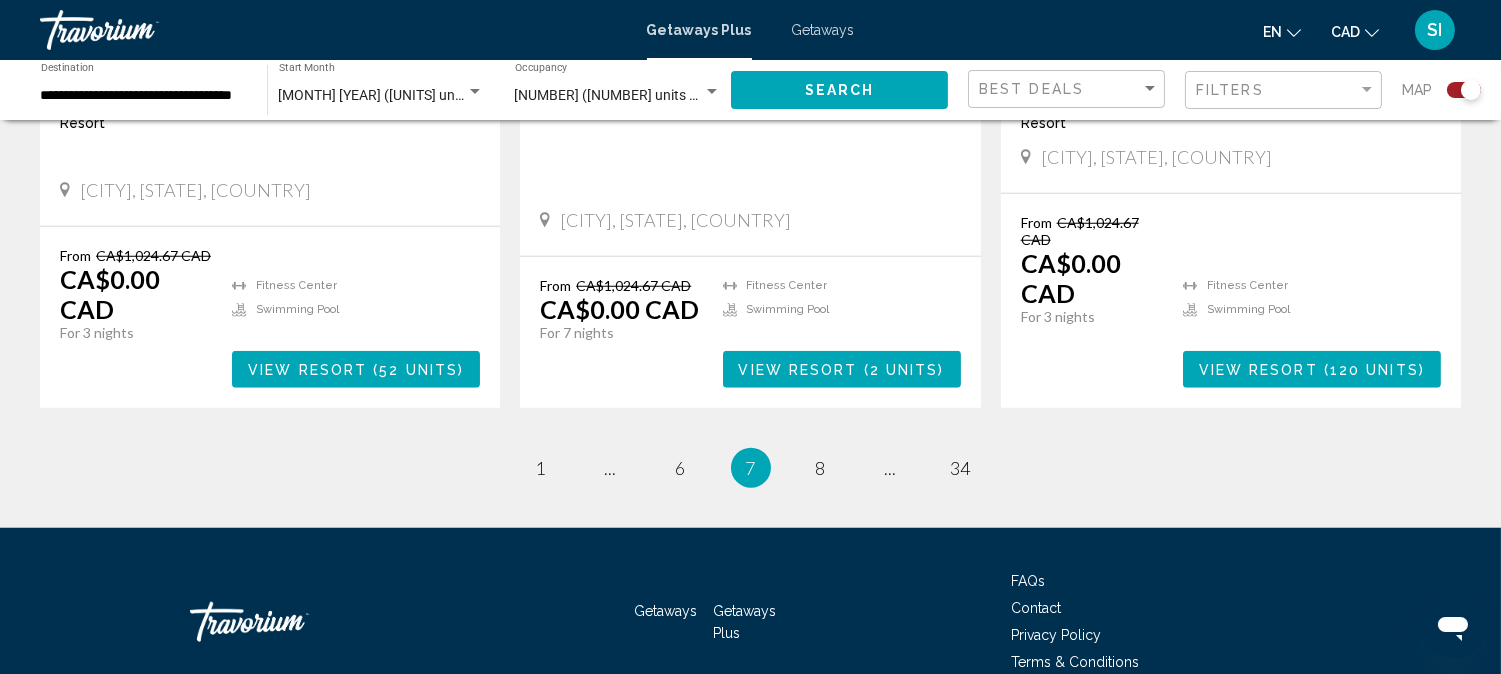 scroll, scrollTop: 3227, scrollLeft: 0, axis: vertical 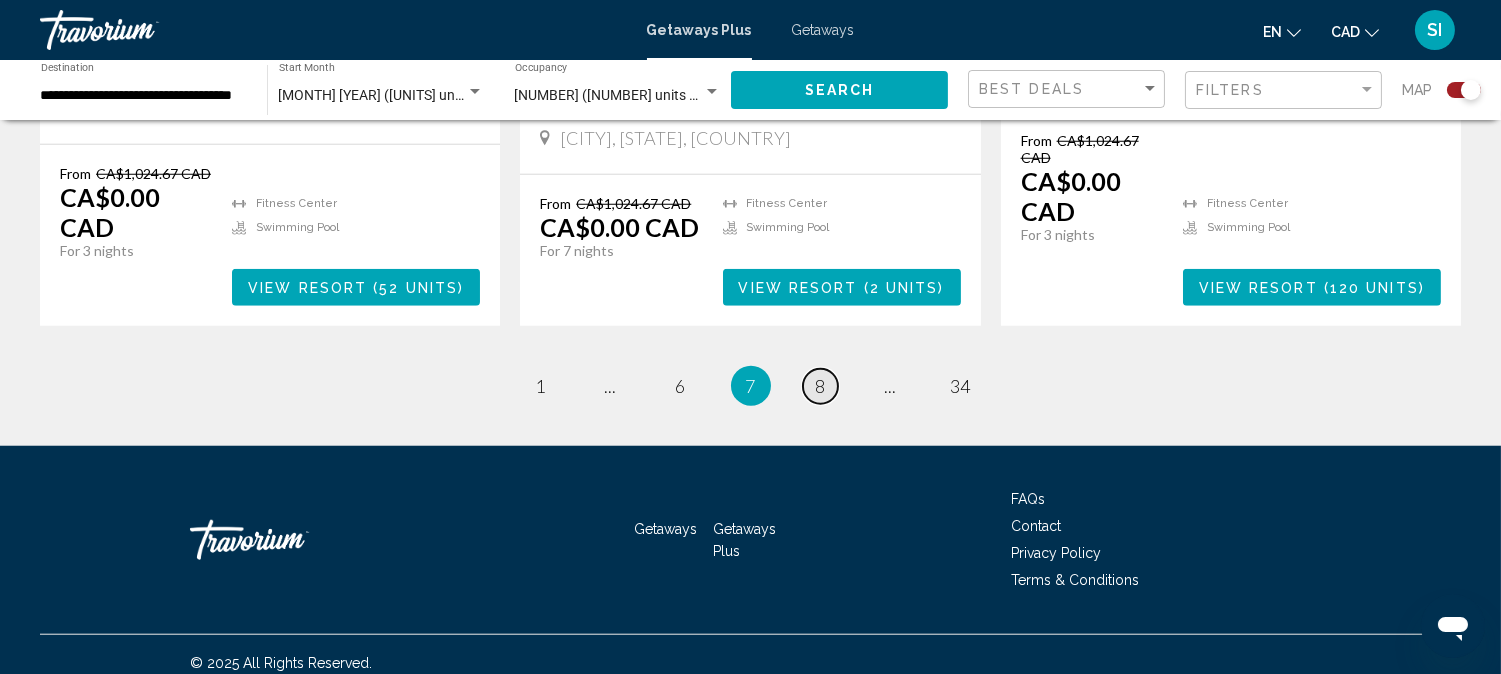 click on "8" at bounding box center [821, 386] 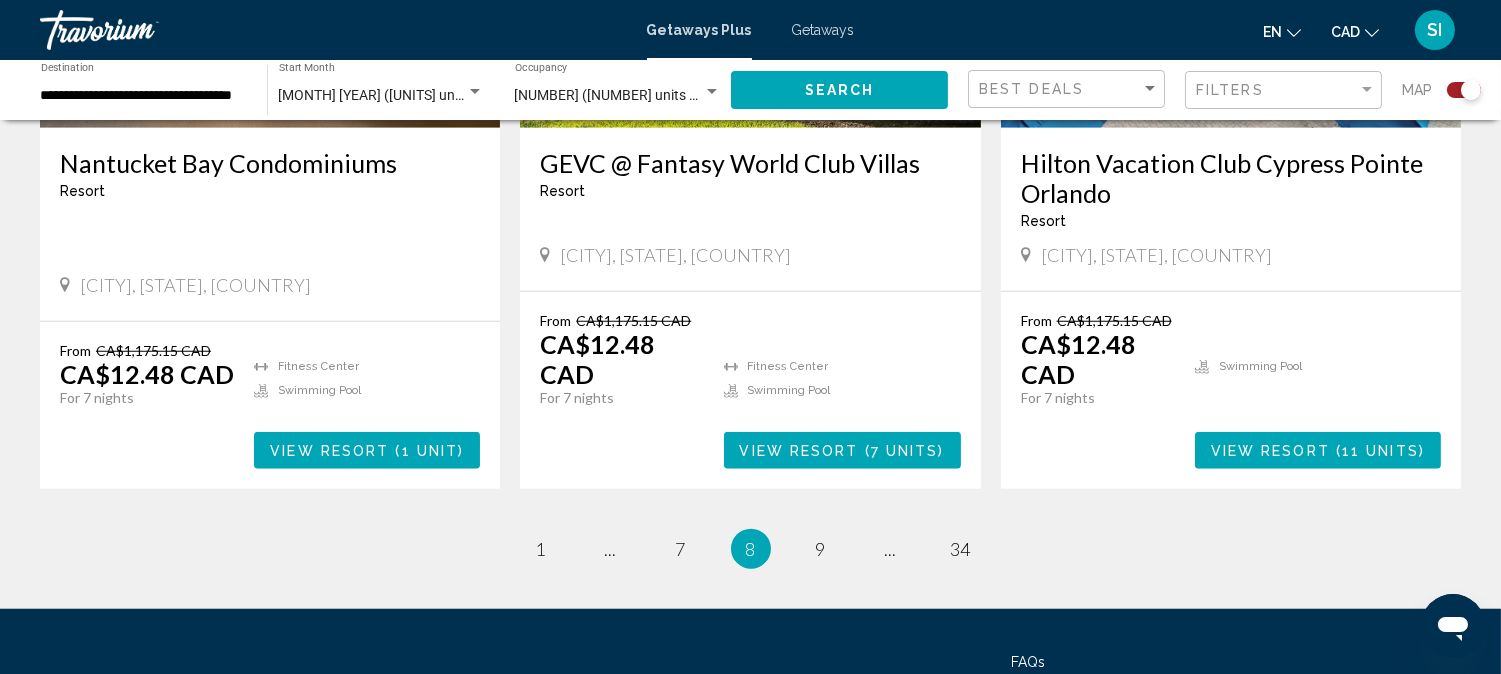 scroll, scrollTop: 3287, scrollLeft: 0, axis: vertical 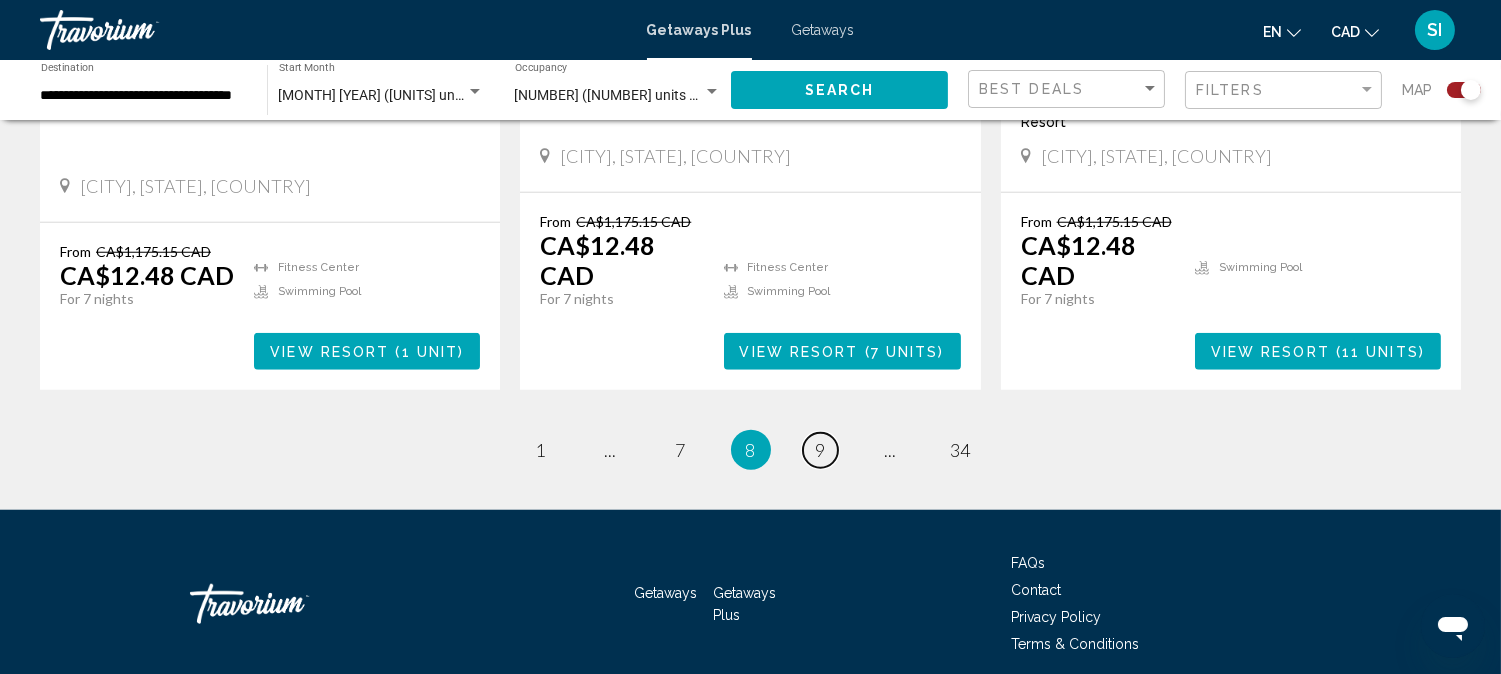 click on "9" at bounding box center (821, 450) 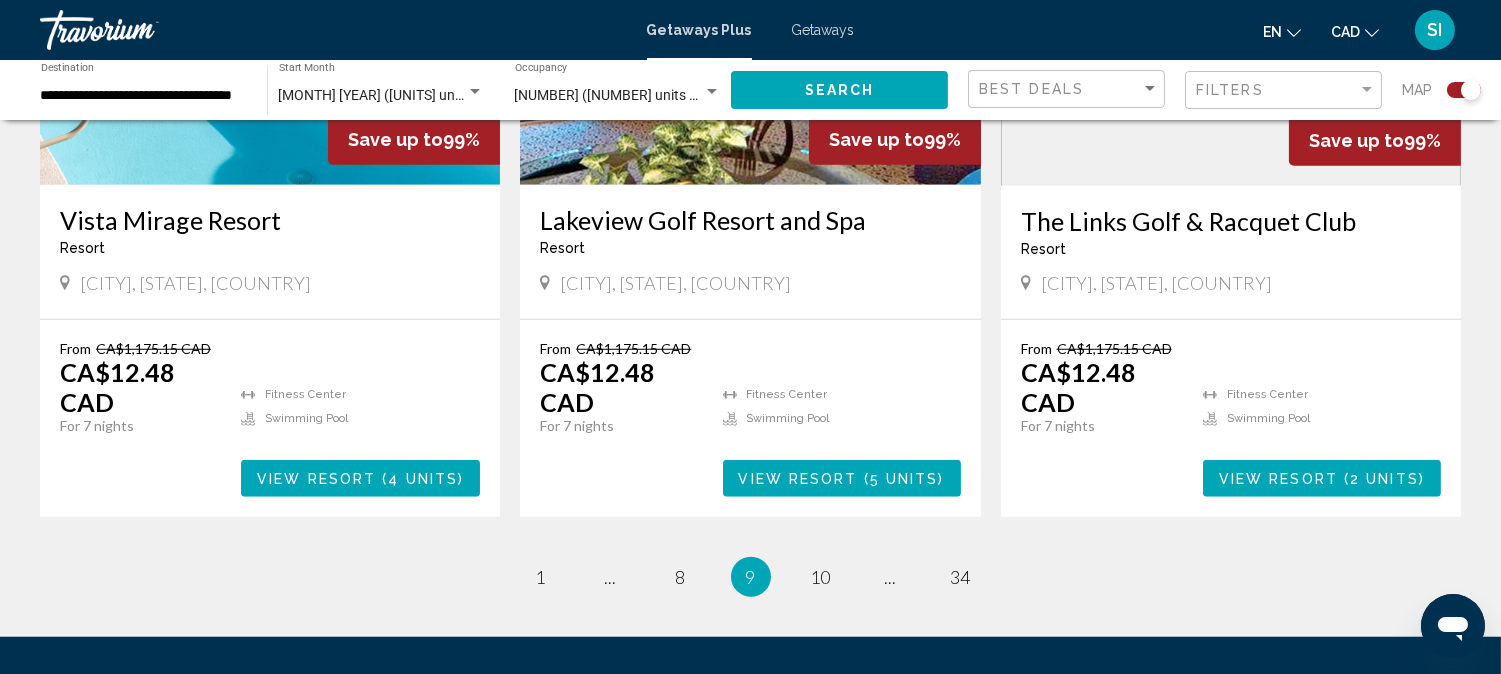 scroll, scrollTop: 3111, scrollLeft: 0, axis: vertical 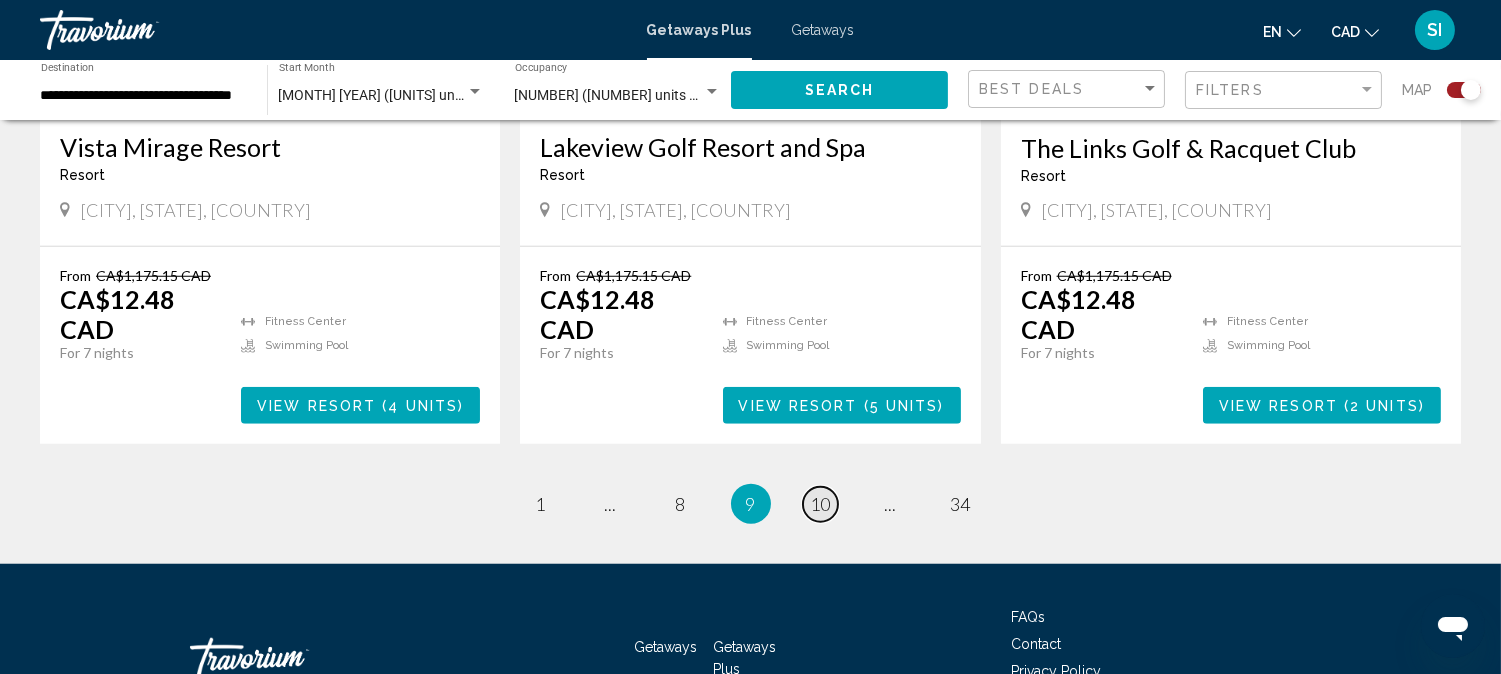 click on "10" at bounding box center (821, 504) 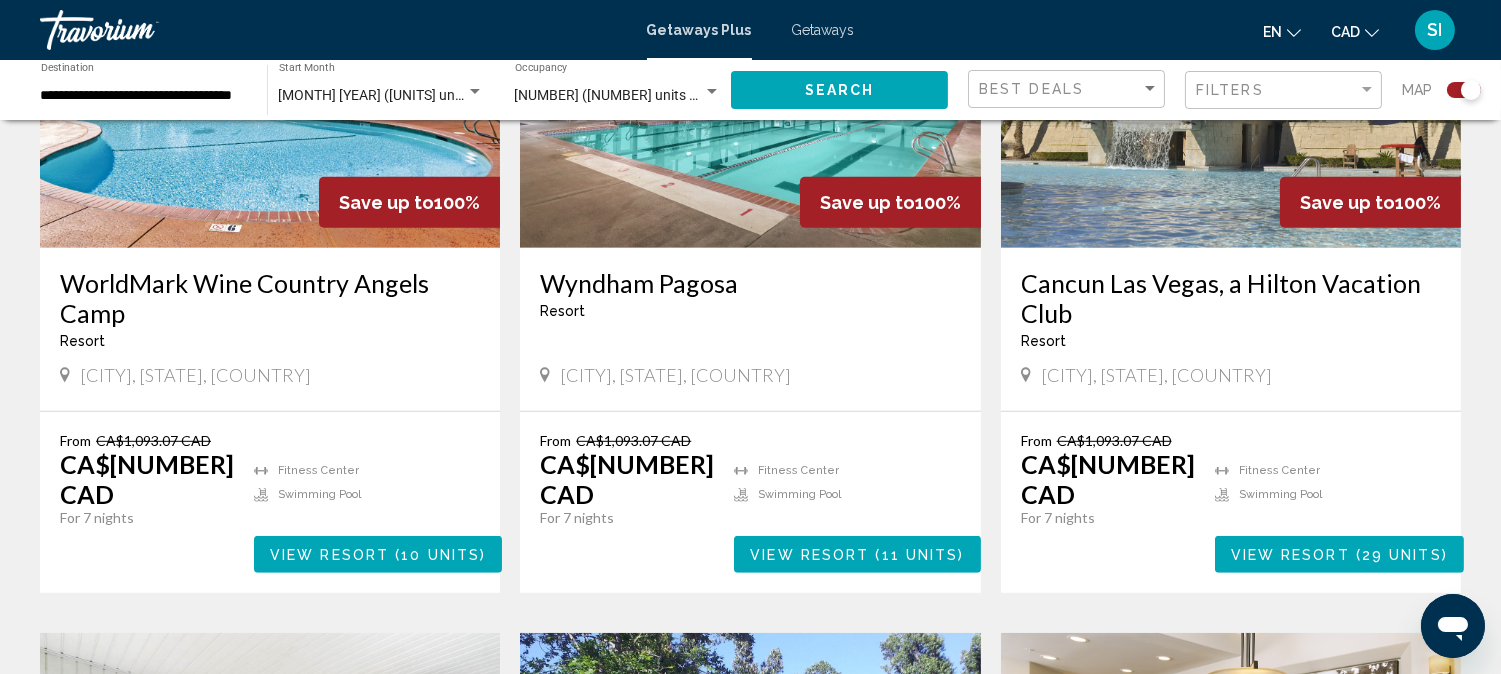 scroll, scrollTop: 2273, scrollLeft: 0, axis: vertical 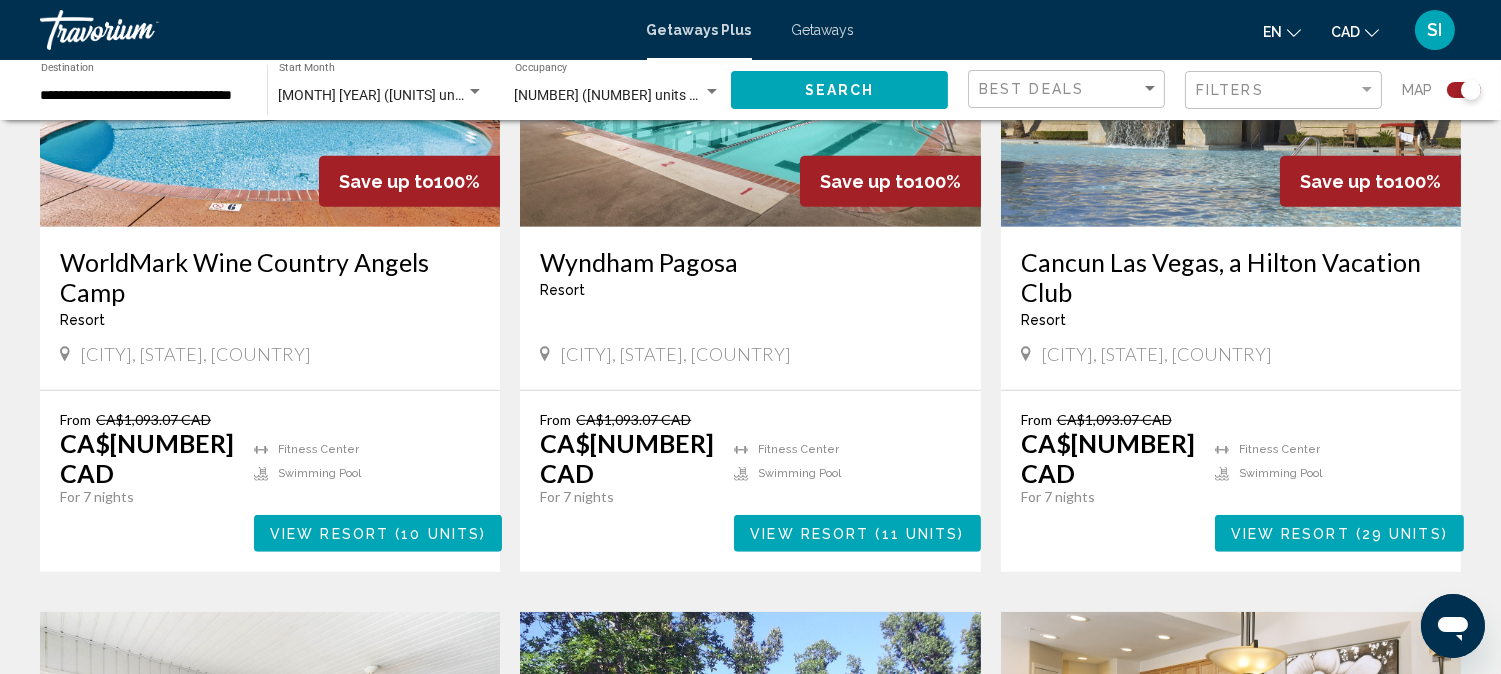 click on "View Resort" at bounding box center (1290, 534) 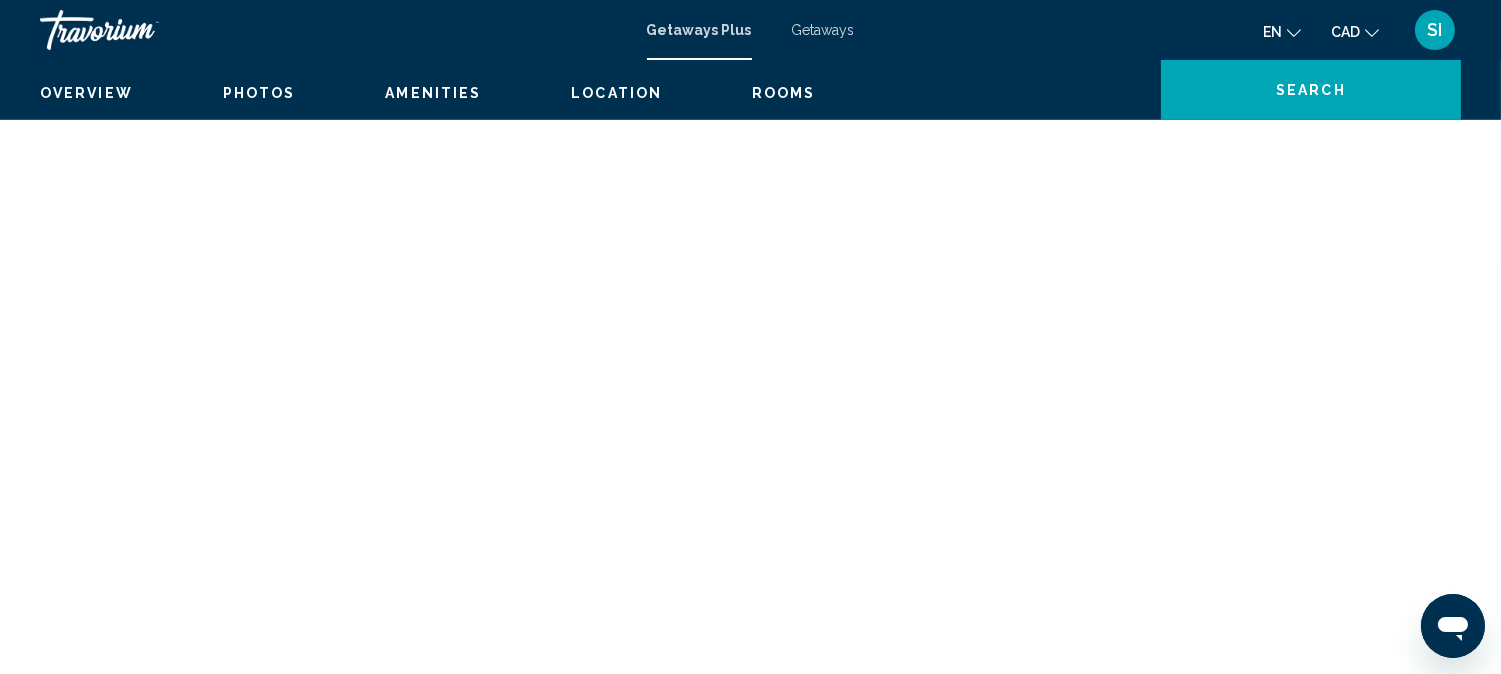 scroll, scrollTop: 22, scrollLeft: 0, axis: vertical 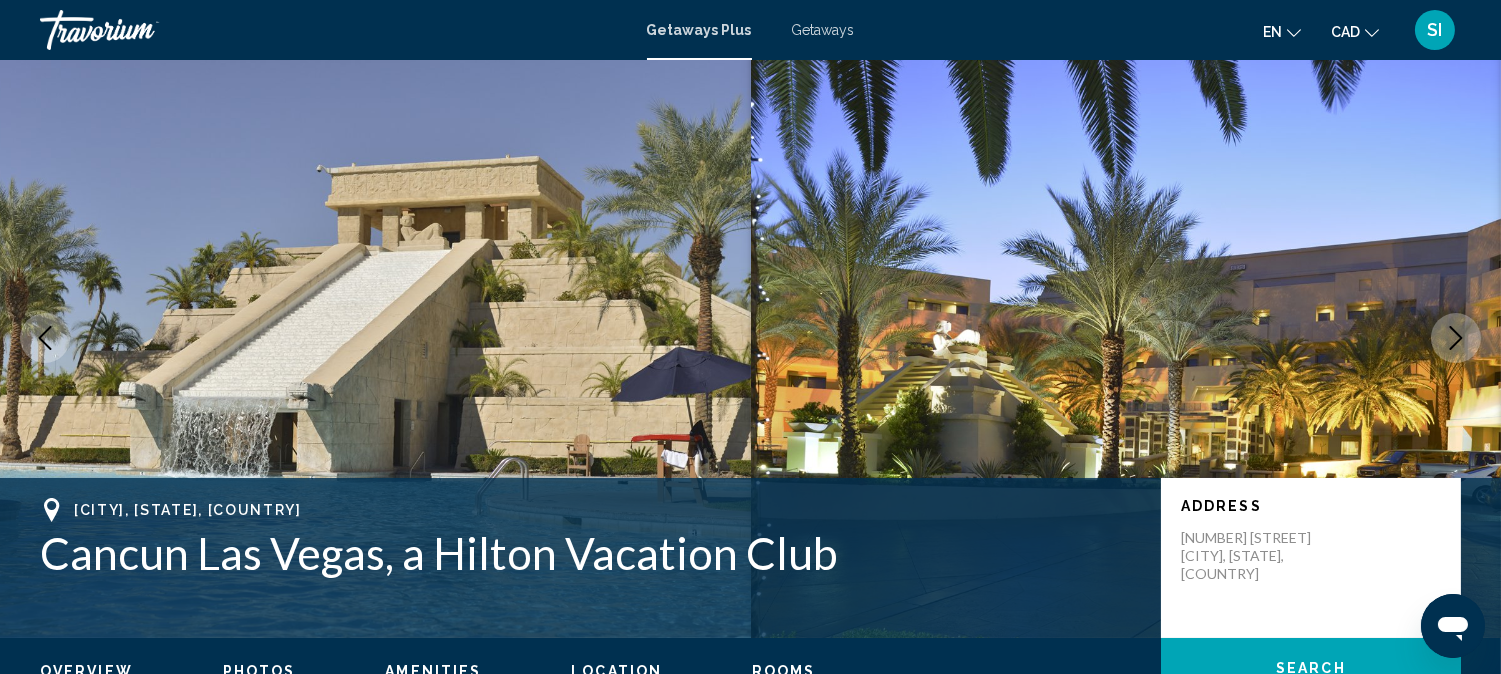 type 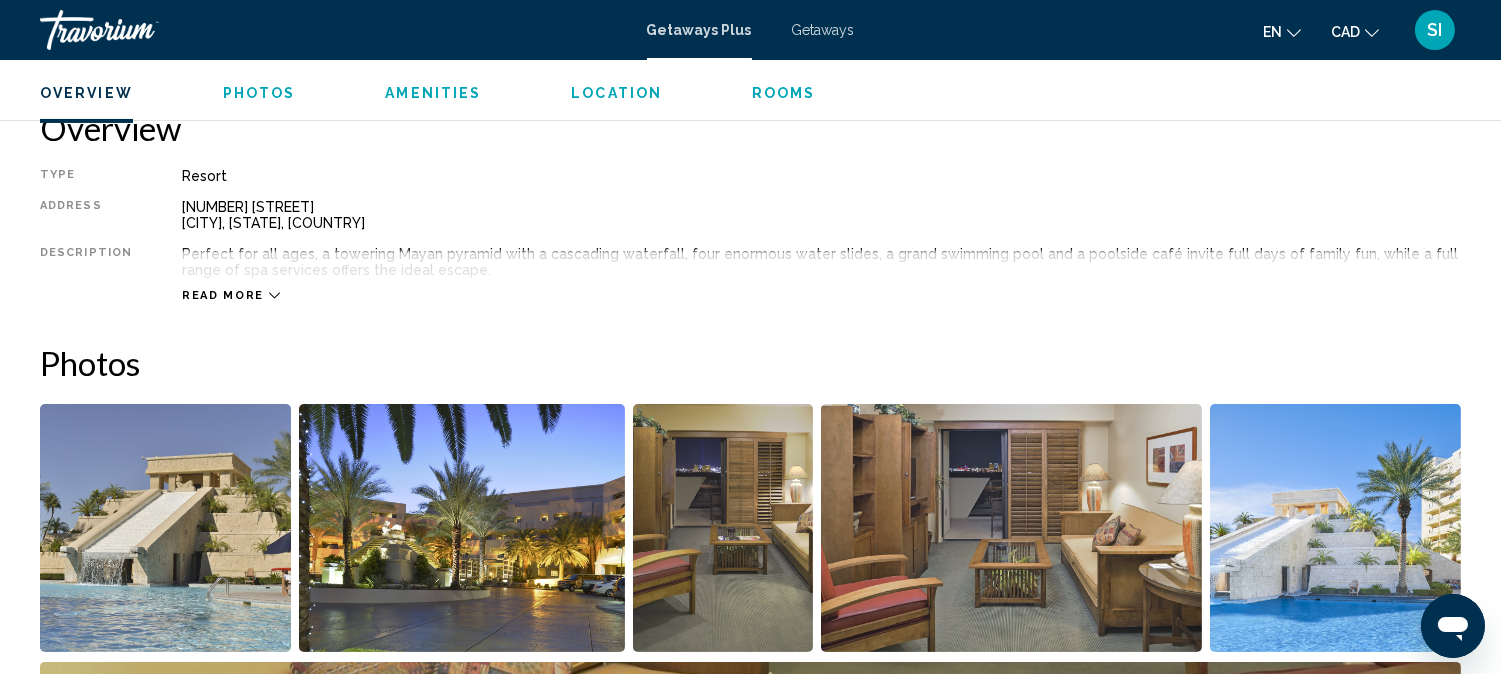 scroll, scrollTop: 644, scrollLeft: 0, axis: vertical 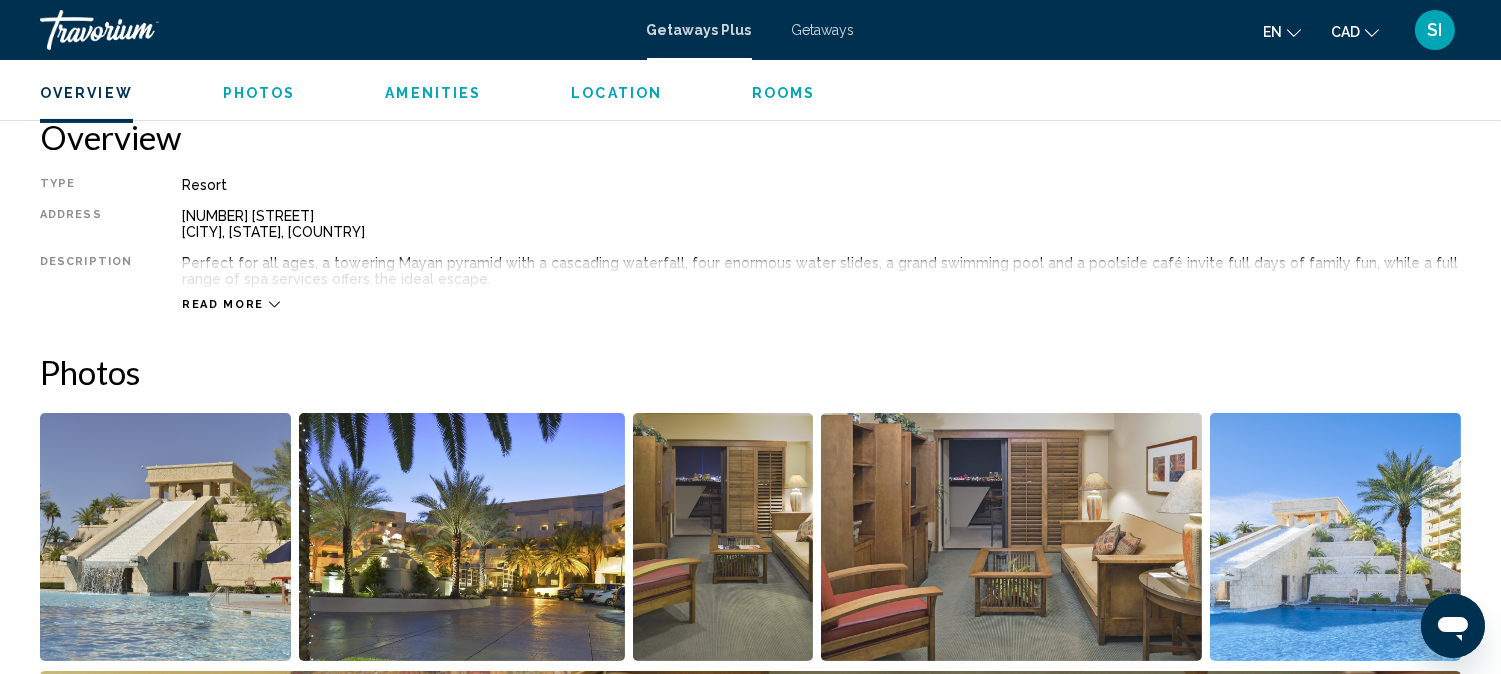 click on "Getaways Plus" at bounding box center (699, 30) 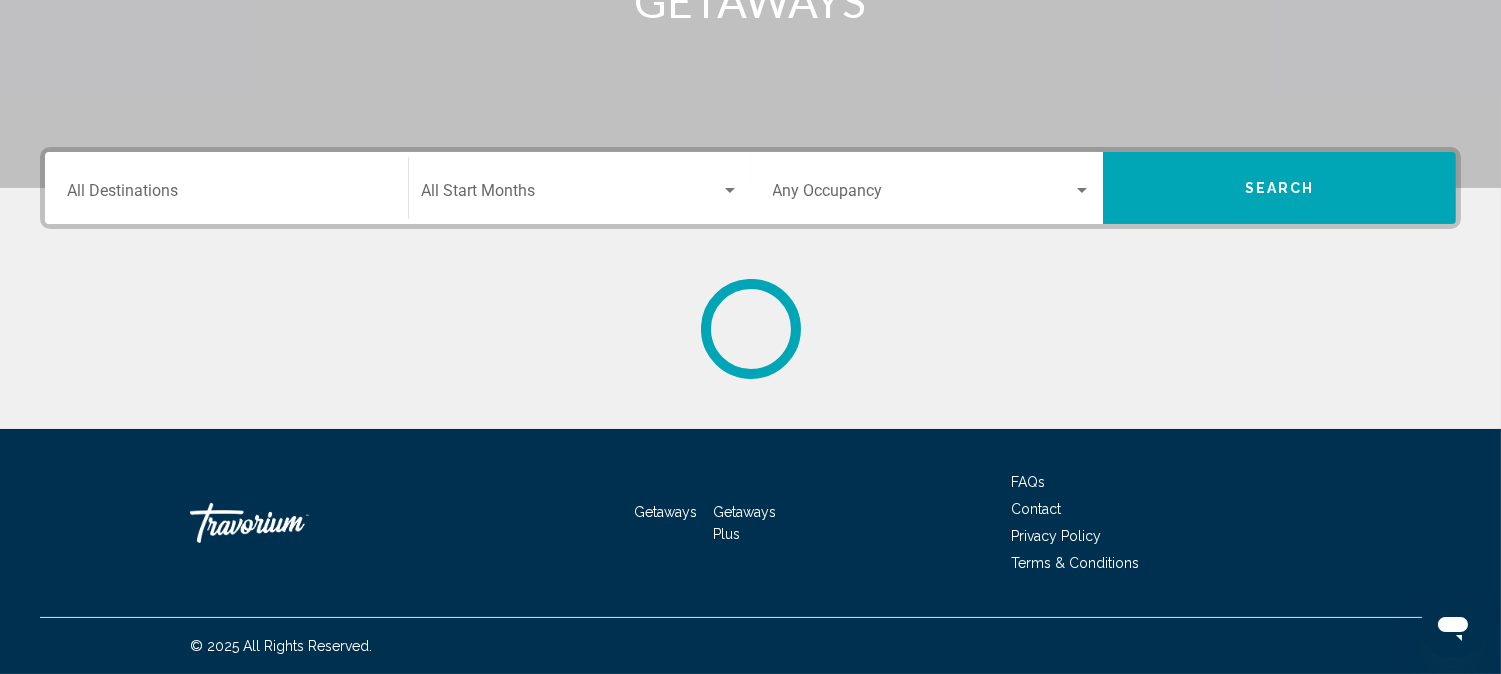 scroll, scrollTop: 0, scrollLeft: 0, axis: both 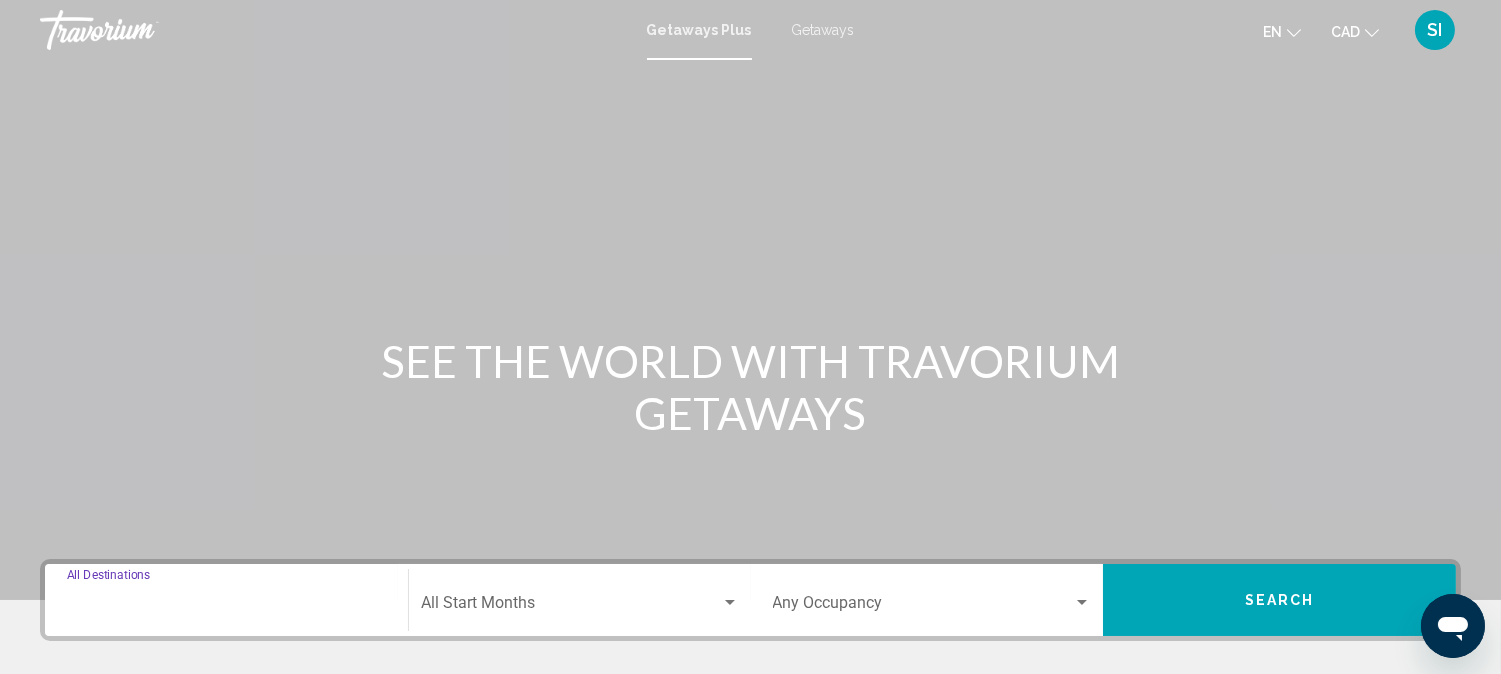 click on "Destination All Destinations" at bounding box center [226, 607] 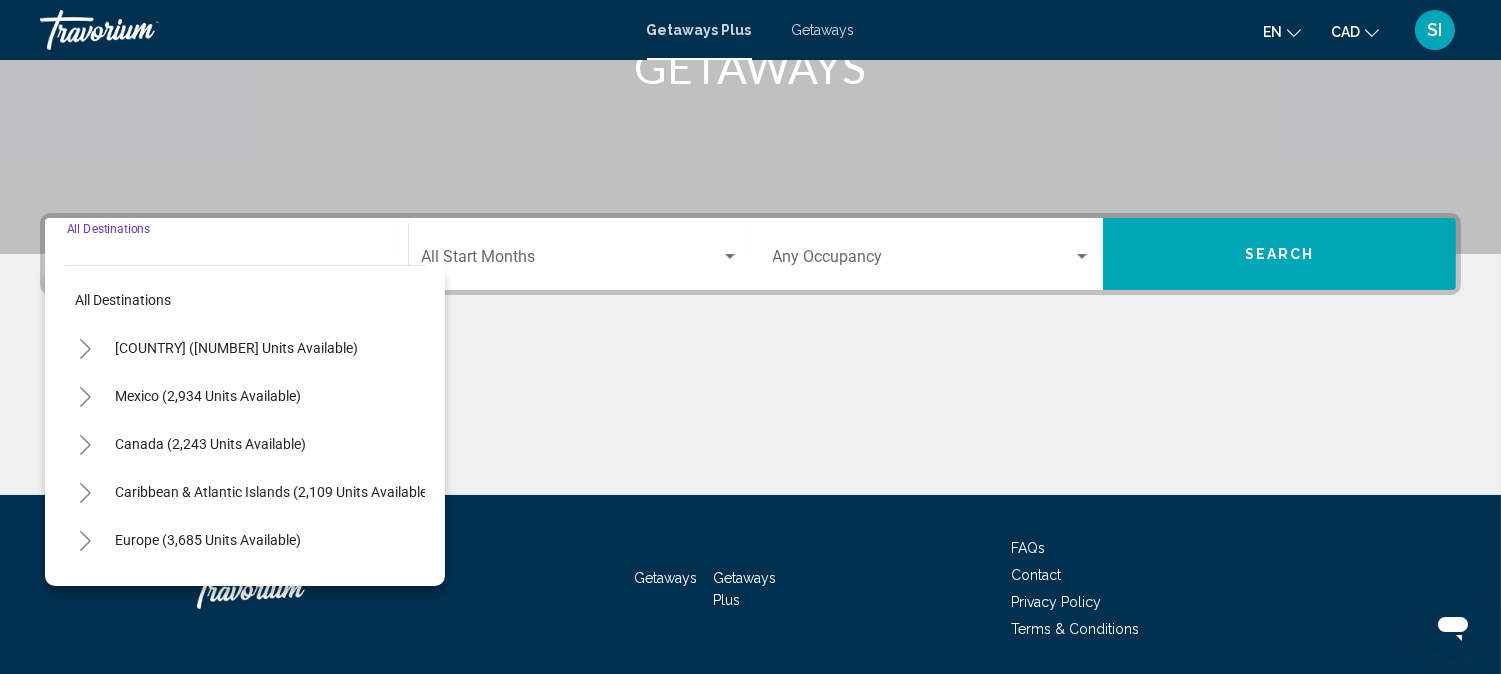 scroll, scrollTop: 411, scrollLeft: 0, axis: vertical 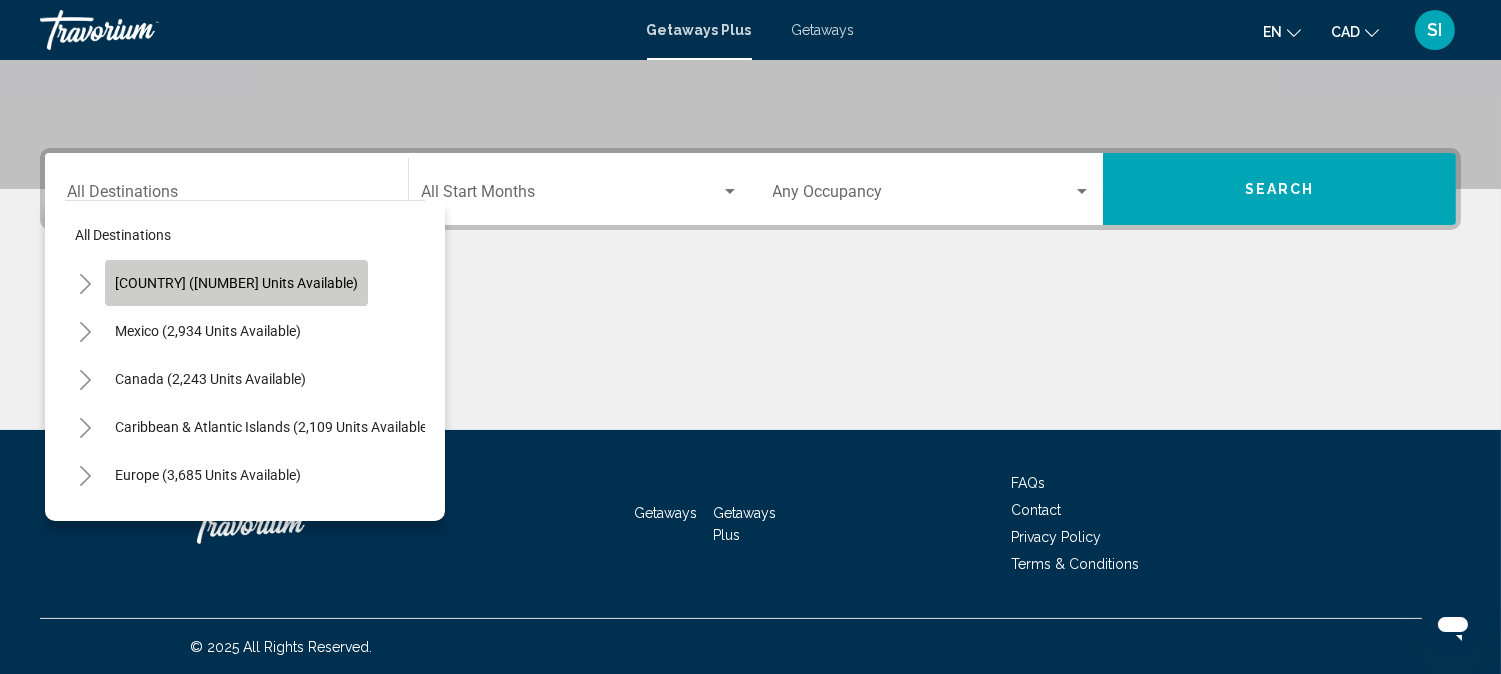 click on "[COUNTRY] ([NUMBER] units available)" 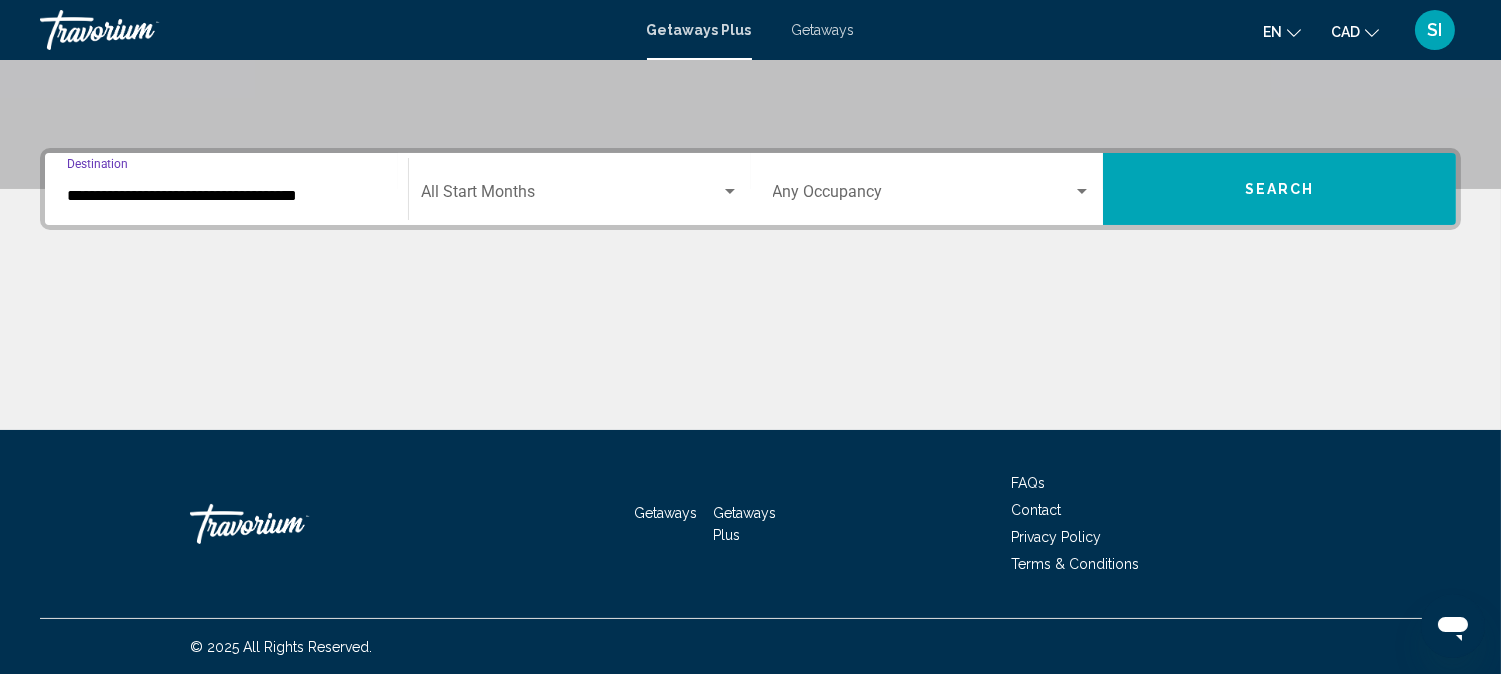 click at bounding box center (571, 196) 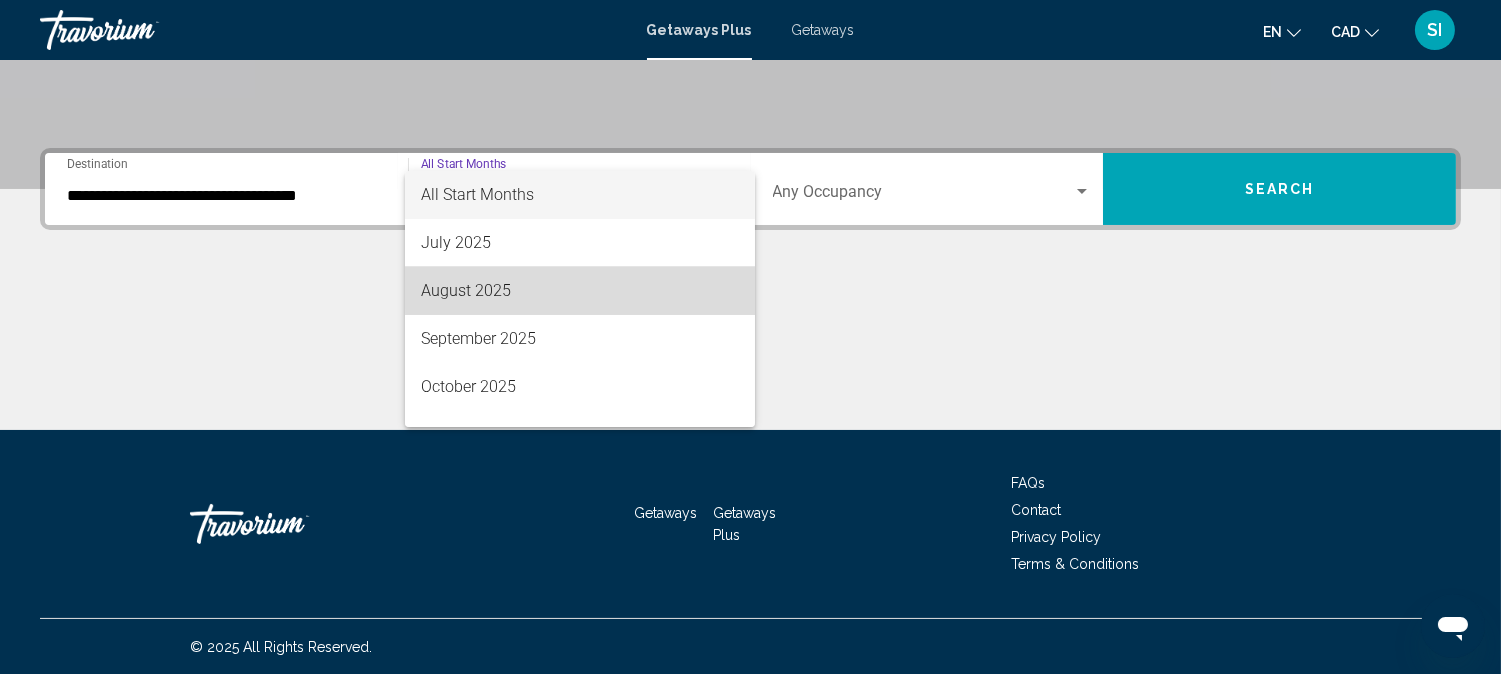 click on "August 2025" at bounding box center (580, 291) 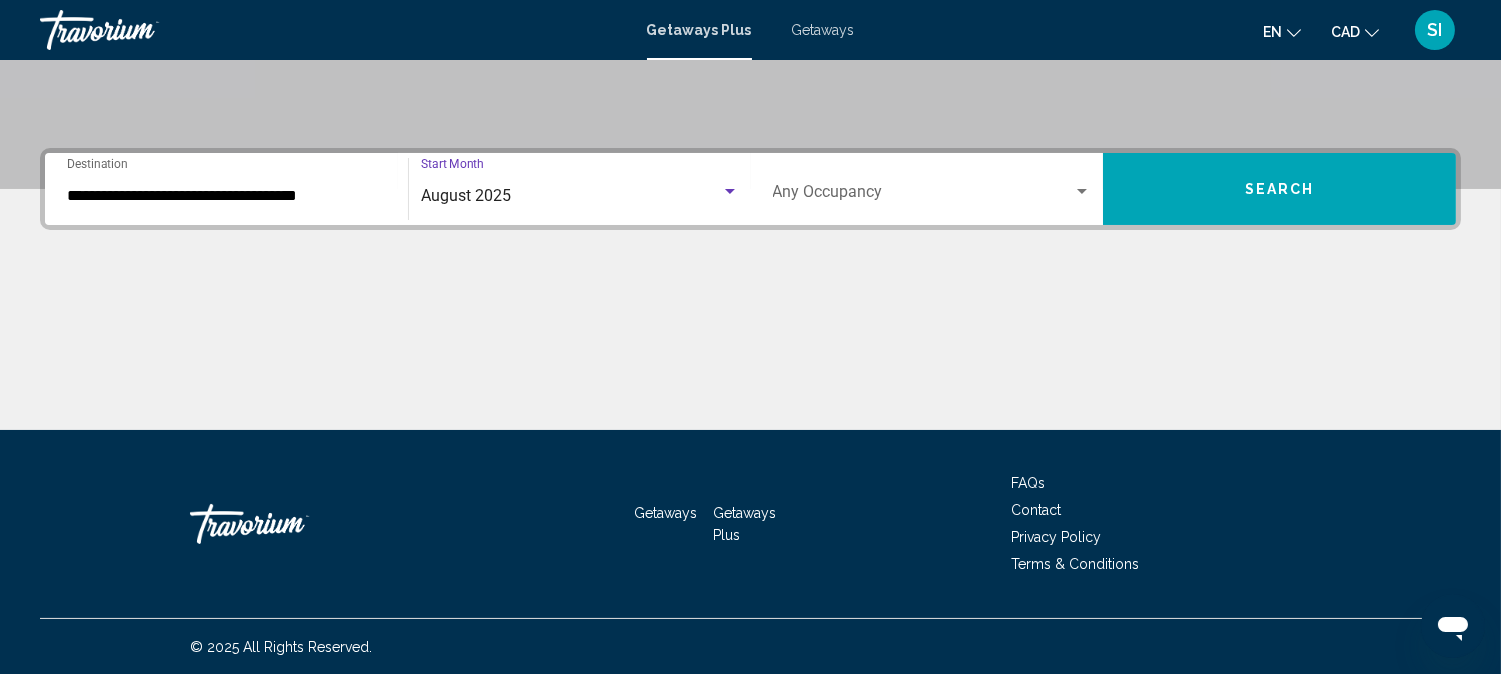 click at bounding box center (923, 196) 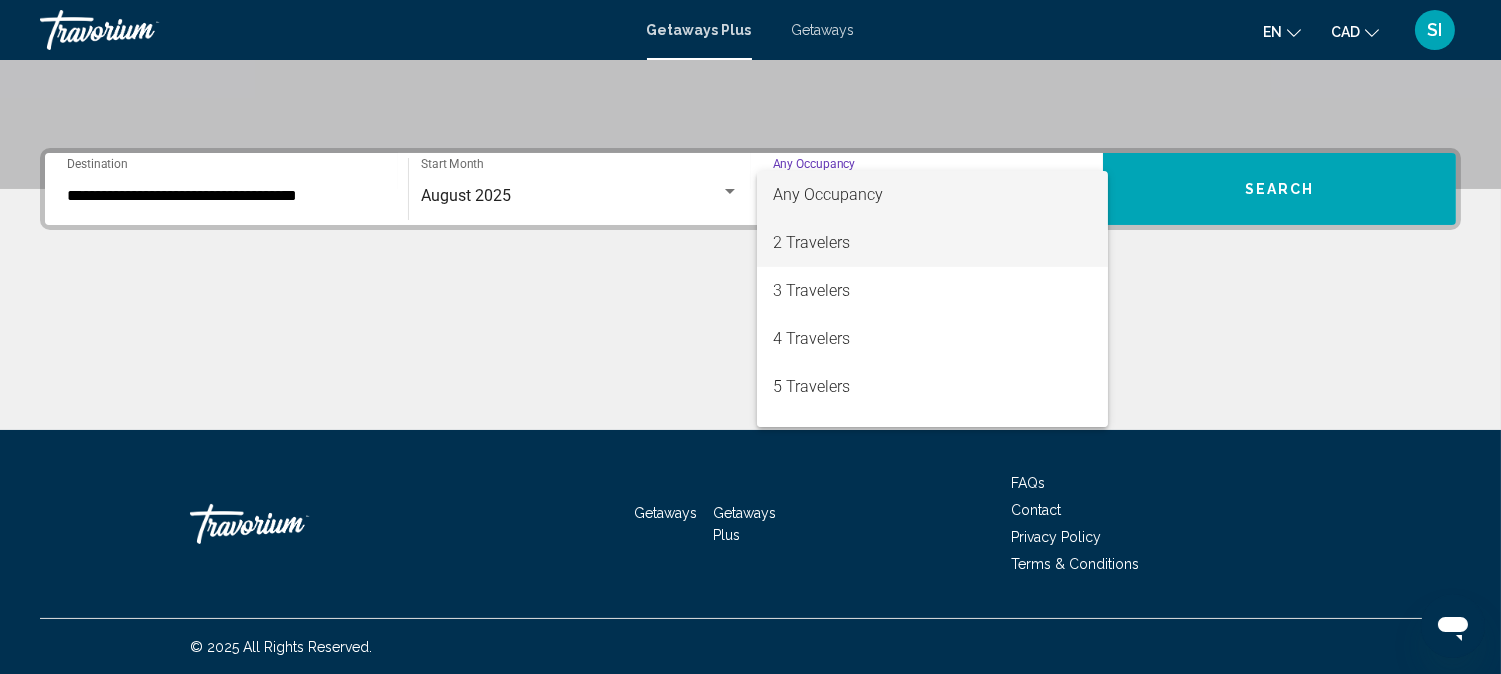 click on "2 Travelers" at bounding box center [932, 243] 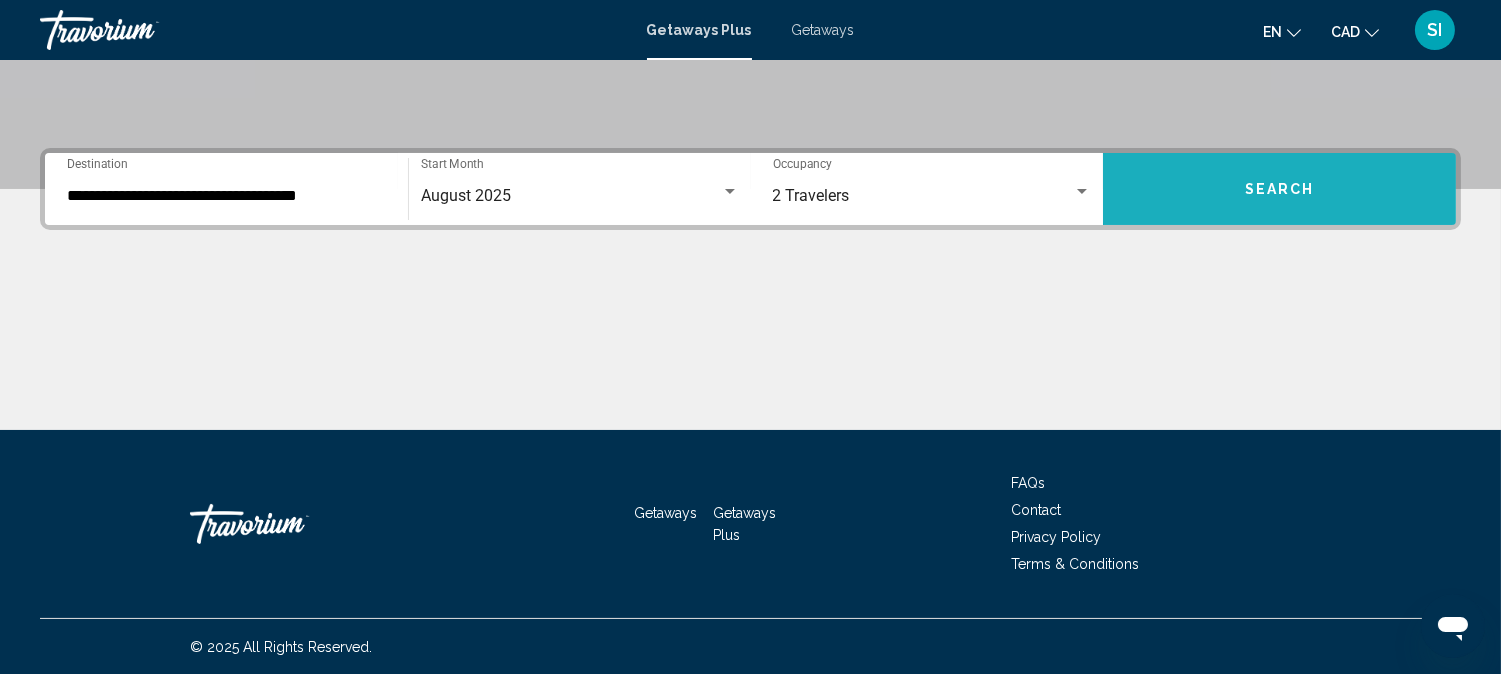 click on "Search" at bounding box center (1280, 190) 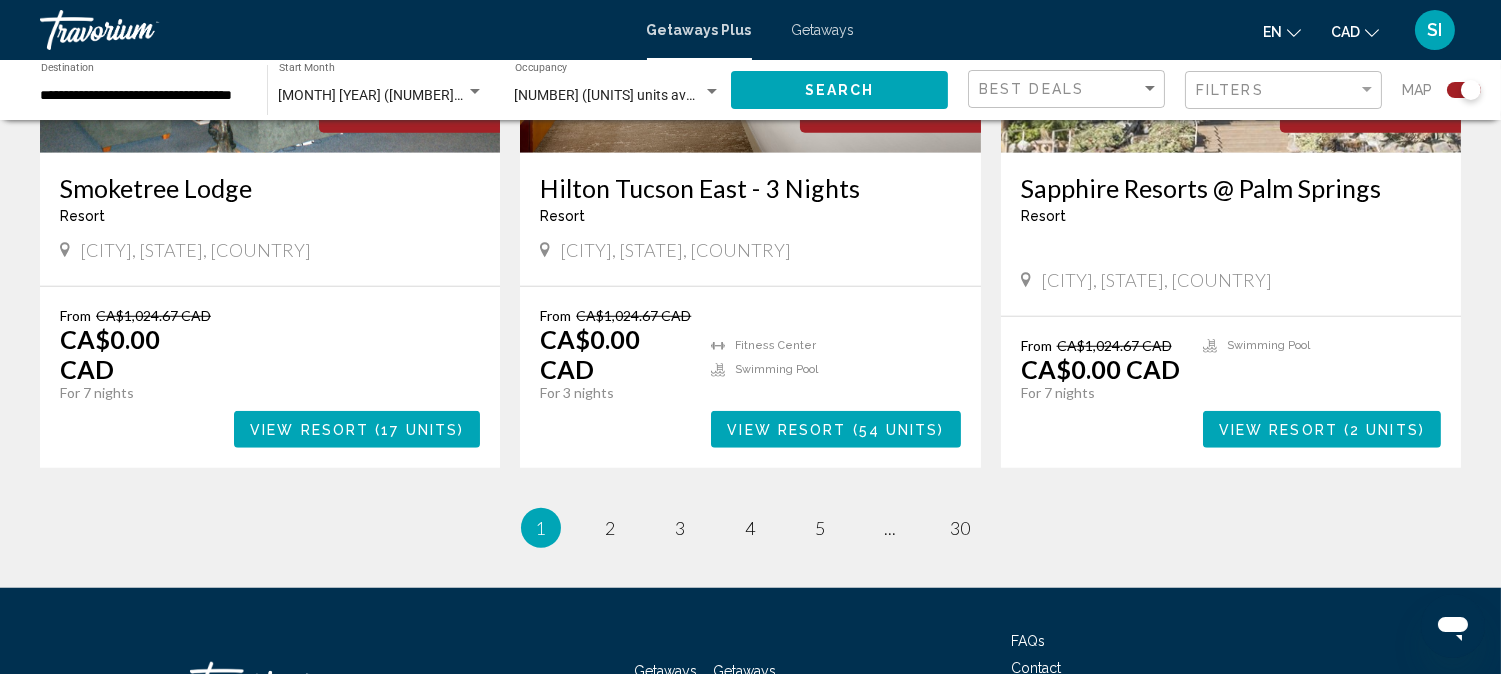 scroll, scrollTop: 2912, scrollLeft: 0, axis: vertical 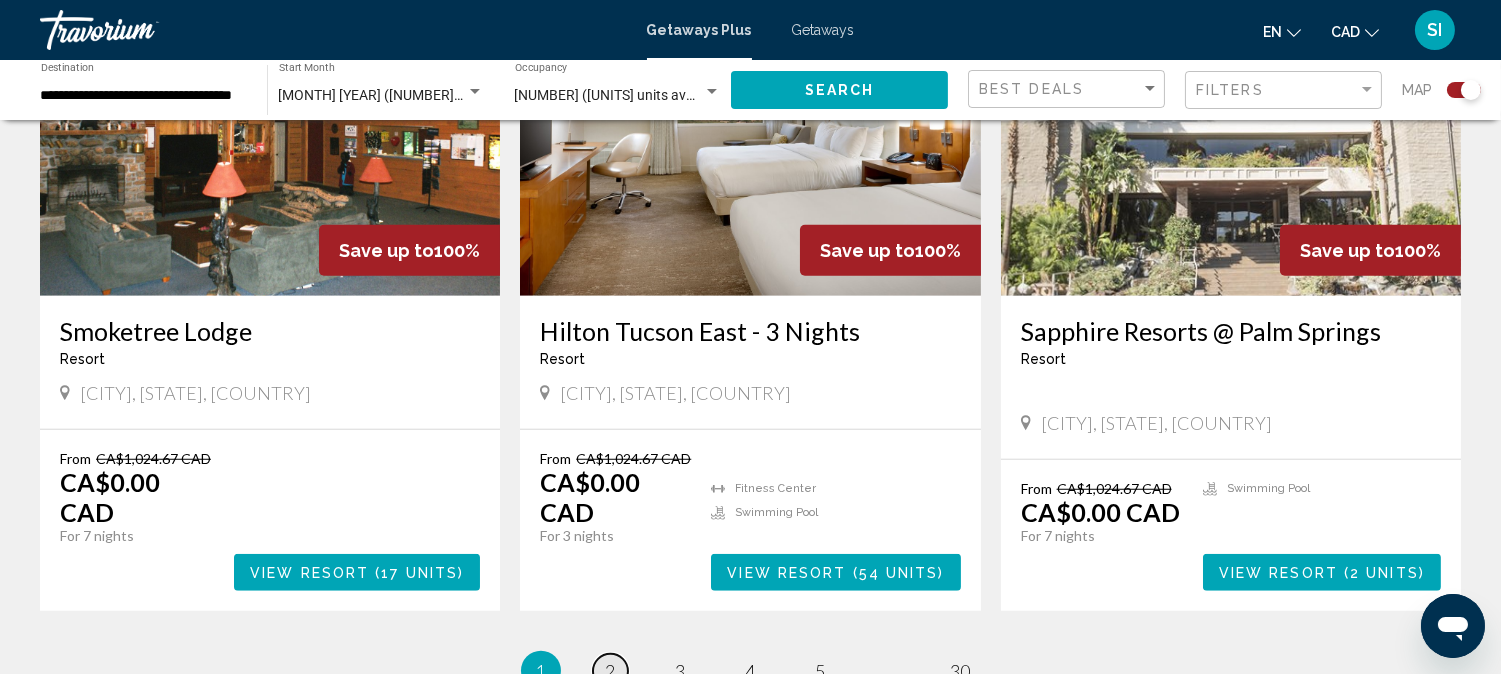 click on "page  2" at bounding box center [610, 671] 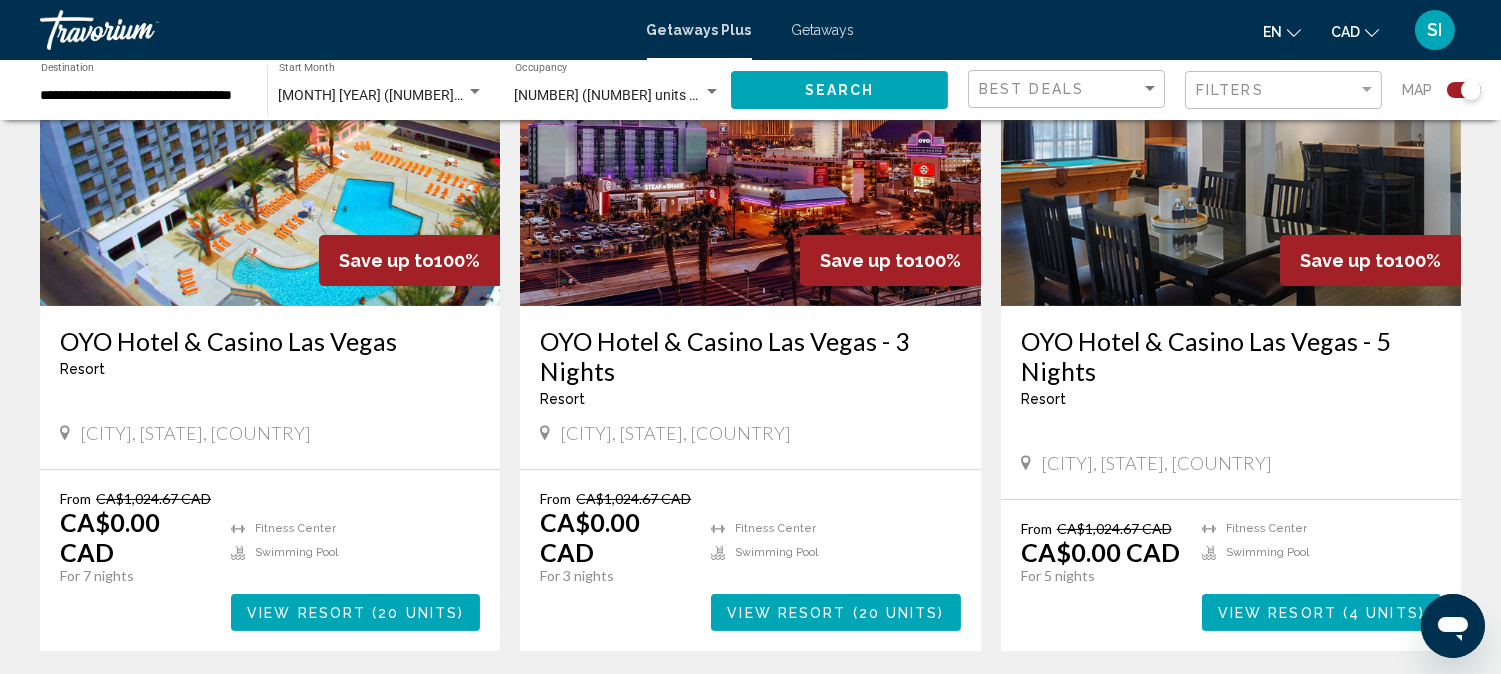 scroll, scrollTop: 1028, scrollLeft: 0, axis: vertical 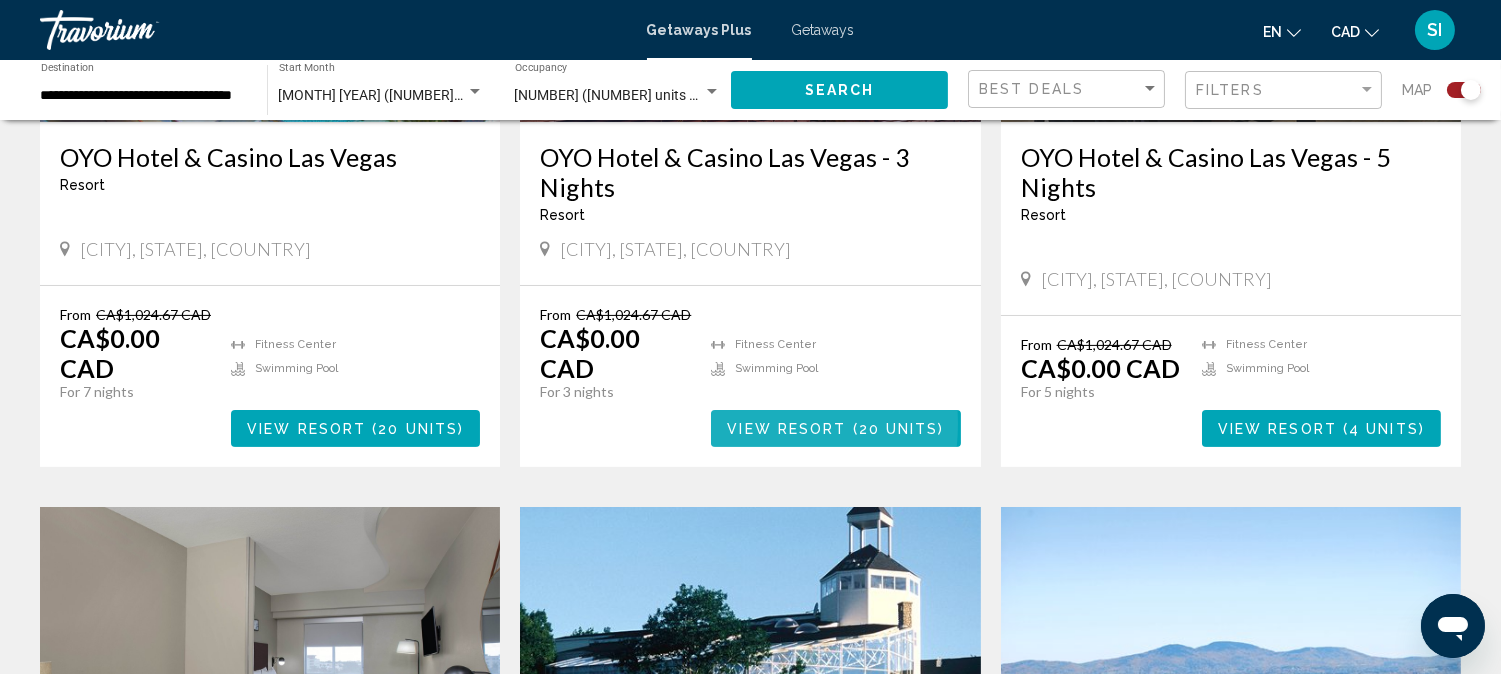 click on "View Resort" at bounding box center [786, 429] 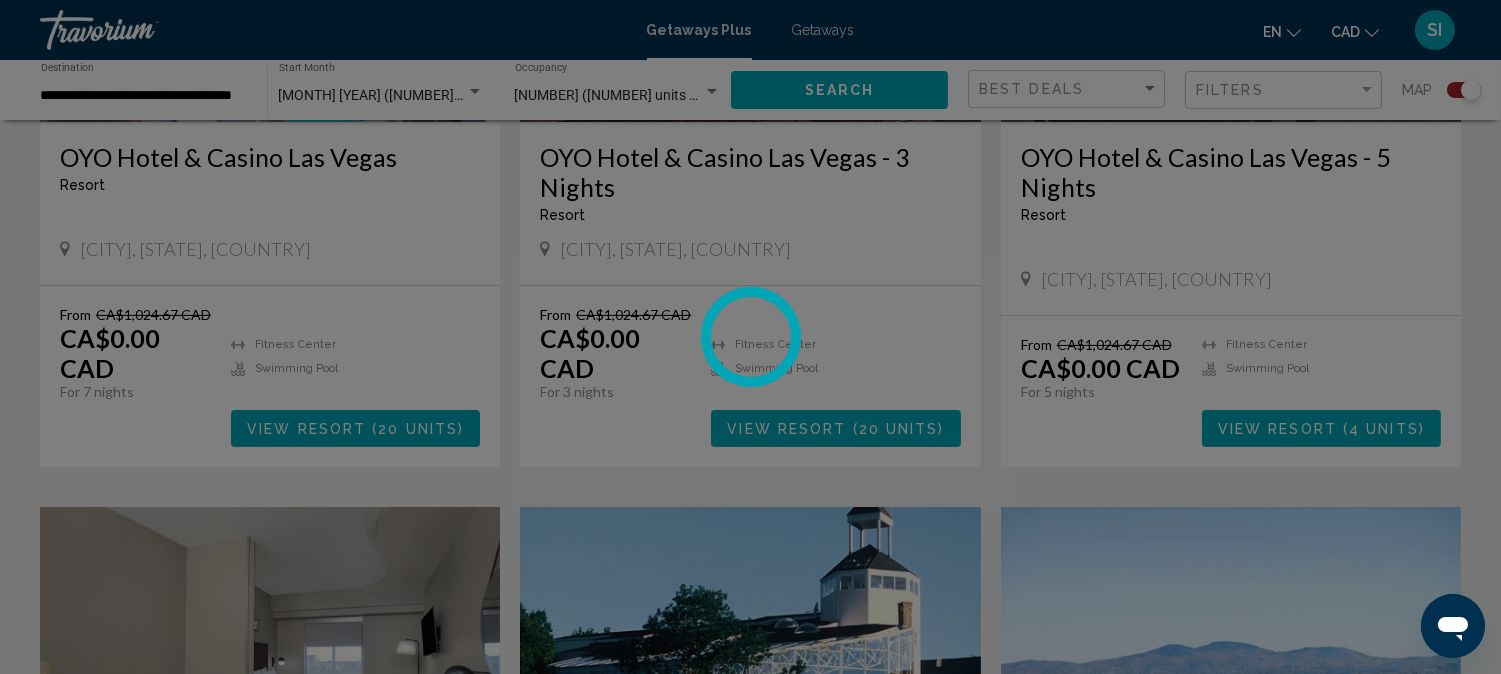 scroll, scrollTop: 22, scrollLeft: 0, axis: vertical 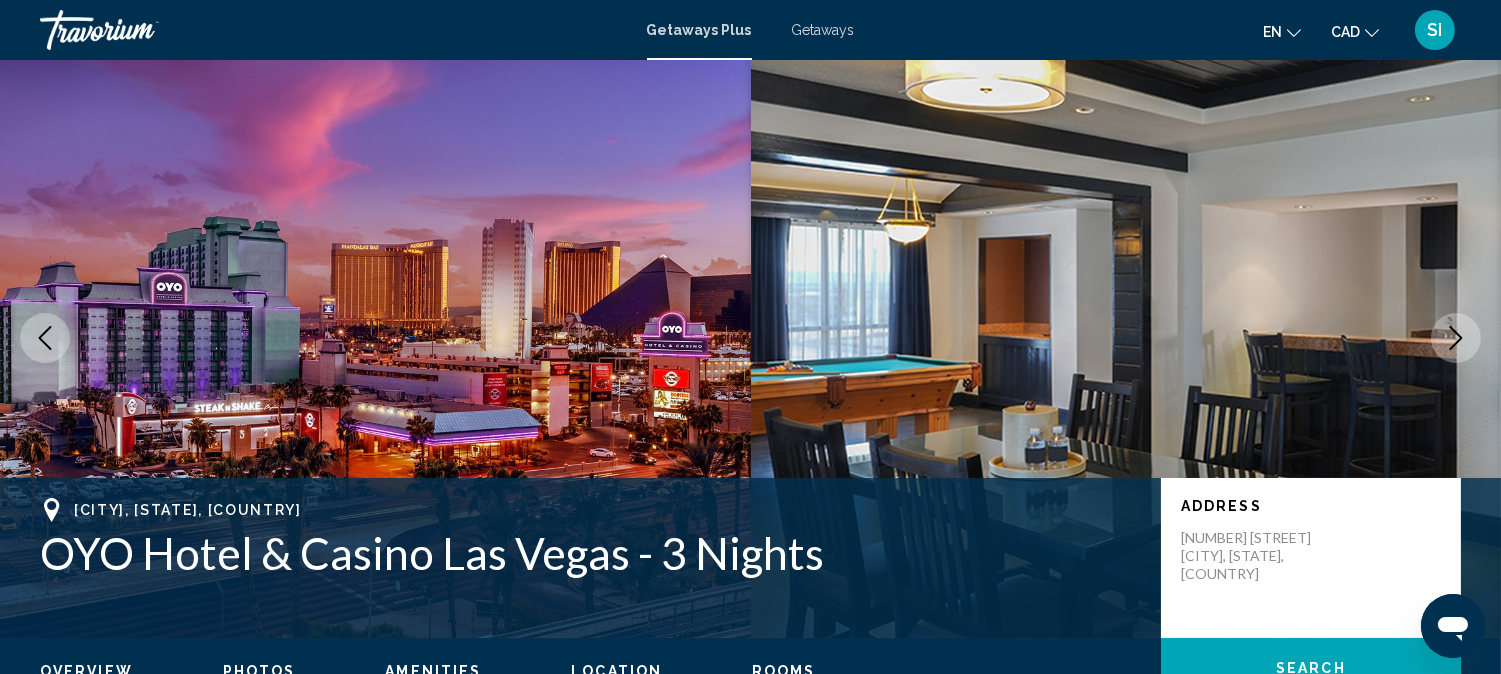 type 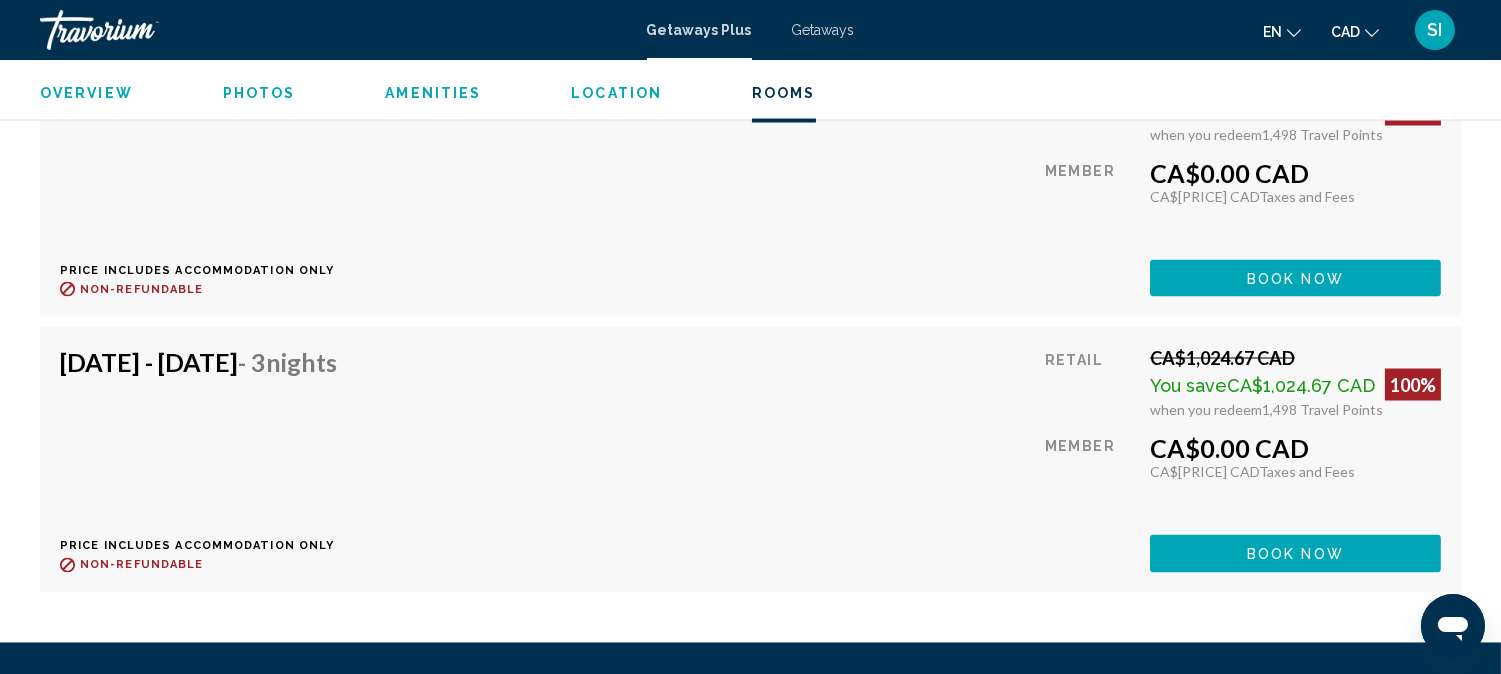 scroll, scrollTop: 6431, scrollLeft: 0, axis: vertical 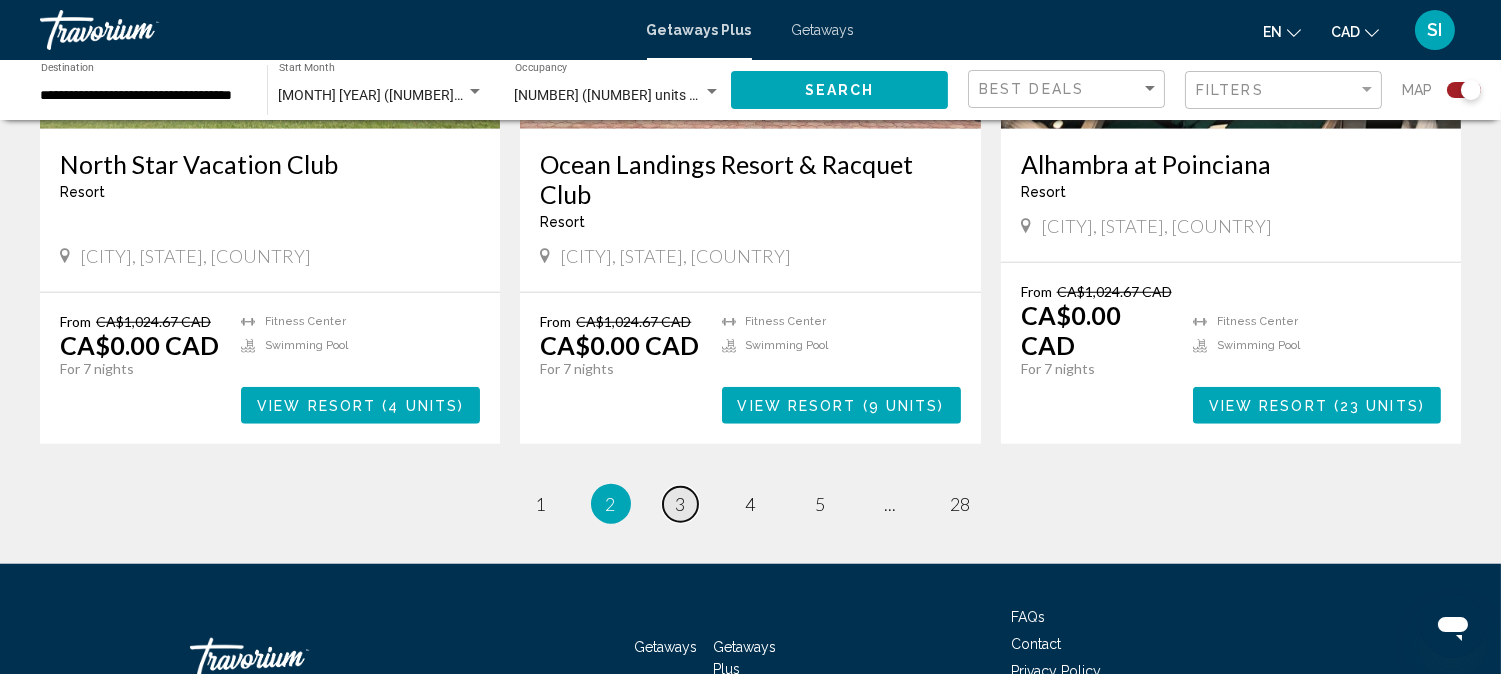 click on "3" at bounding box center [681, 504] 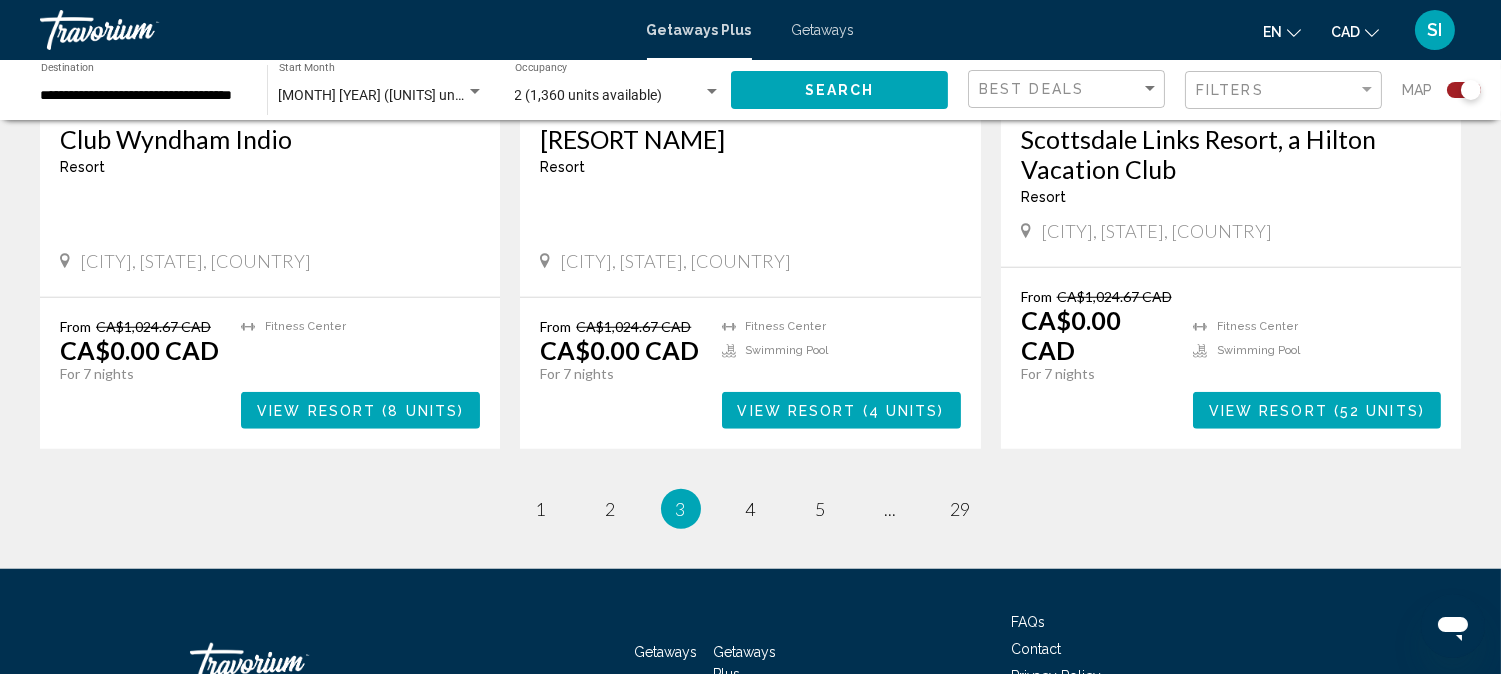 scroll, scrollTop: 3151, scrollLeft: 0, axis: vertical 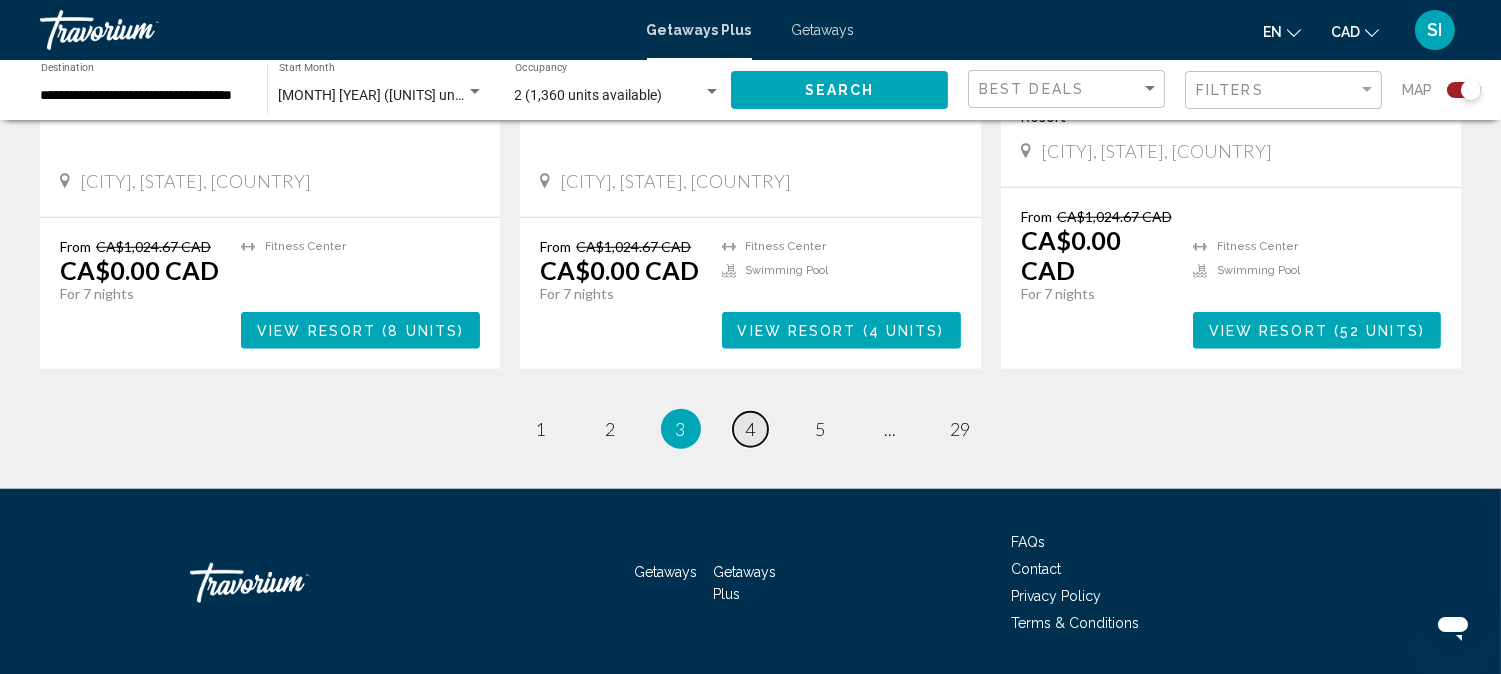 click on "4" at bounding box center [751, 429] 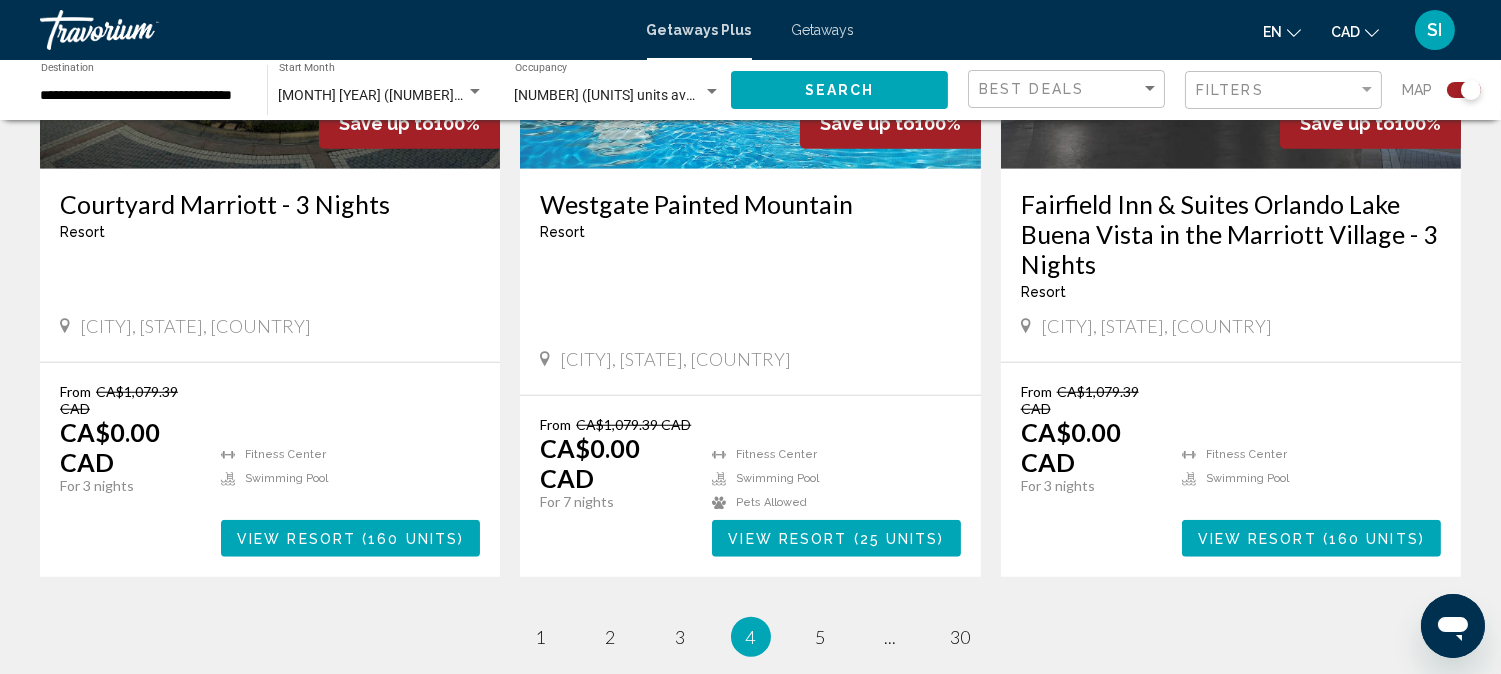 scroll, scrollTop: 3206, scrollLeft: 0, axis: vertical 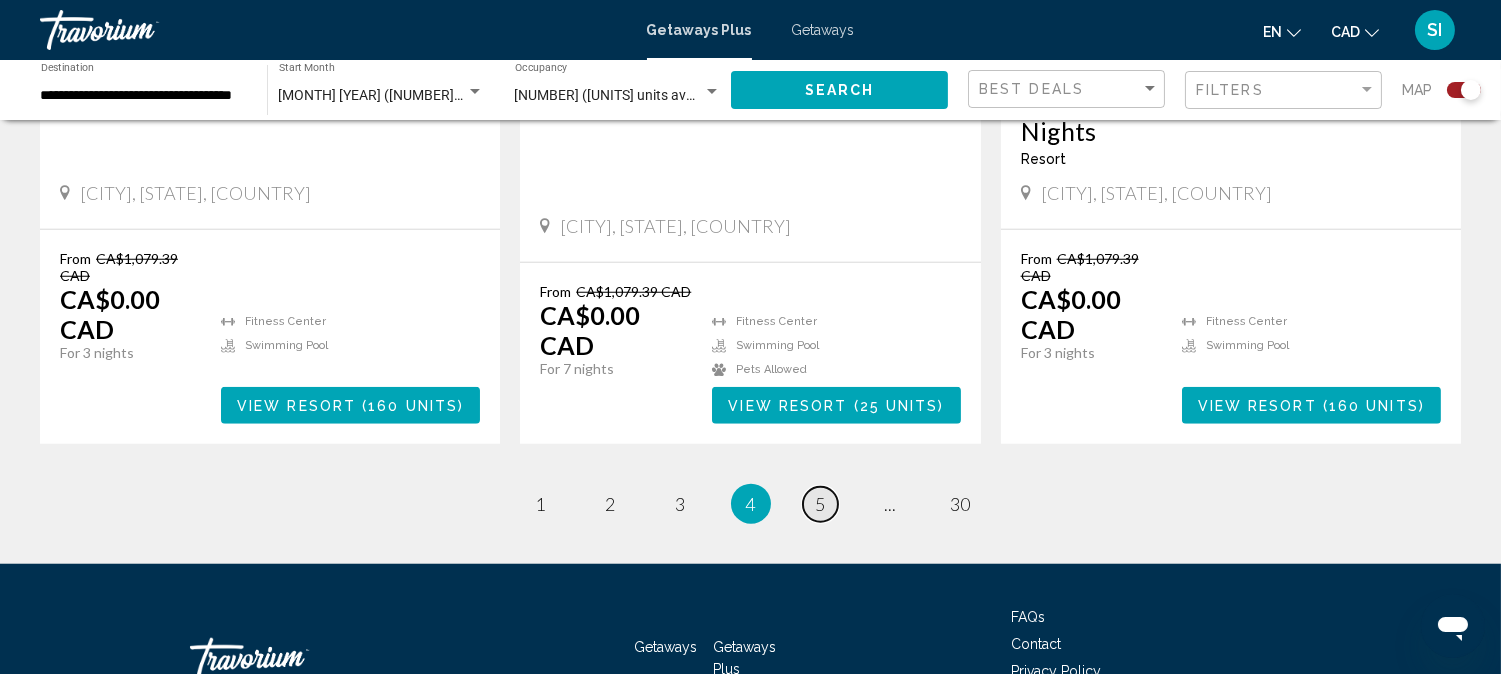 click on "5" at bounding box center (821, 504) 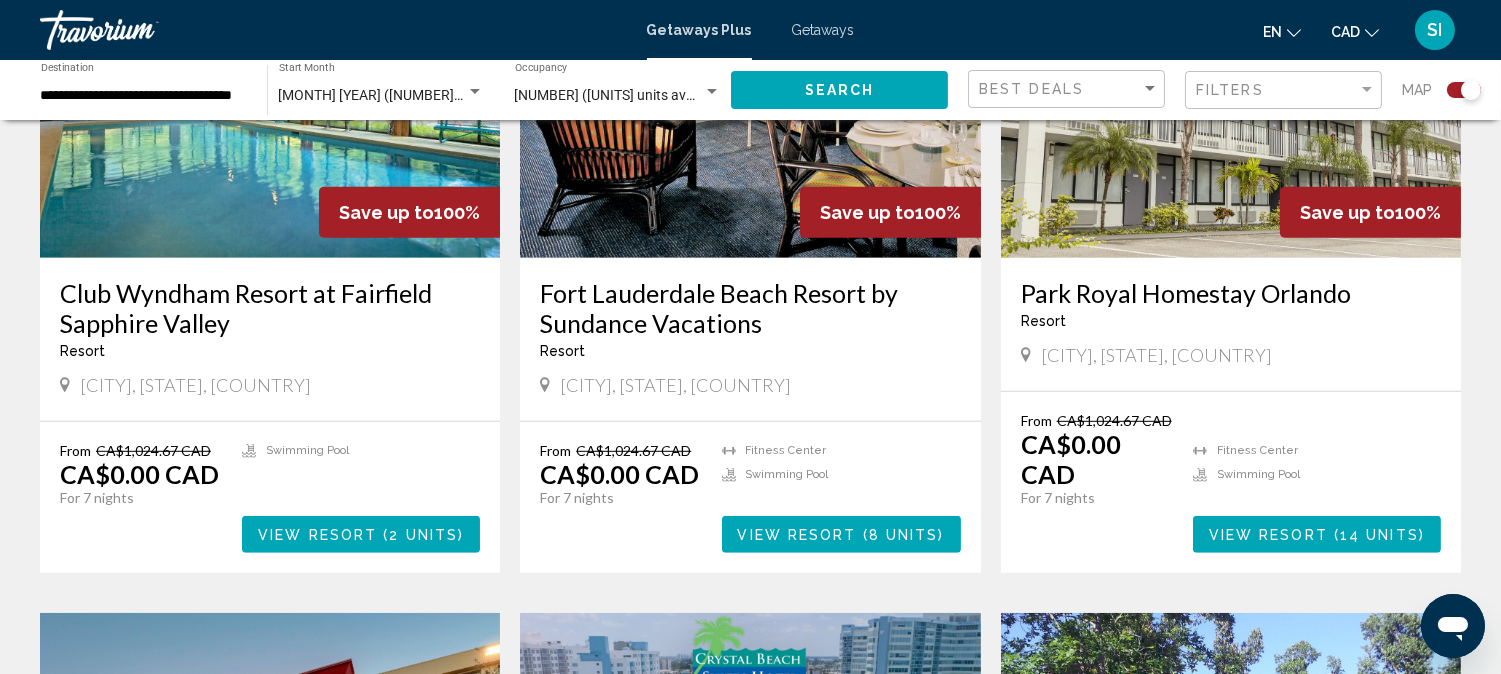 scroll, scrollTop: 2273, scrollLeft: 0, axis: vertical 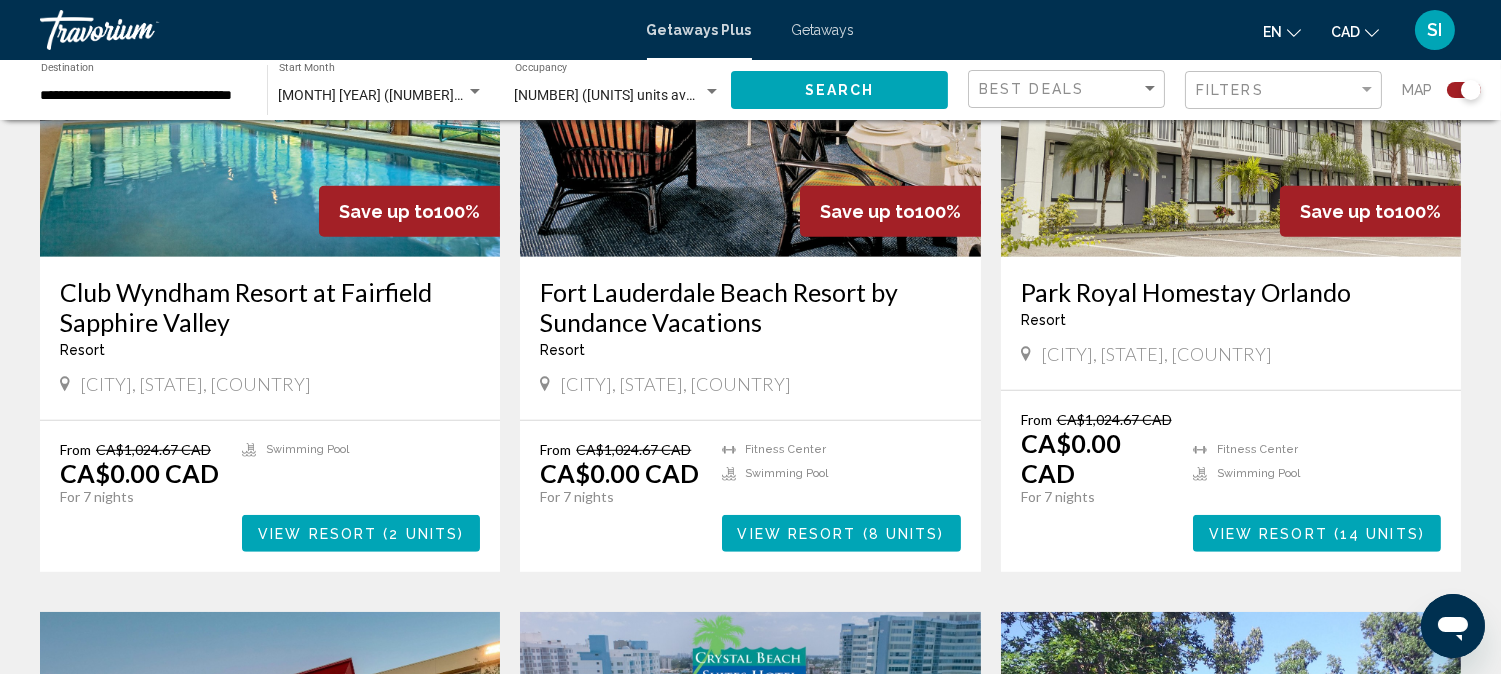 click on "View Resort" at bounding box center [797, 534] 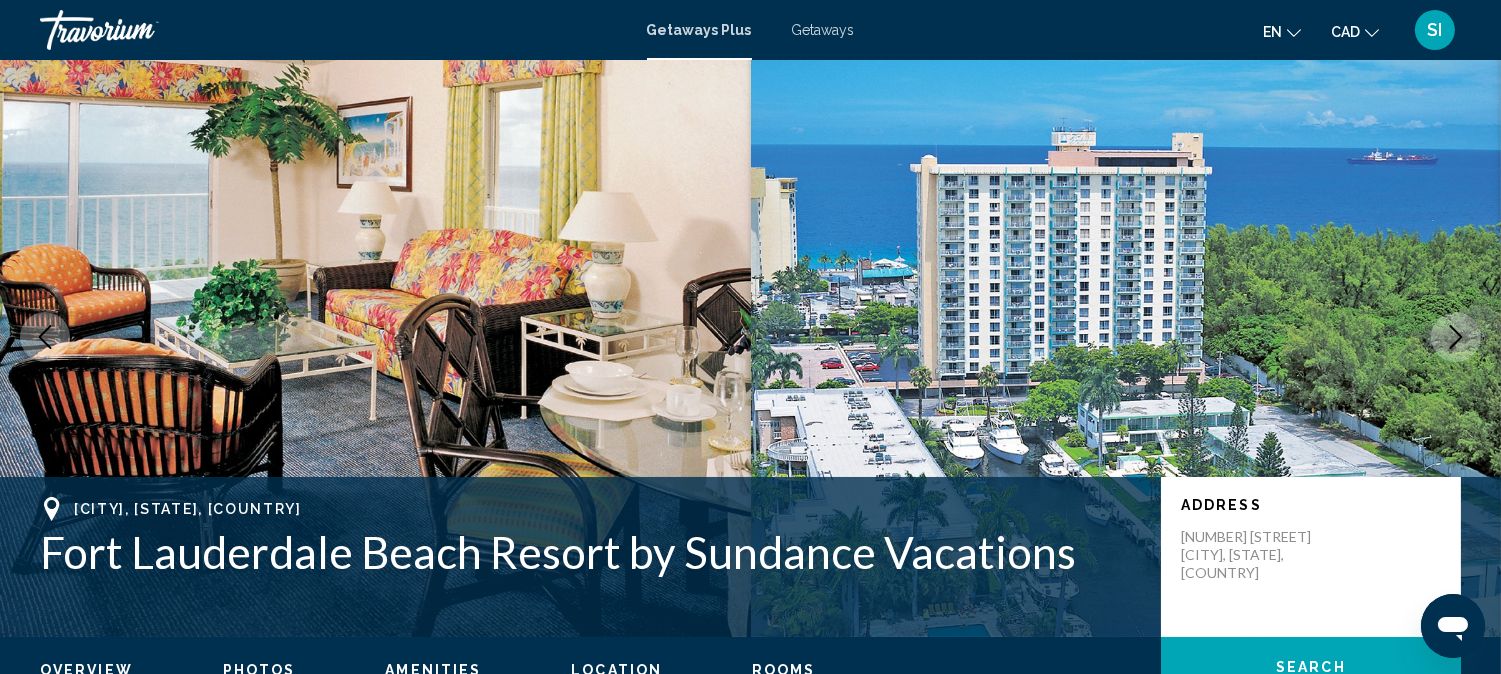 type 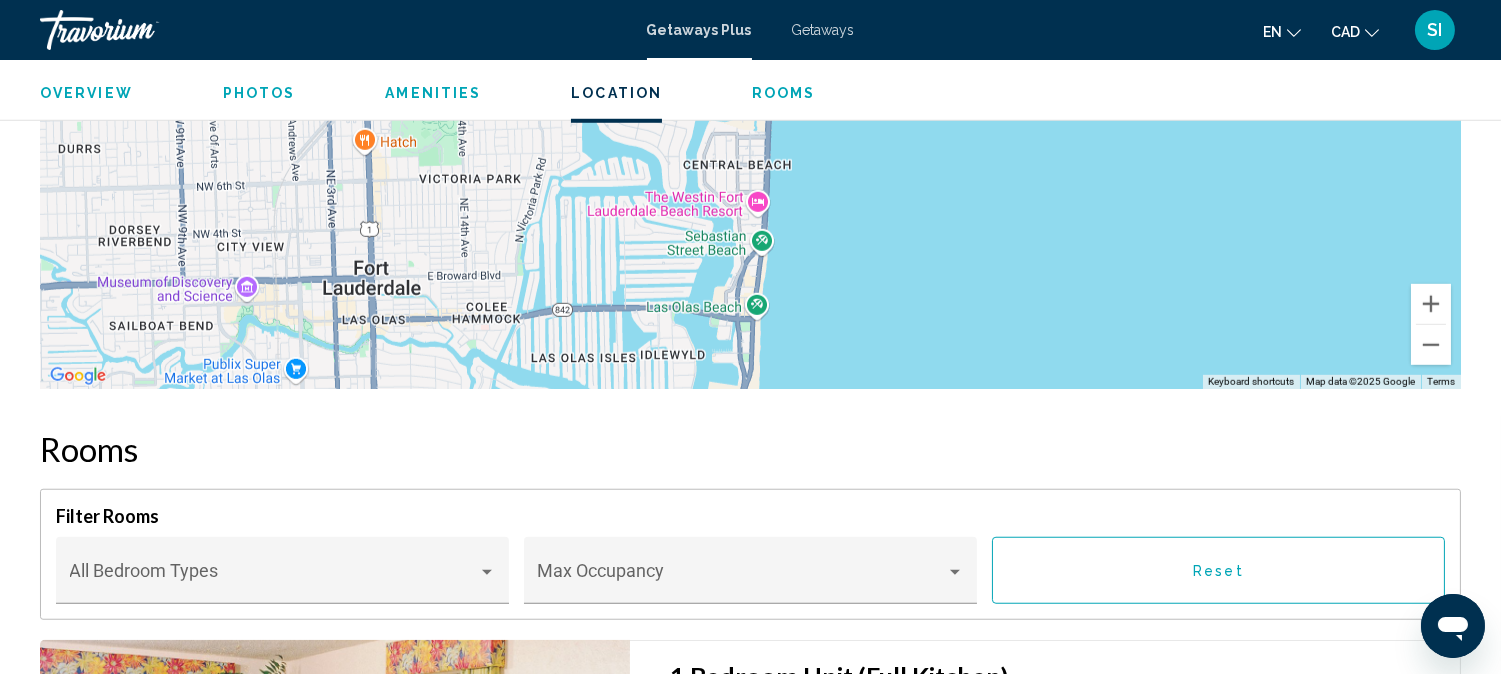 scroll, scrollTop: 2843, scrollLeft: 0, axis: vertical 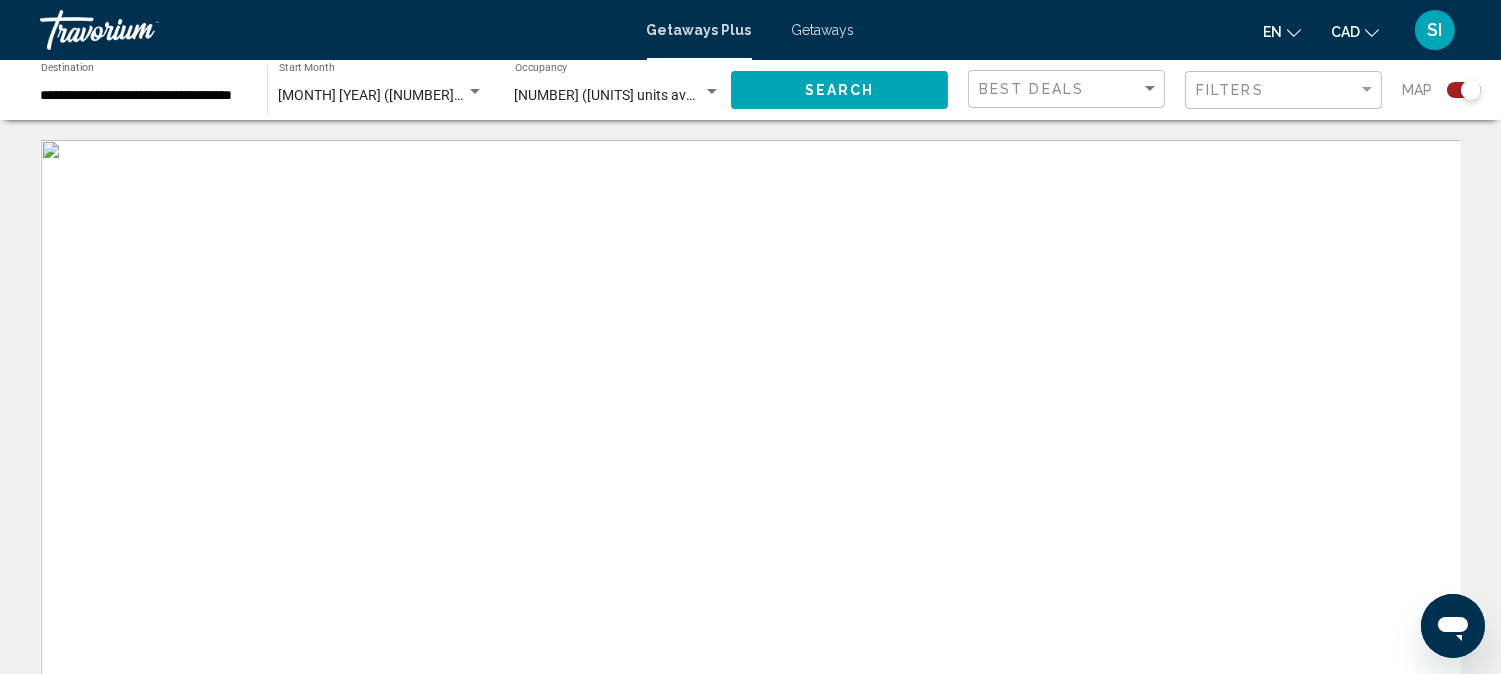 click on "[MONTH] [YEAR] ([NUMBER] units available) Start Month All Start Months" 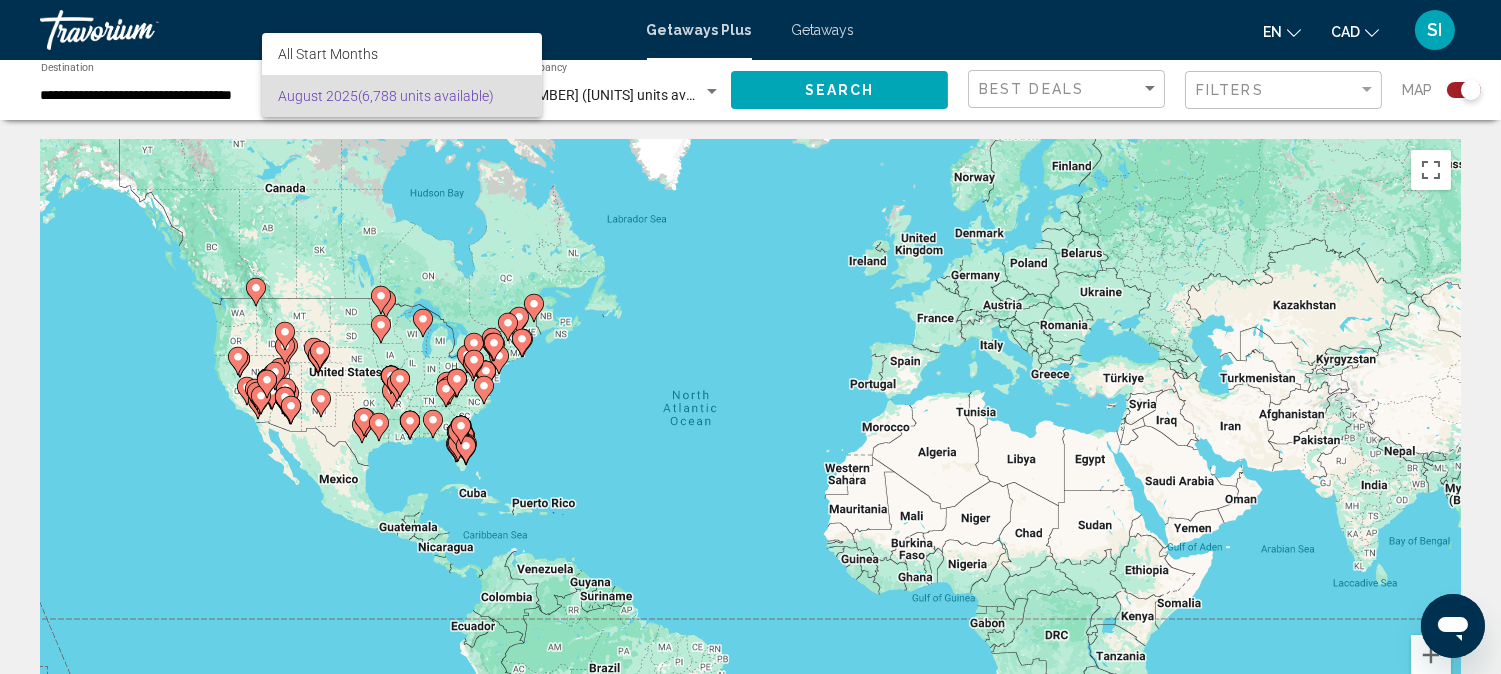 click on "[MONTH] [YEAR] ([UNITS] units available)" at bounding box center [402, 96] 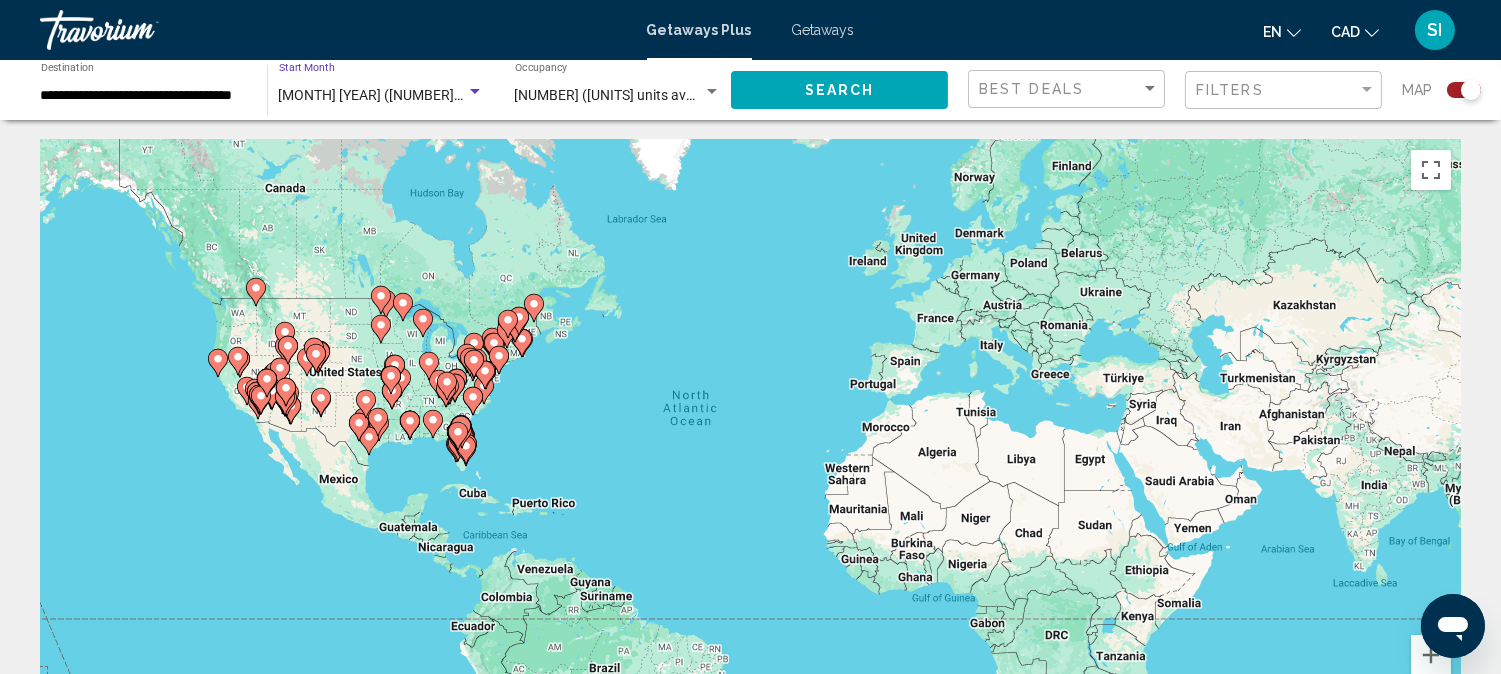 click on "**********" at bounding box center [144, 96] 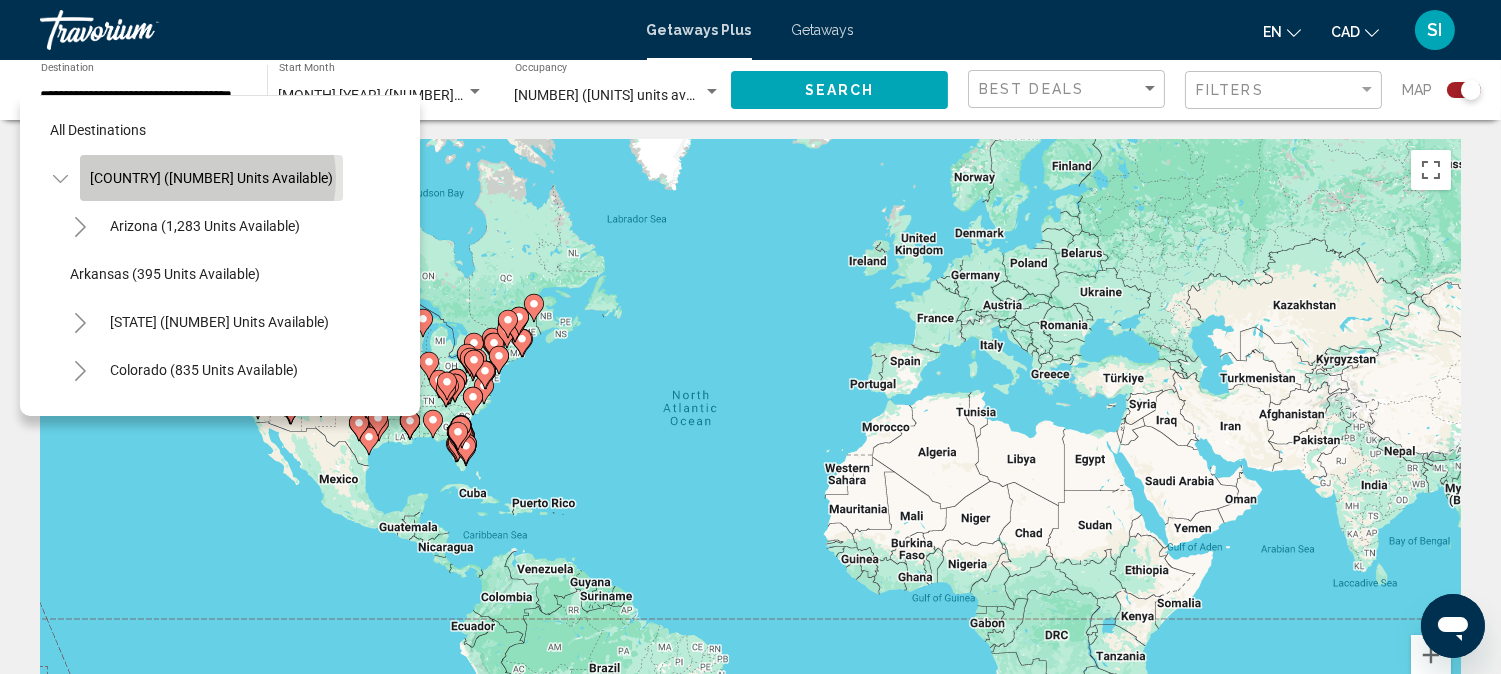 click on "[COUNTRY] ([NUMBER] units available)" 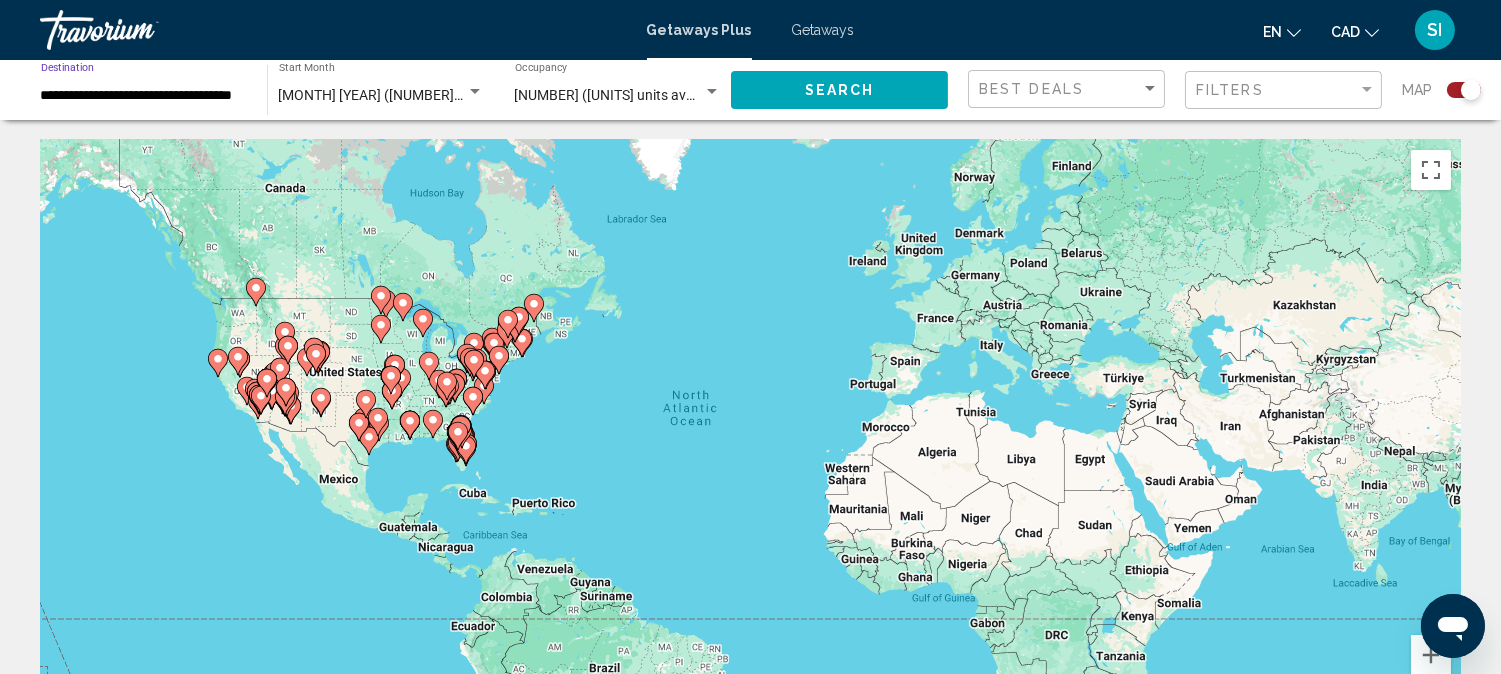 click on "[MONTH] [YEAR] ([NUMBER] units available) Start Month All Start Months" 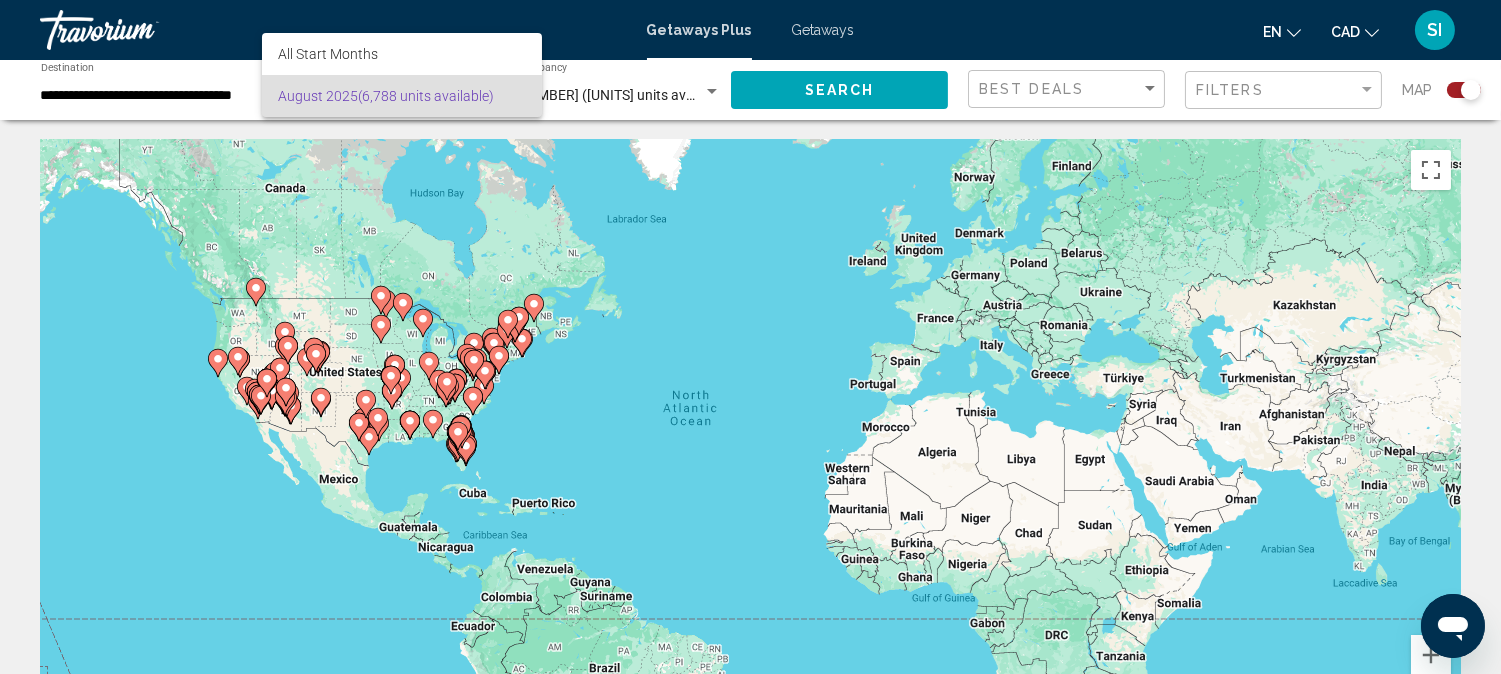 click at bounding box center (750, 337) 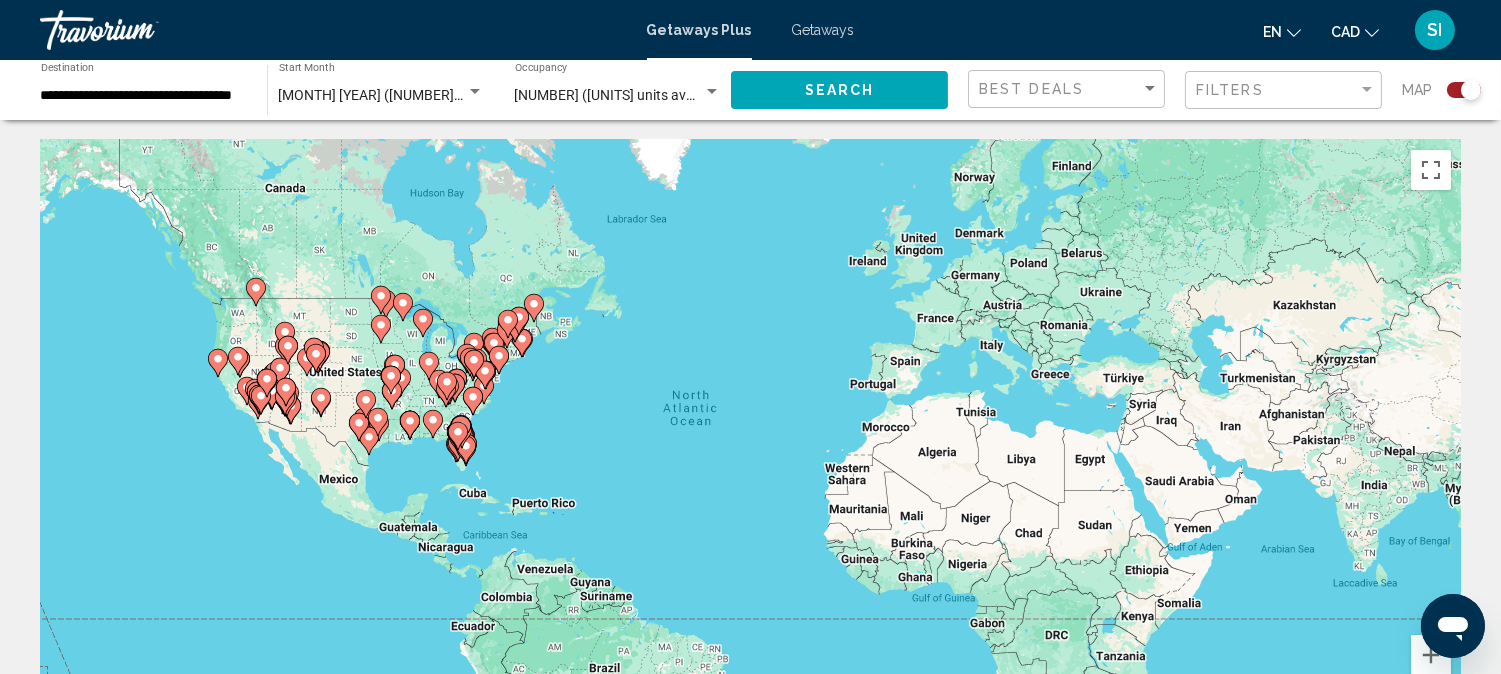 click on "Getaways Plus" at bounding box center [699, 30] 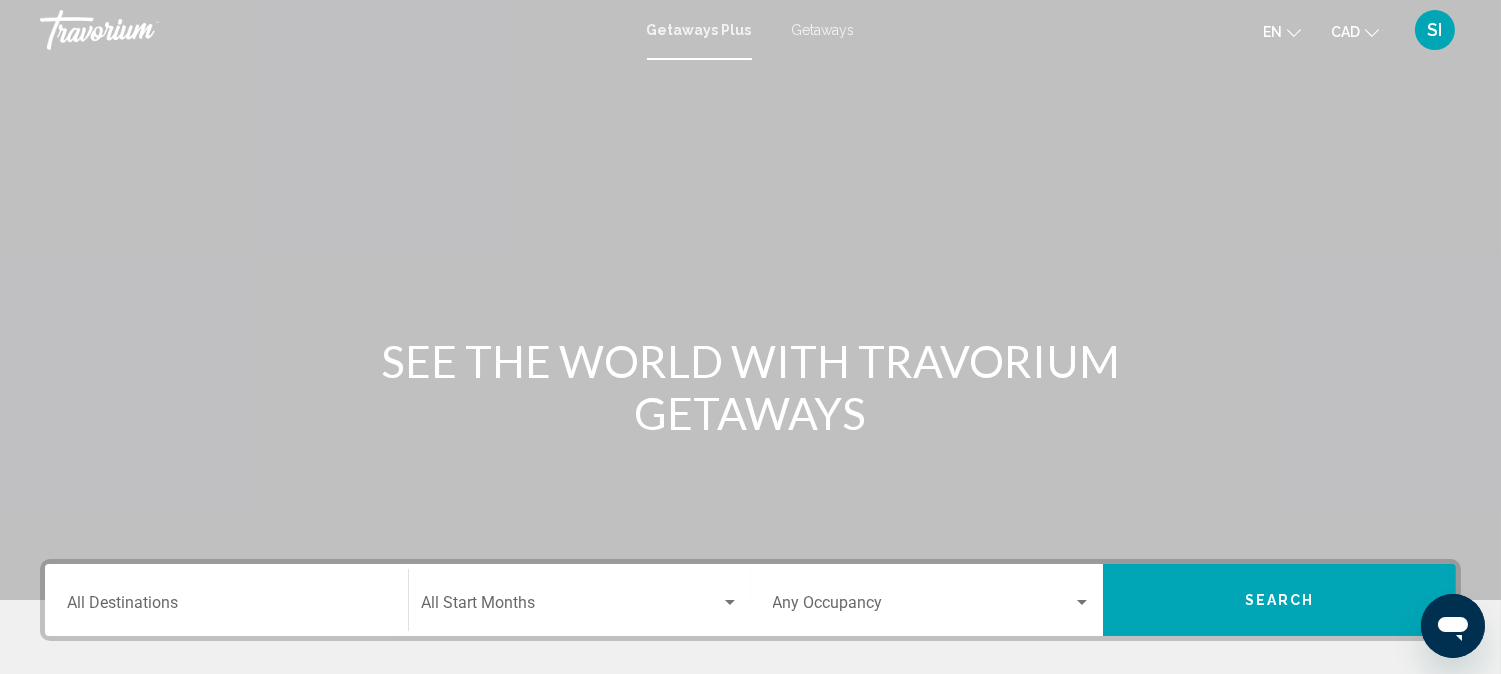 click at bounding box center [571, 607] 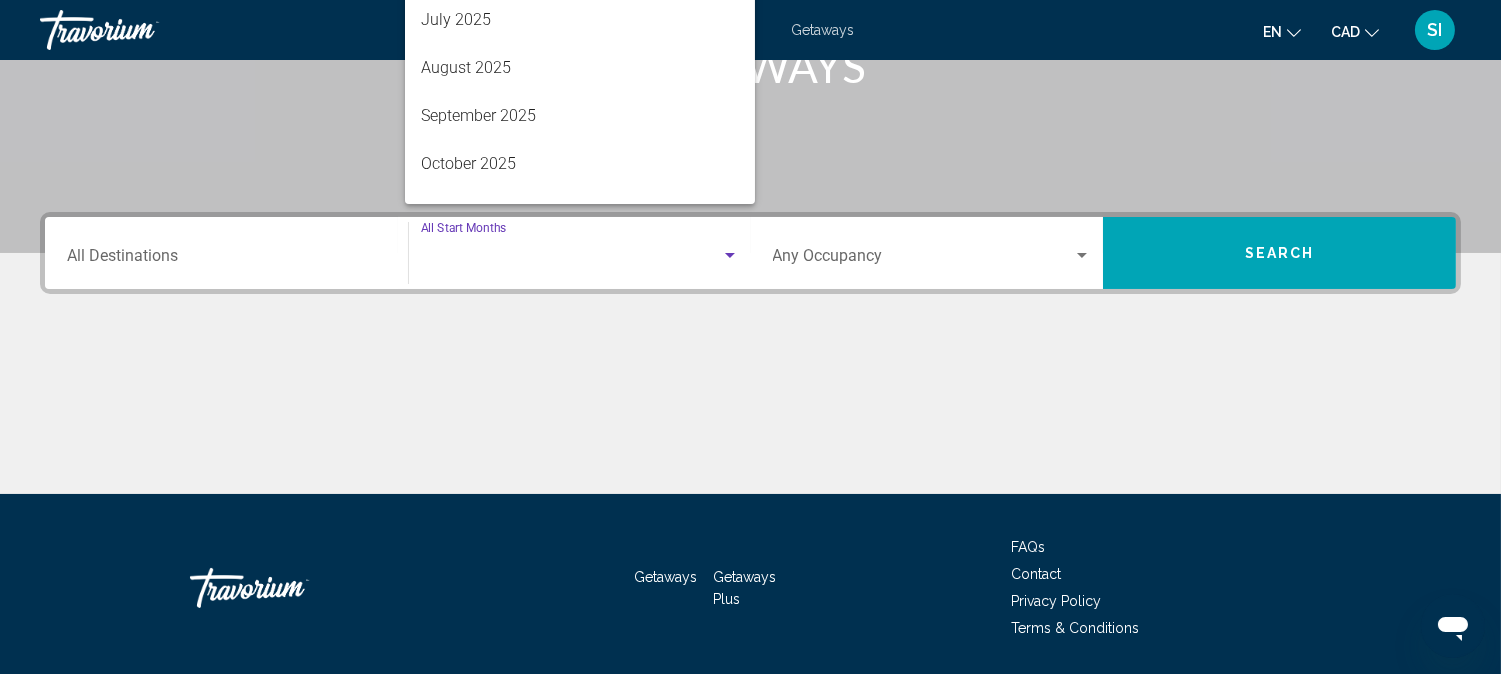 scroll, scrollTop: 411, scrollLeft: 0, axis: vertical 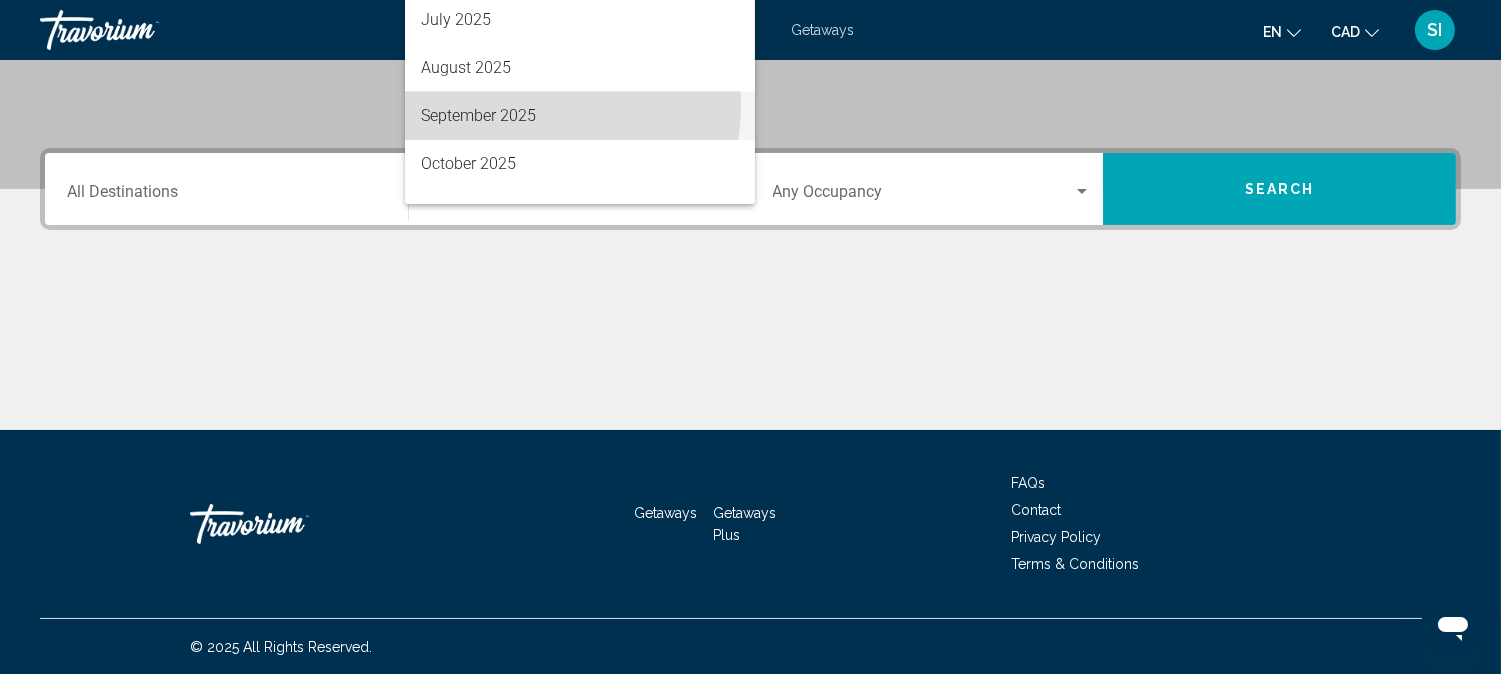 click on "September 2025" at bounding box center [580, 116] 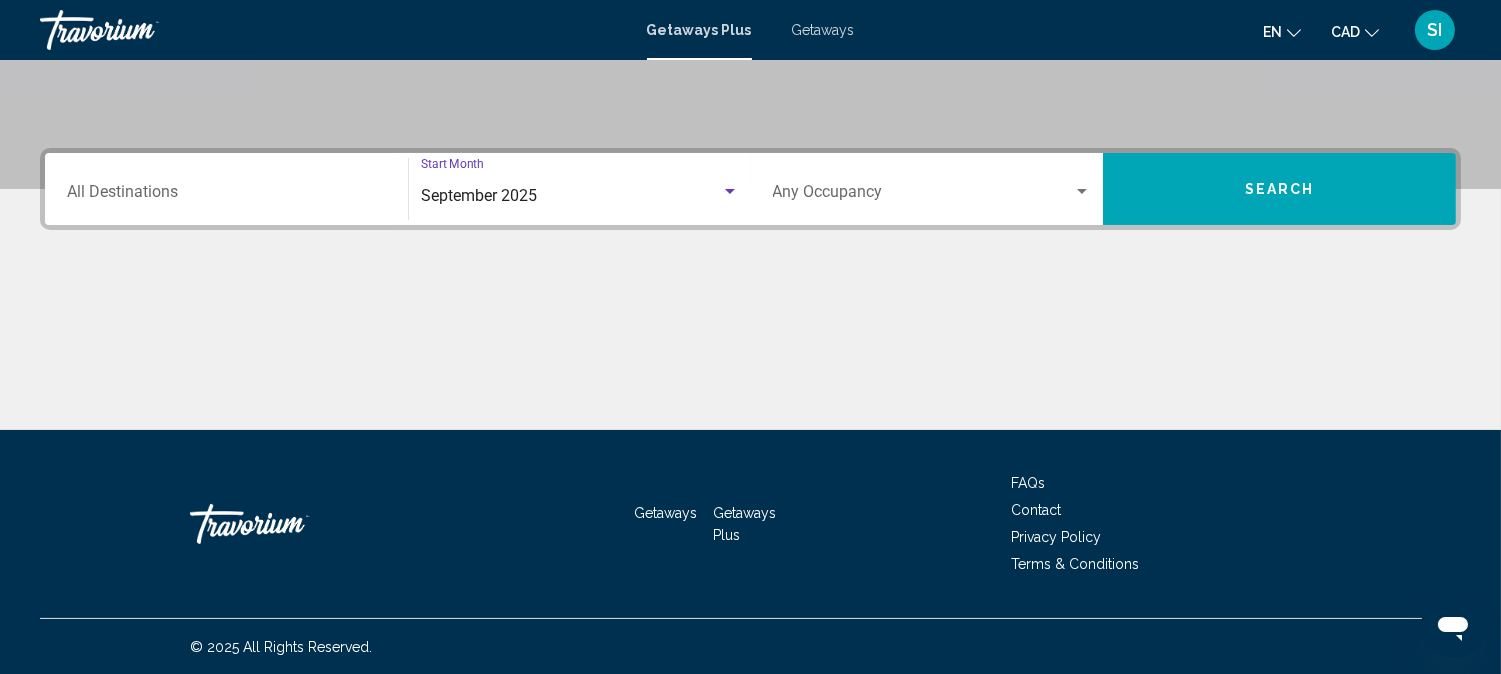click on "Destination All Destinations" at bounding box center [226, 189] 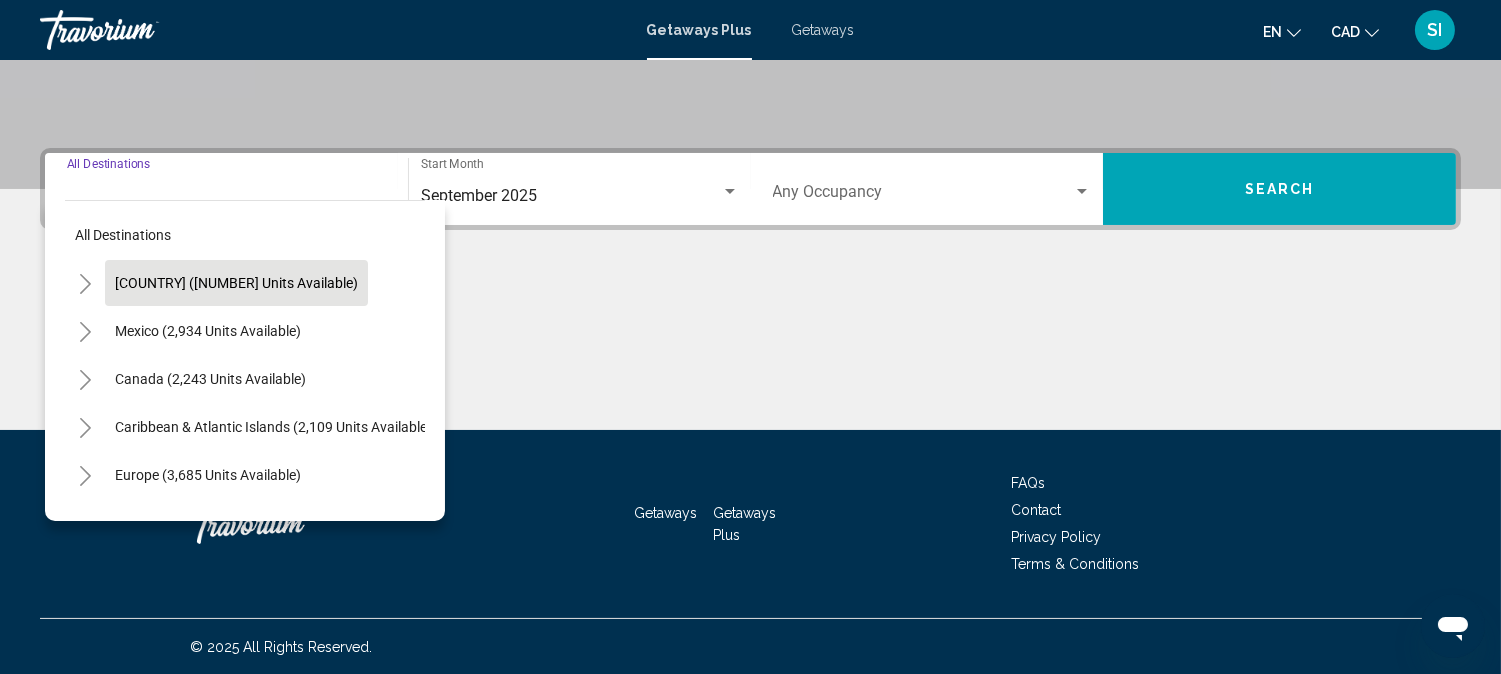 click on "[COUNTRY] ([NUMBER] units available)" at bounding box center (208, 331) 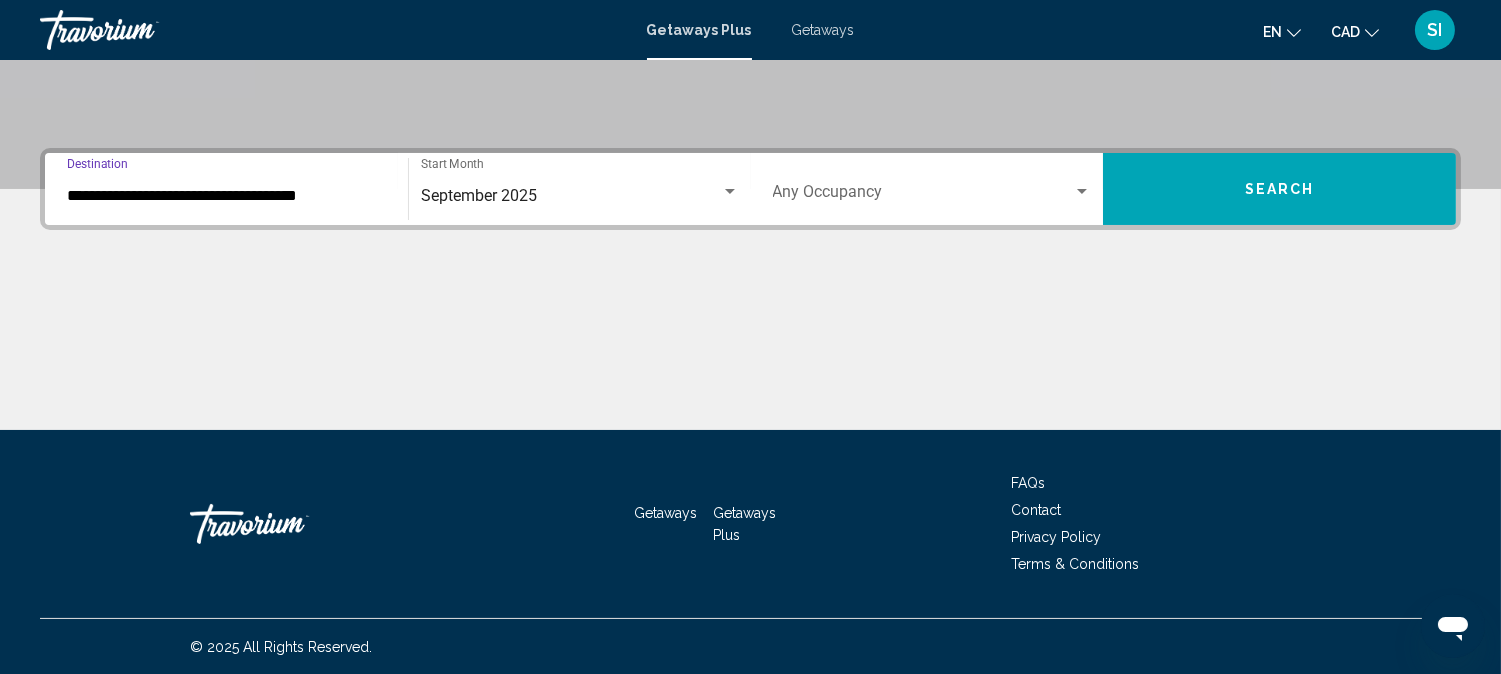 click at bounding box center (1082, 192) 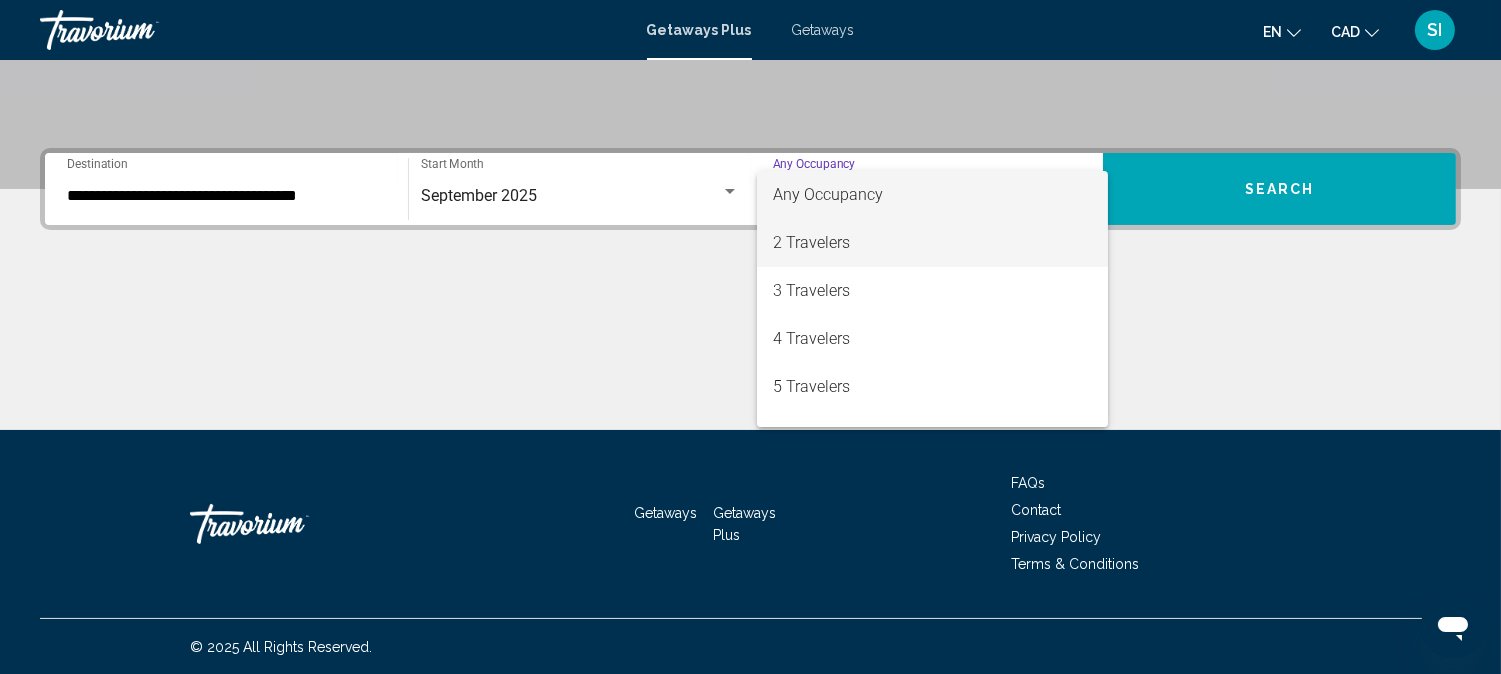 click on "2 Travelers" at bounding box center (932, 243) 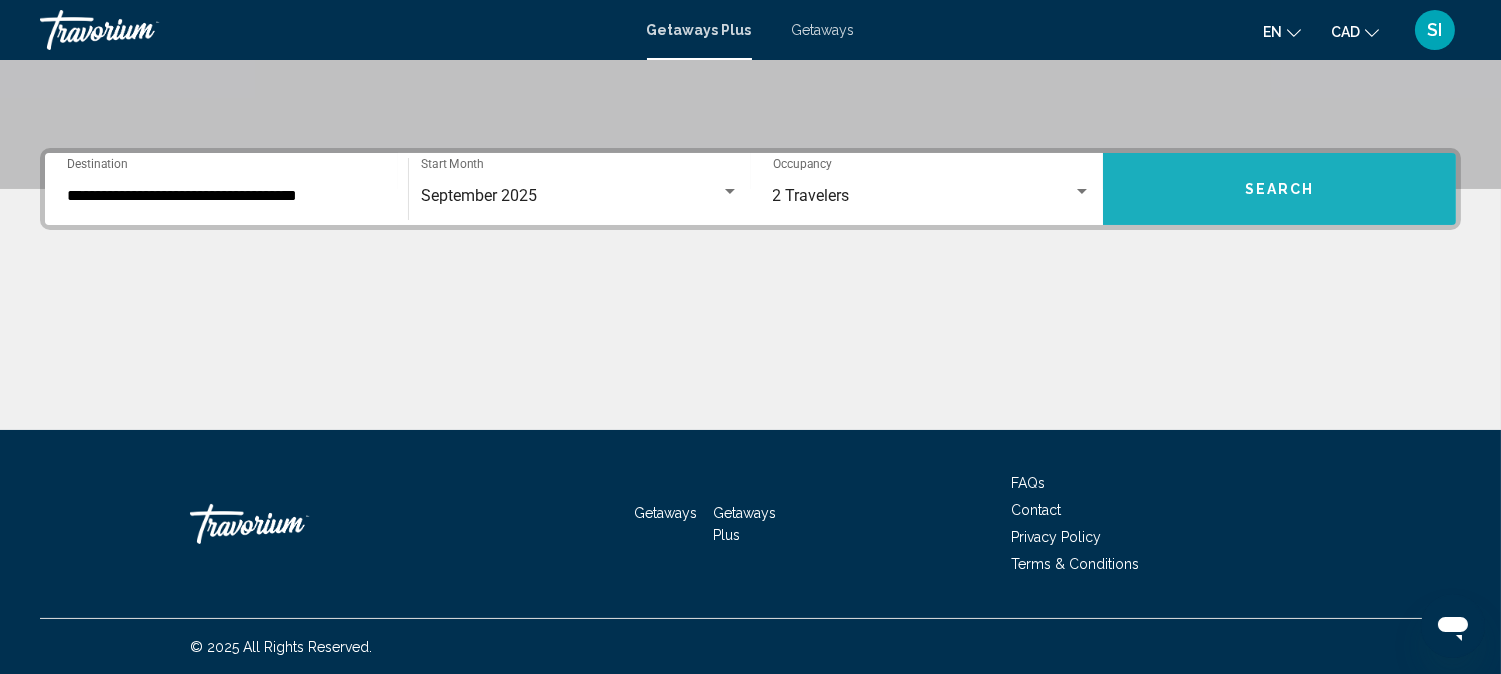 click on "Search" at bounding box center [1279, 189] 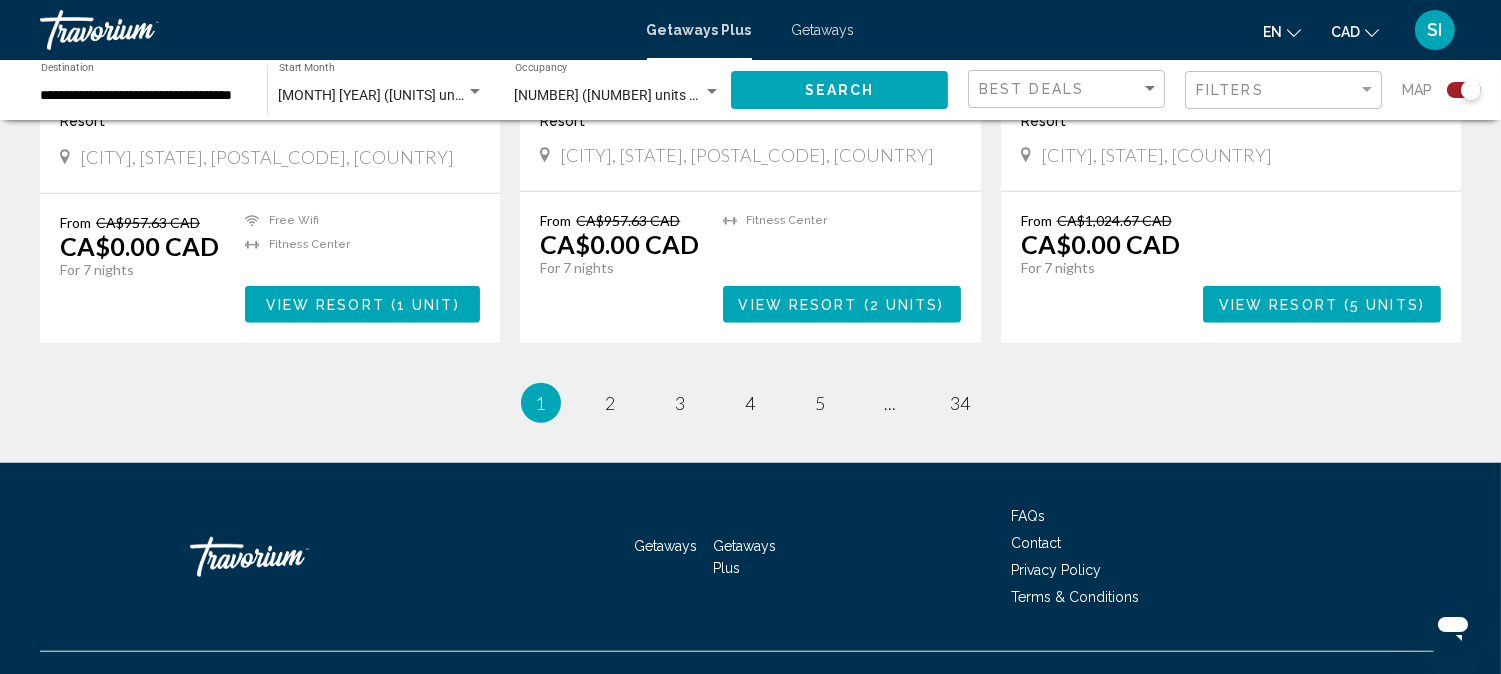scroll, scrollTop: 3118, scrollLeft: 0, axis: vertical 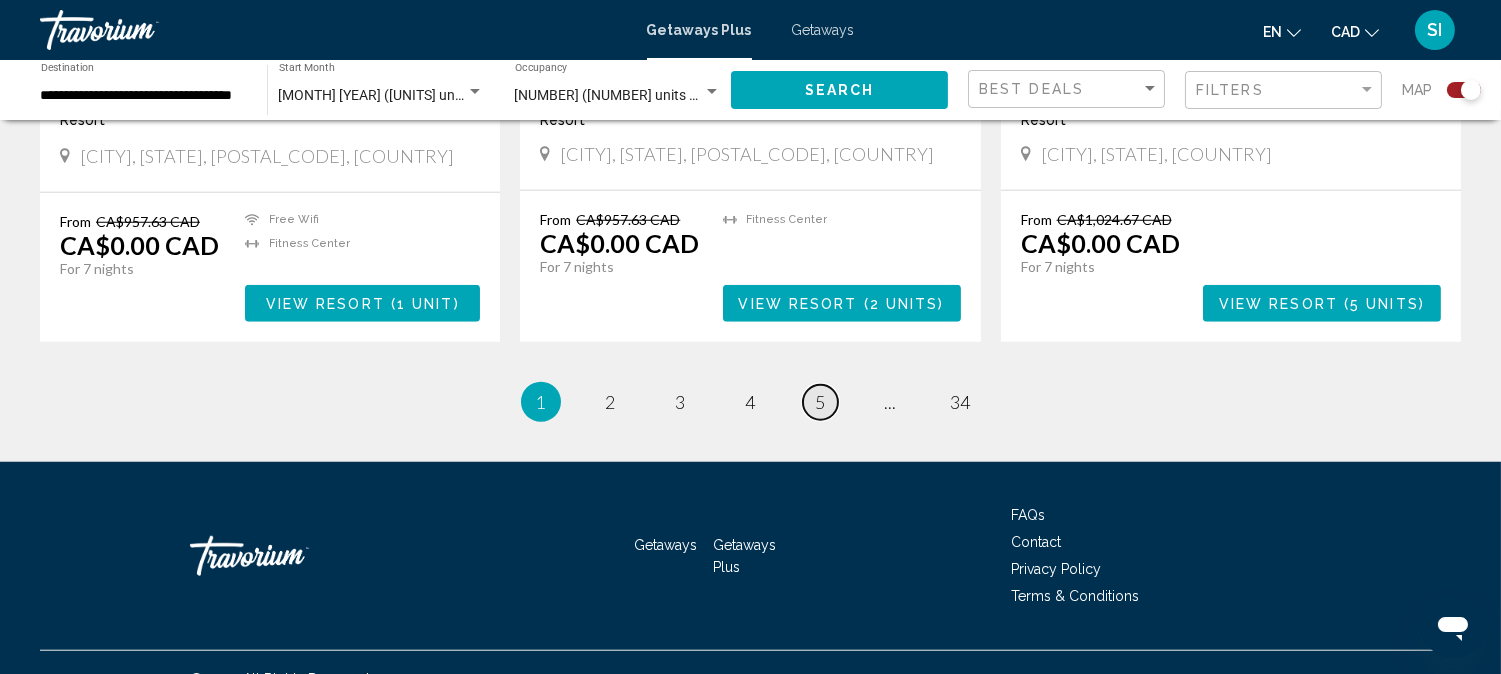 click on "5" at bounding box center [821, 402] 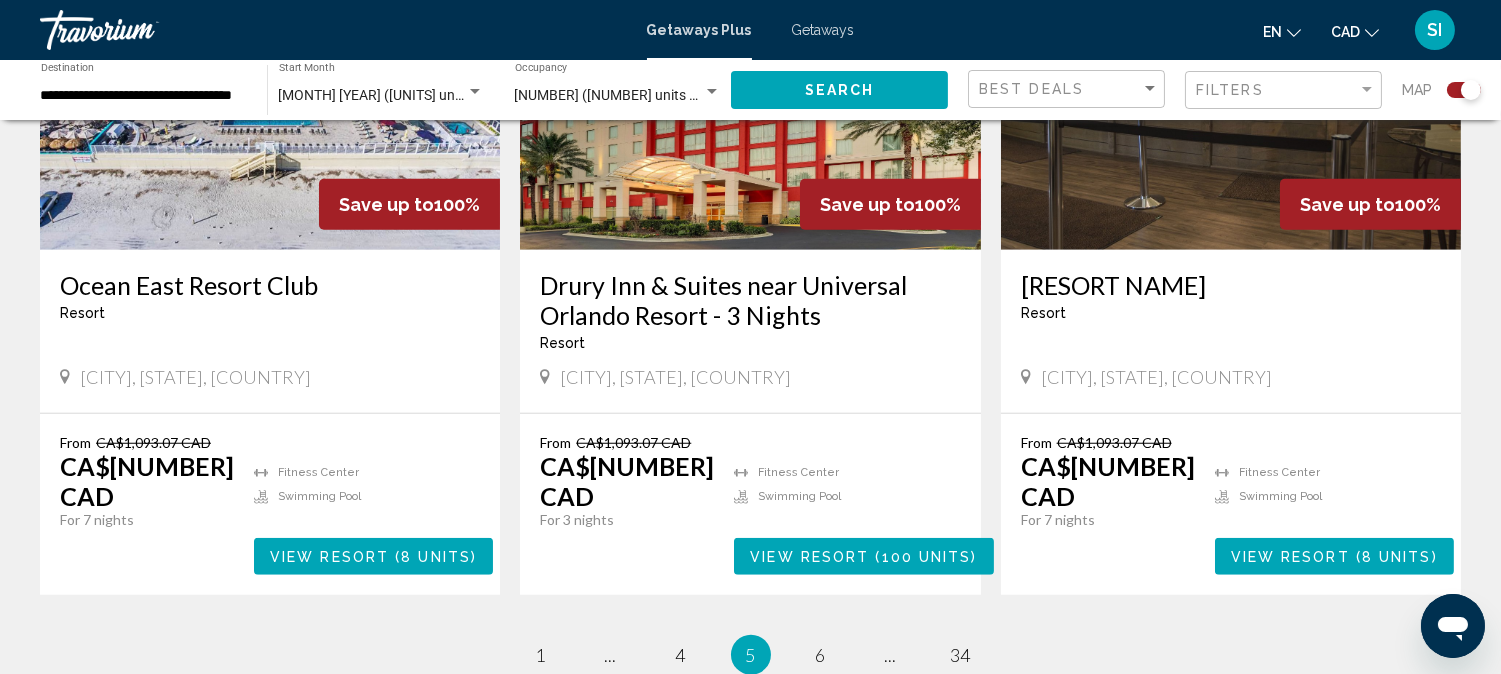 scroll, scrollTop: 3200, scrollLeft: 0, axis: vertical 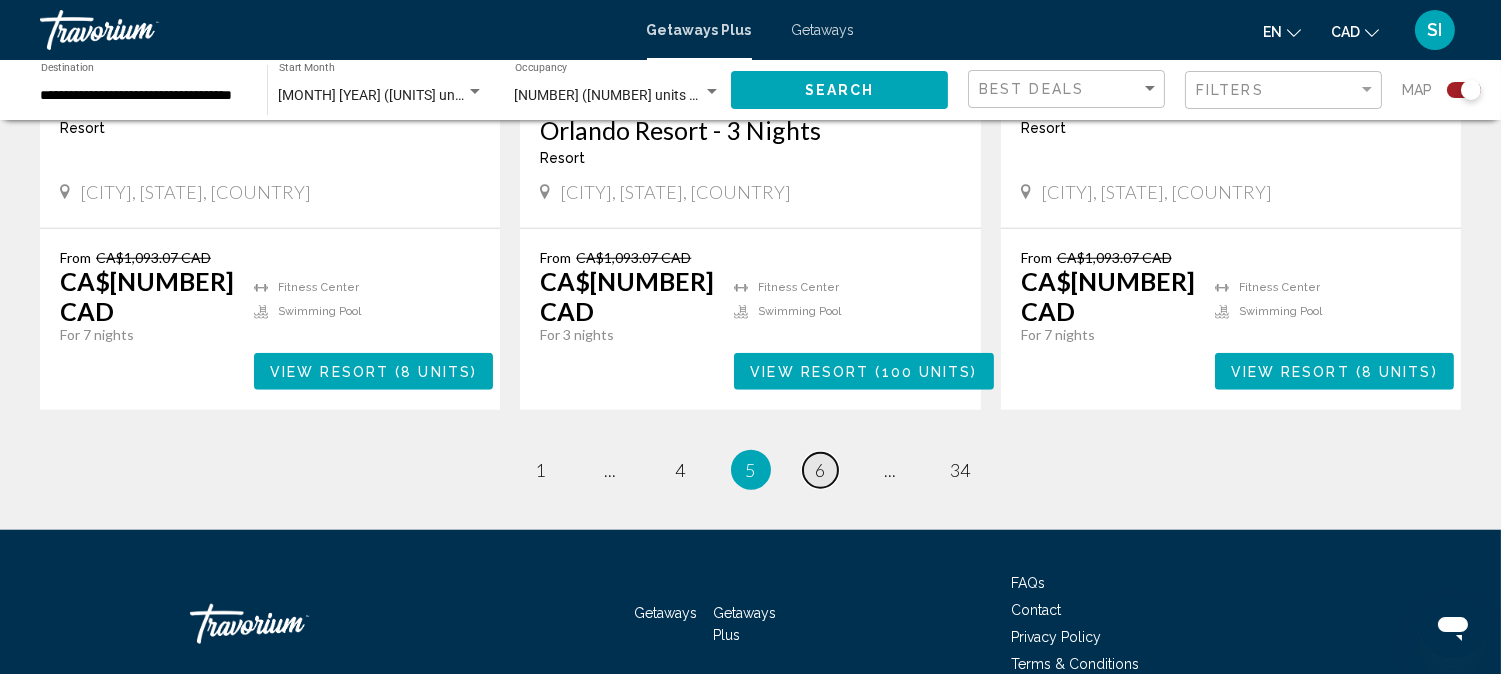 click on "6" at bounding box center [821, 470] 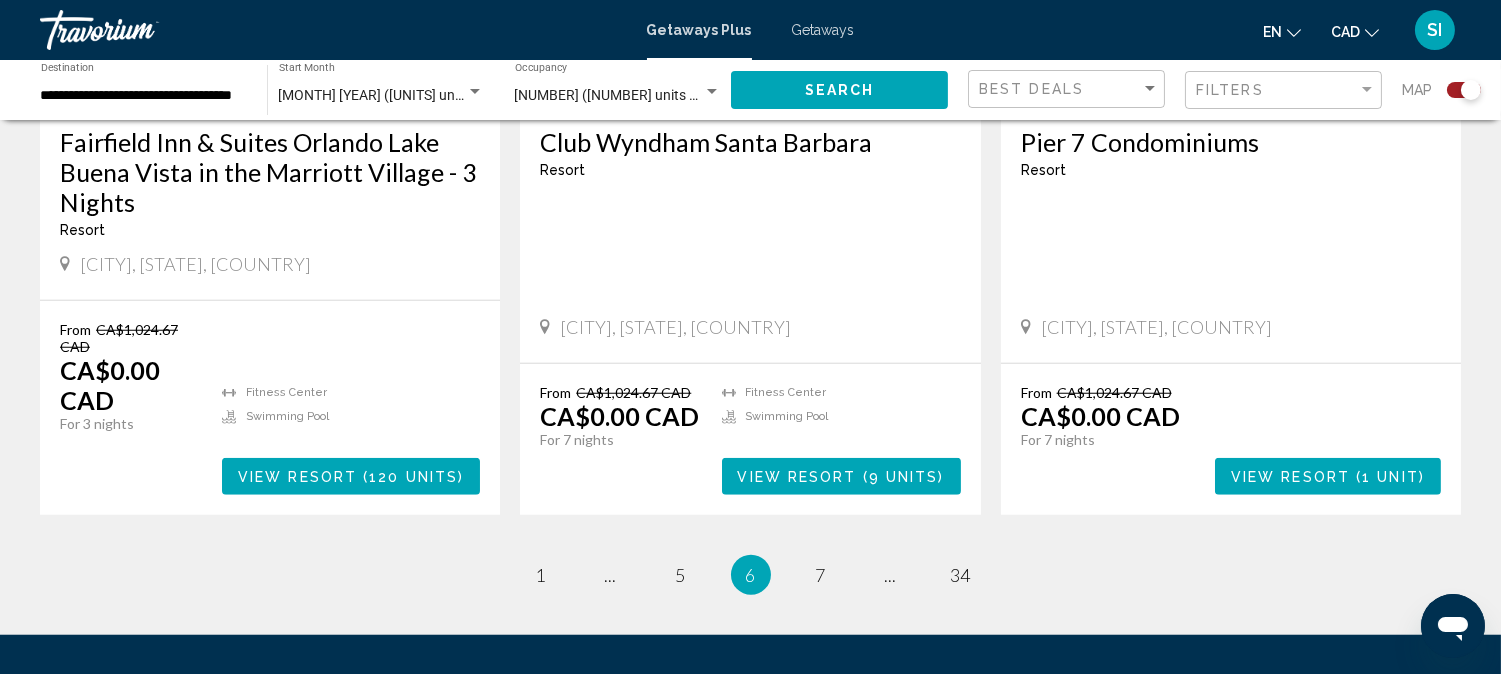 scroll, scrollTop: 3155, scrollLeft: 0, axis: vertical 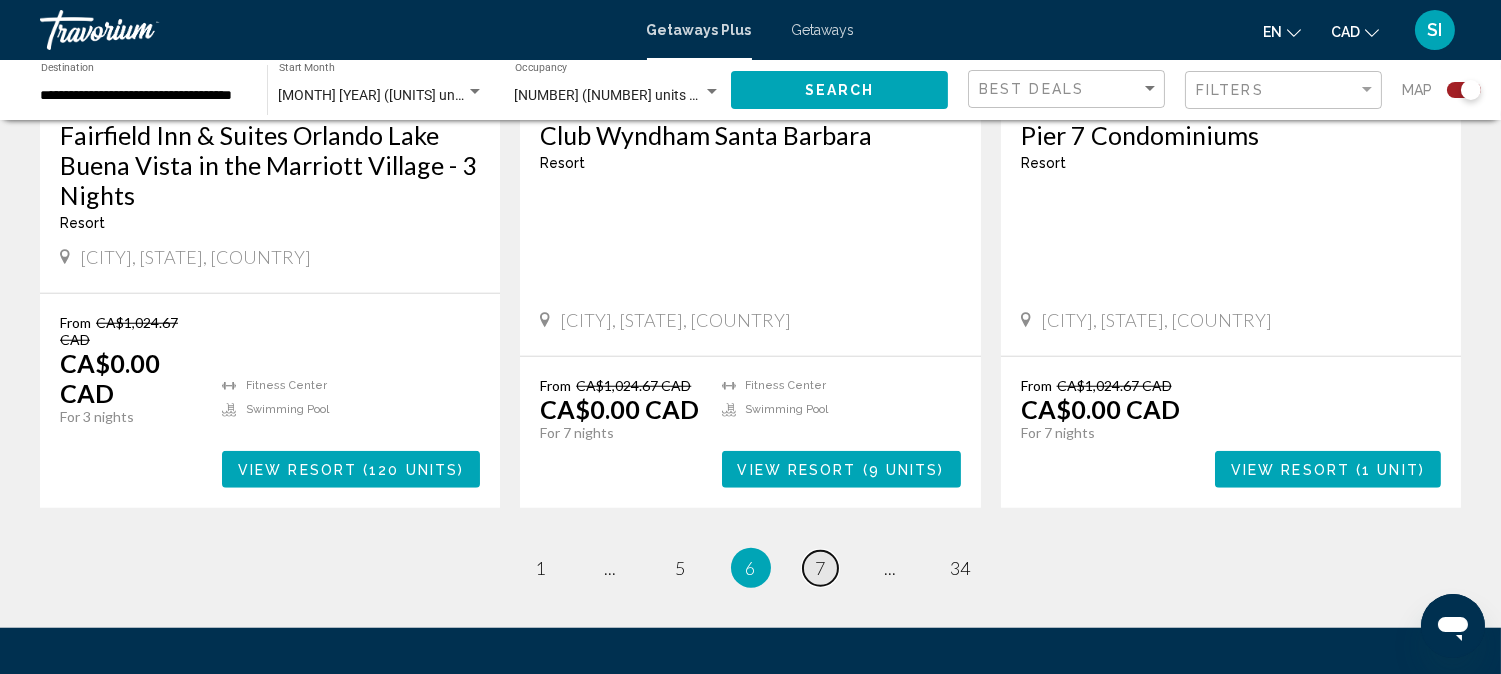 click on "page  7" at bounding box center [820, 568] 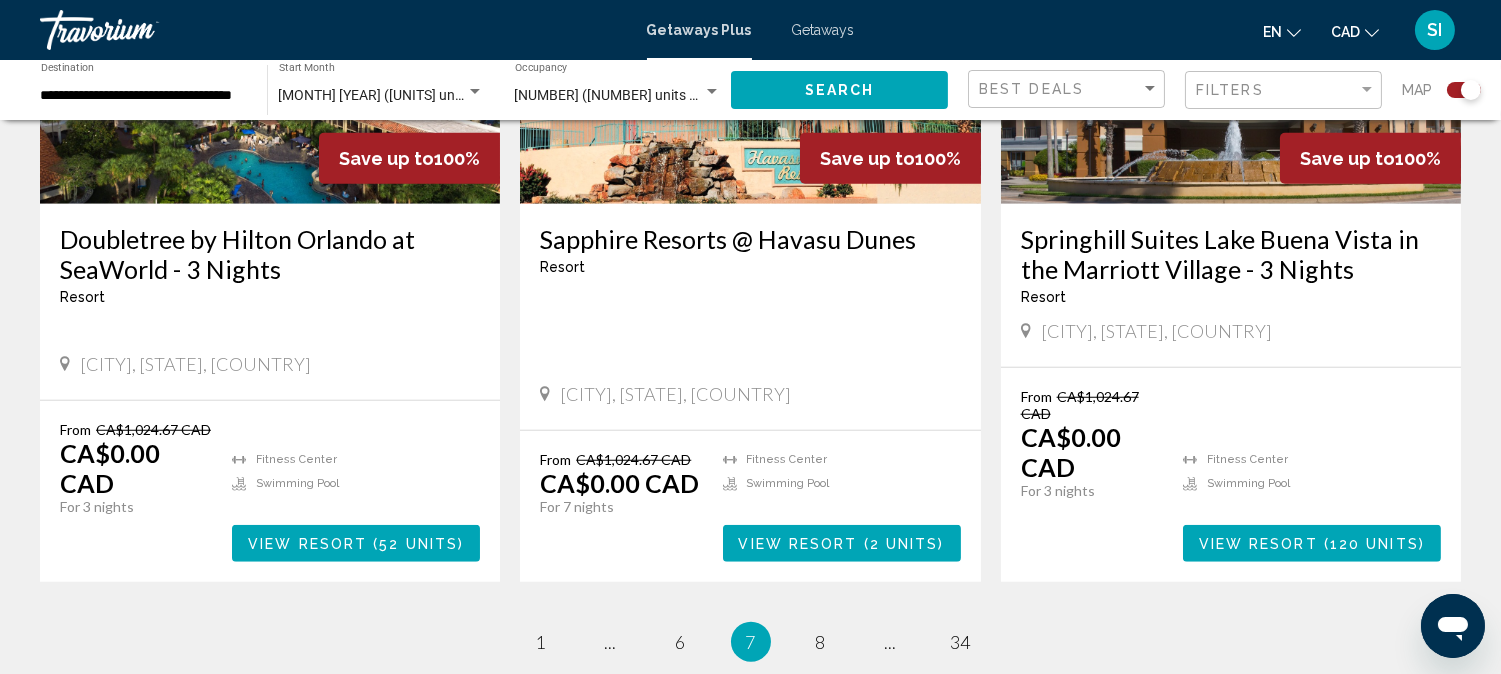 scroll, scrollTop: 3111, scrollLeft: 0, axis: vertical 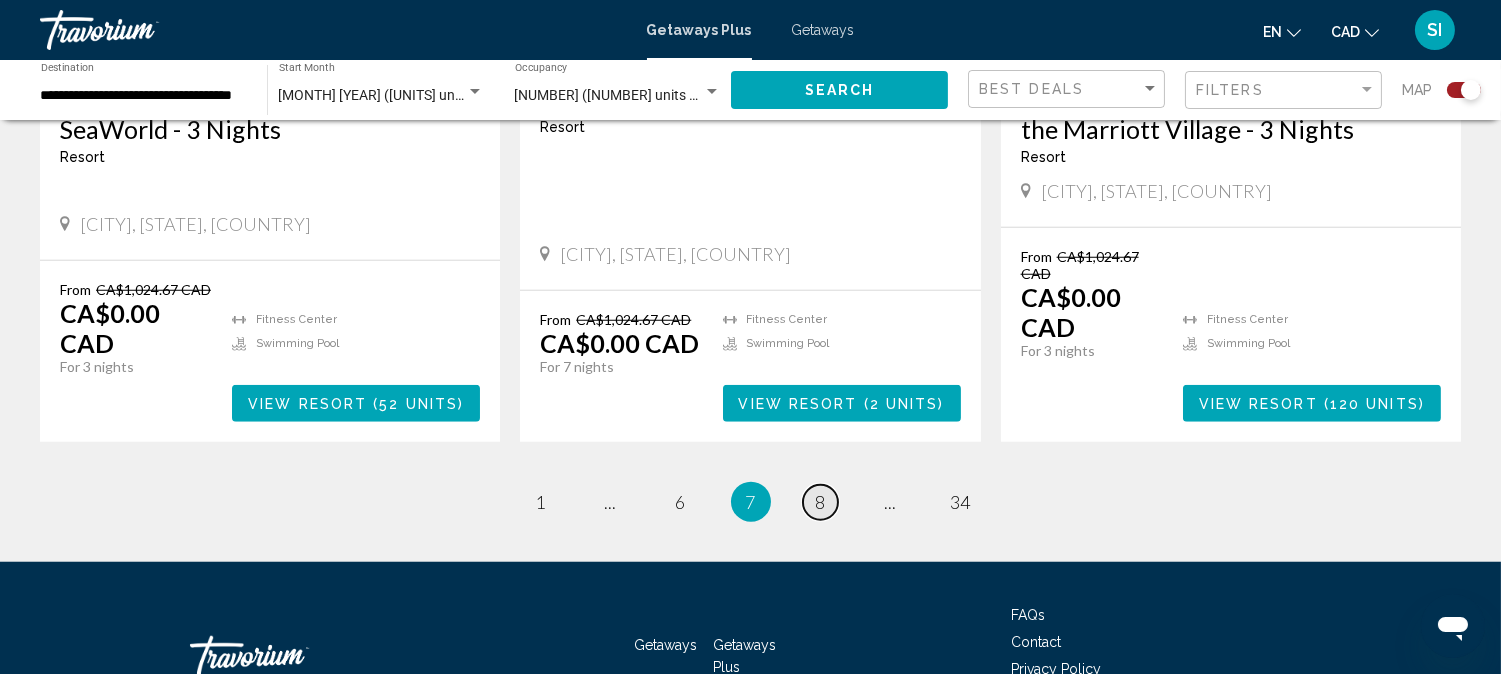 click on "8" at bounding box center (821, 502) 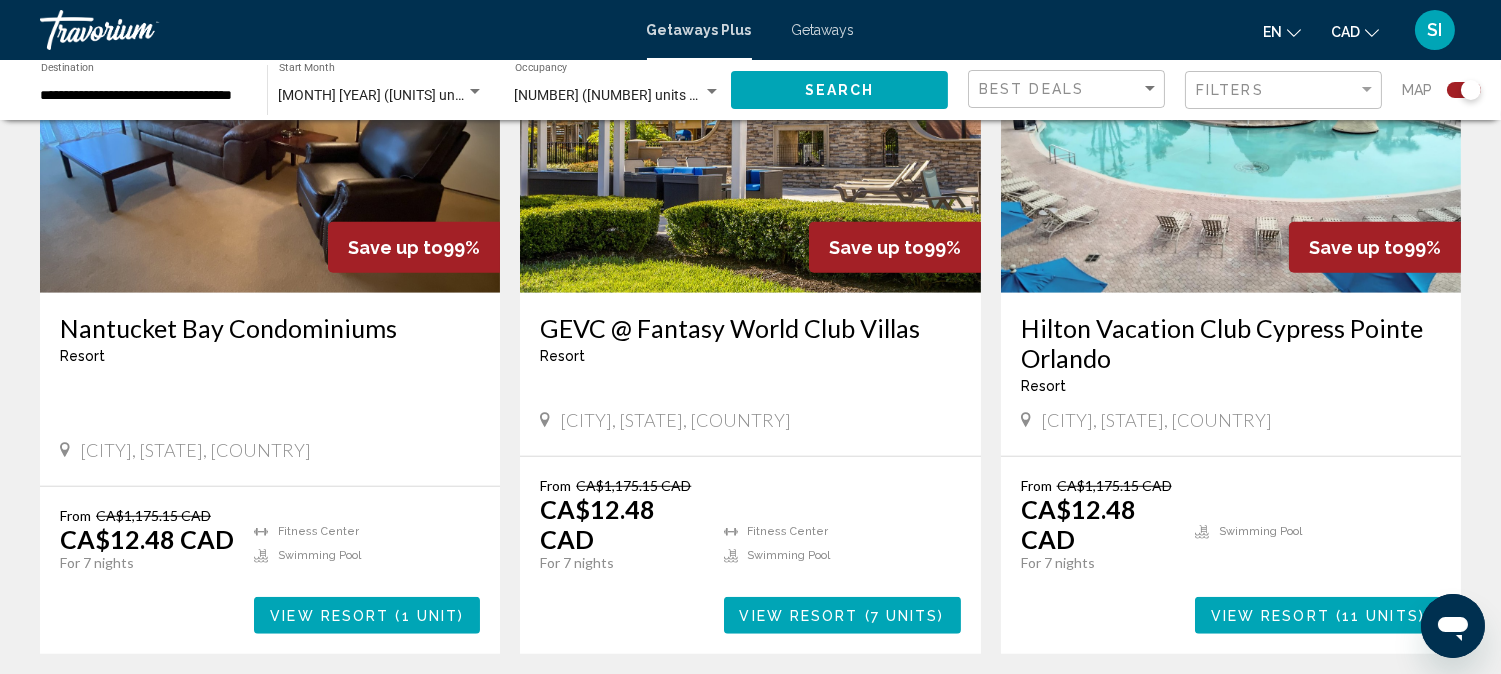 scroll, scrollTop: 3111, scrollLeft: 0, axis: vertical 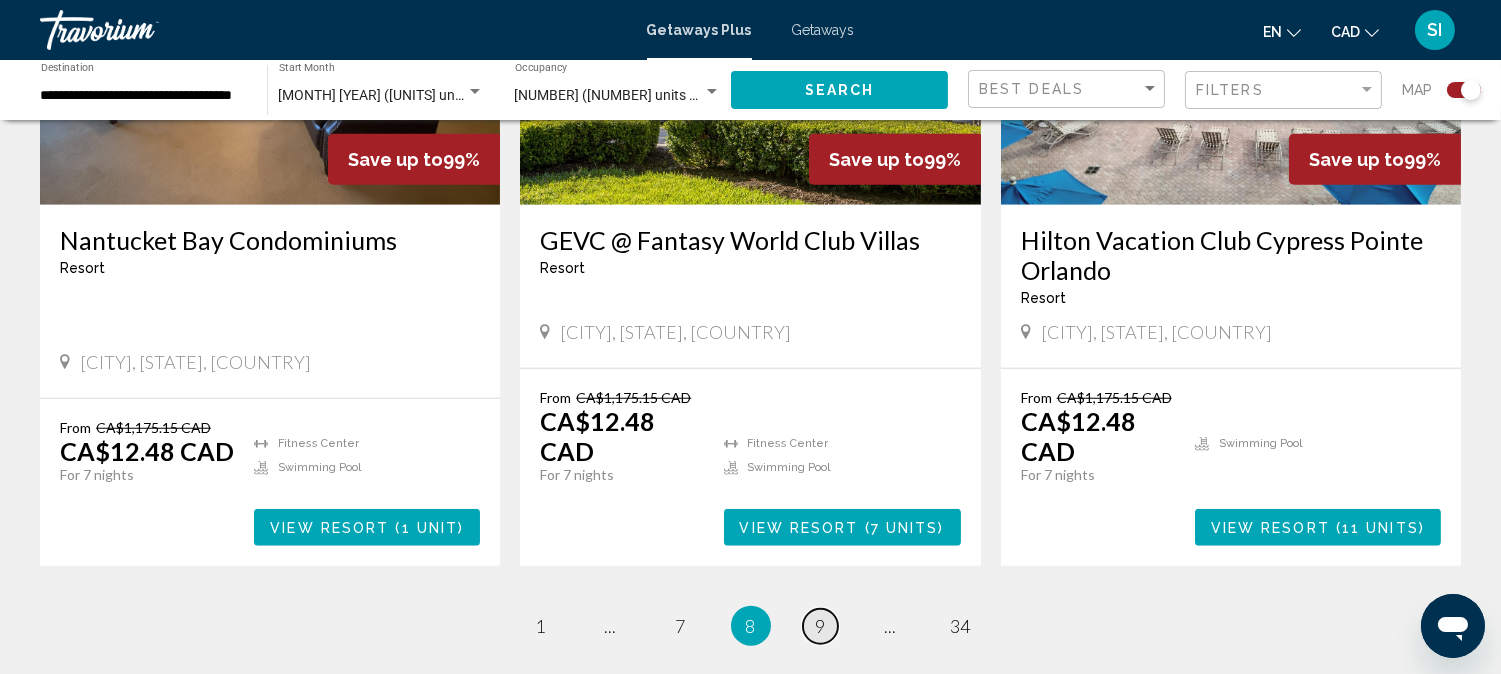 click on "9" at bounding box center (821, 626) 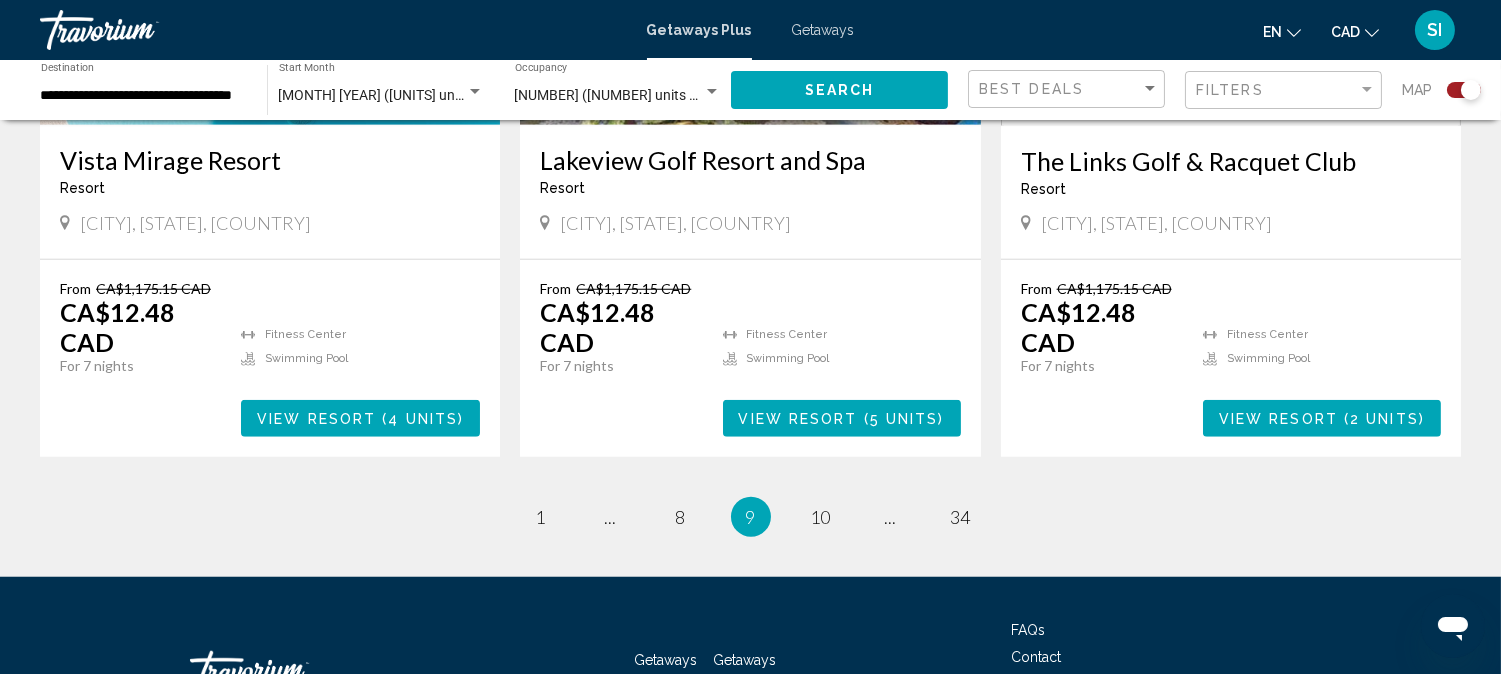 scroll, scrollTop: 3182, scrollLeft: 0, axis: vertical 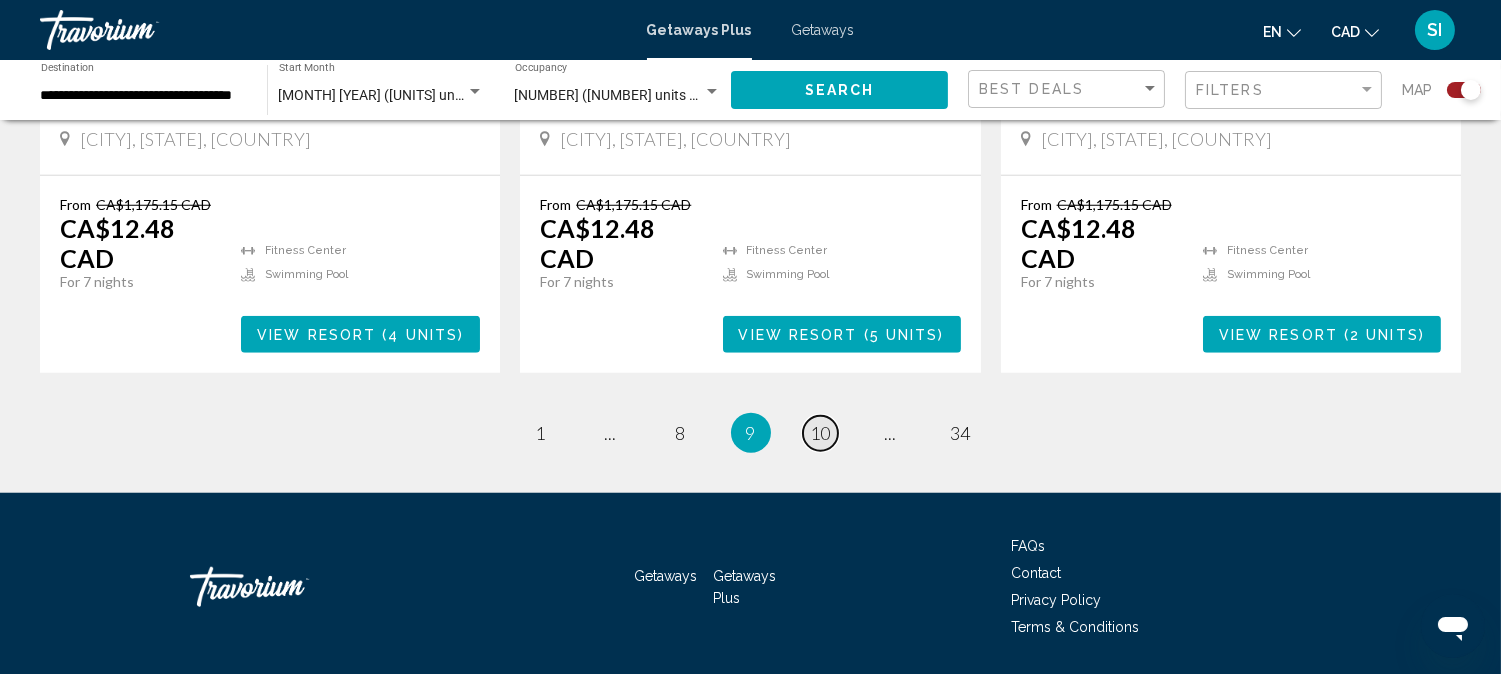 click on "page  10" at bounding box center (820, 433) 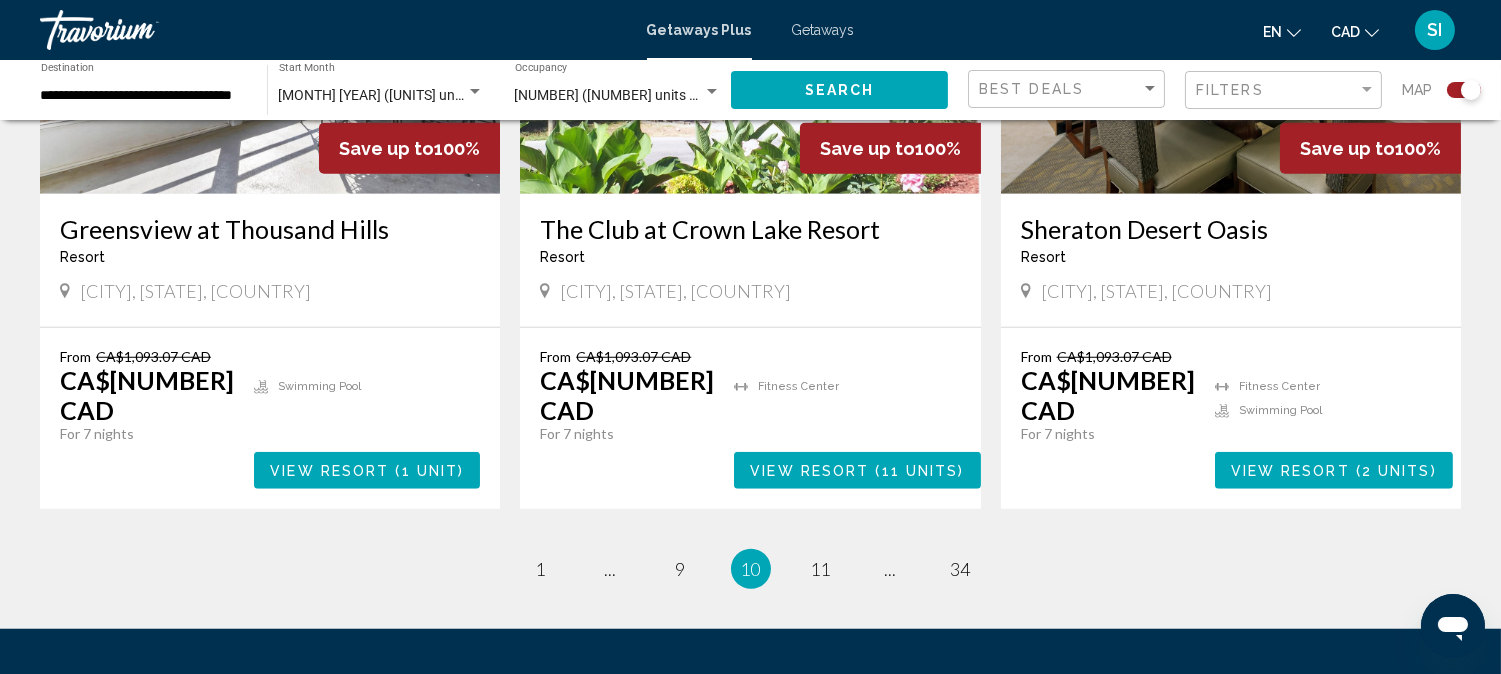 scroll, scrollTop: 3066, scrollLeft: 0, axis: vertical 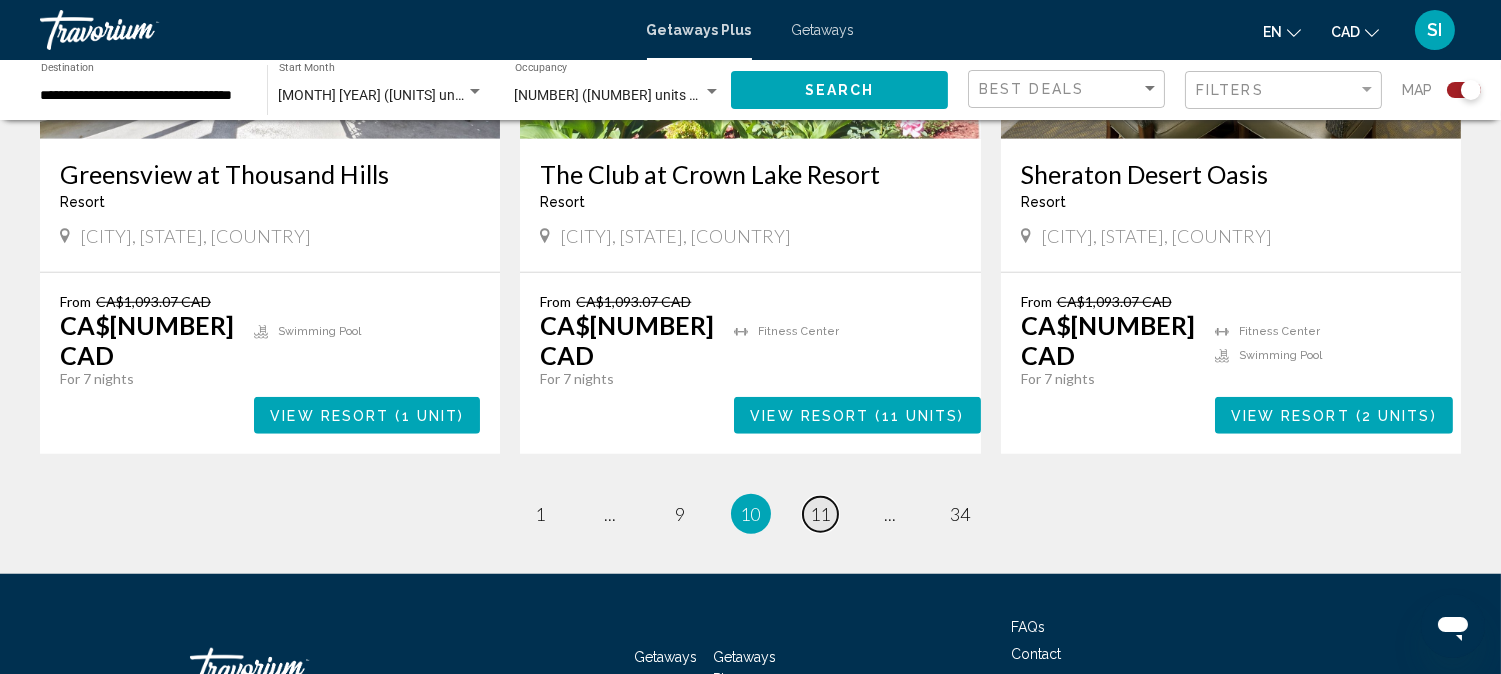 click on "11" at bounding box center (821, 514) 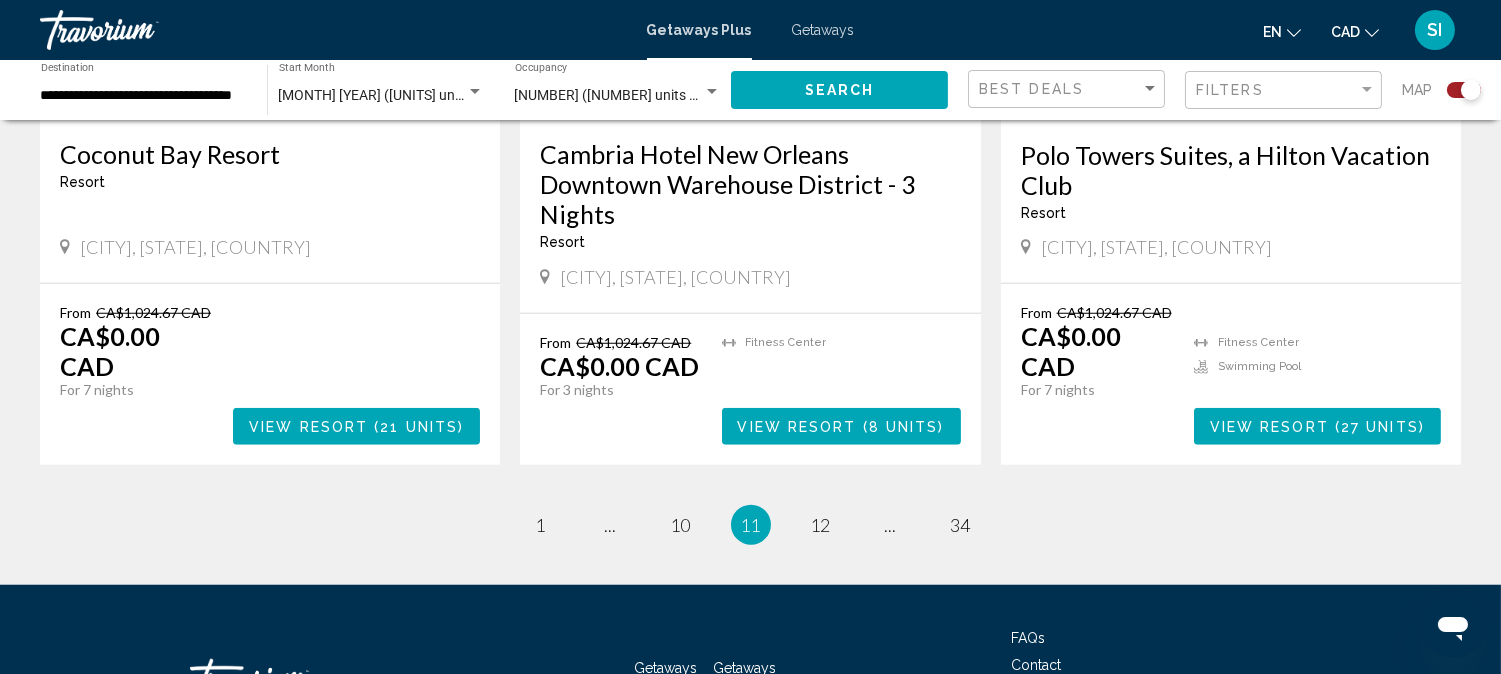 scroll, scrollTop: 3117, scrollLeft: 0, axis: vertical 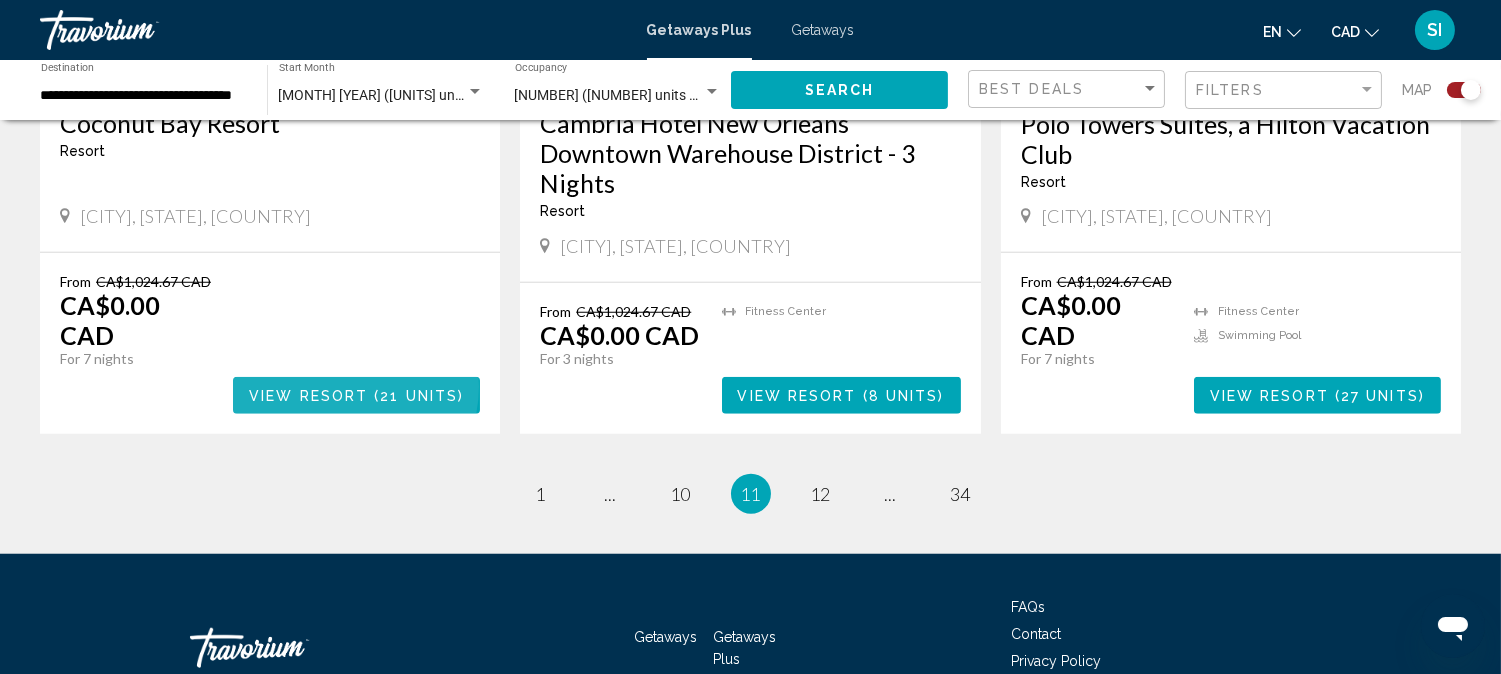 click on "View Resort" at bounding box center (308, 396) 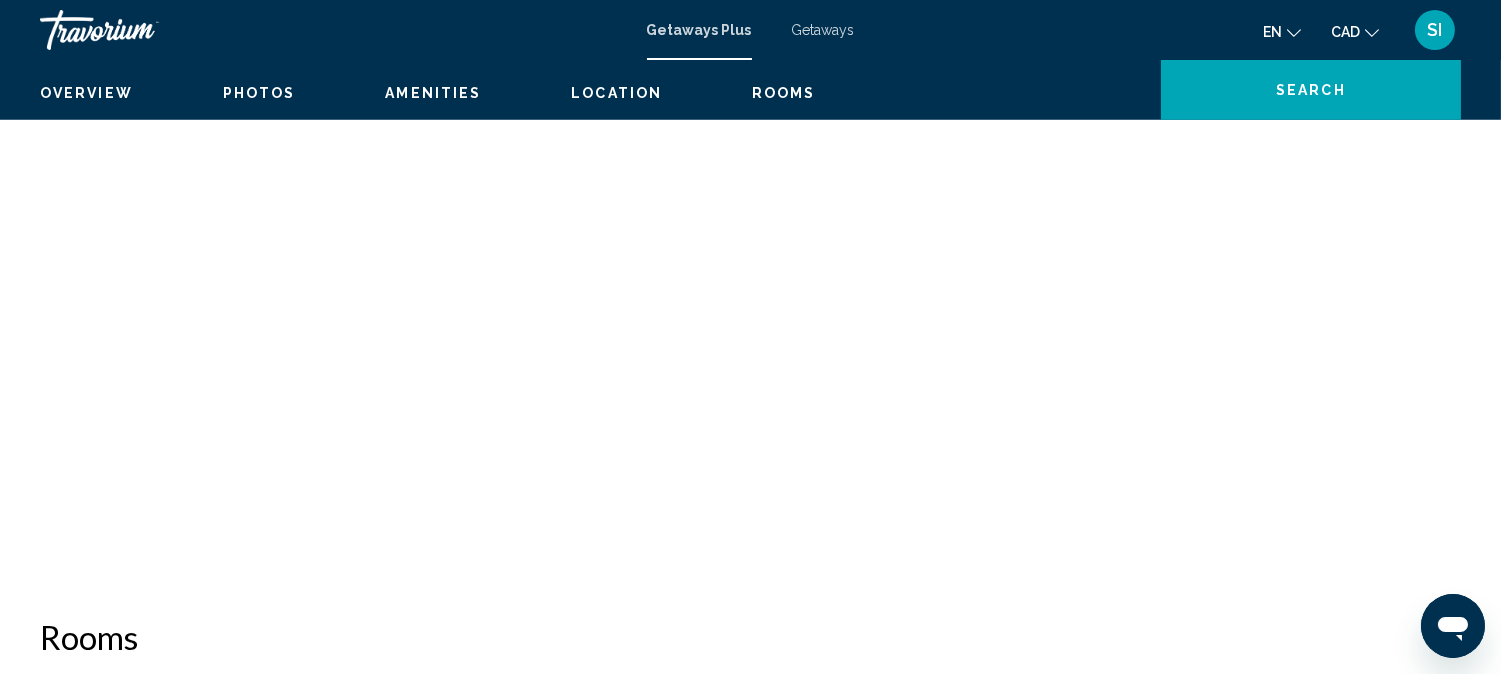 scroll, scrollTop: 23, scrollLeft: 0, axis: vertical 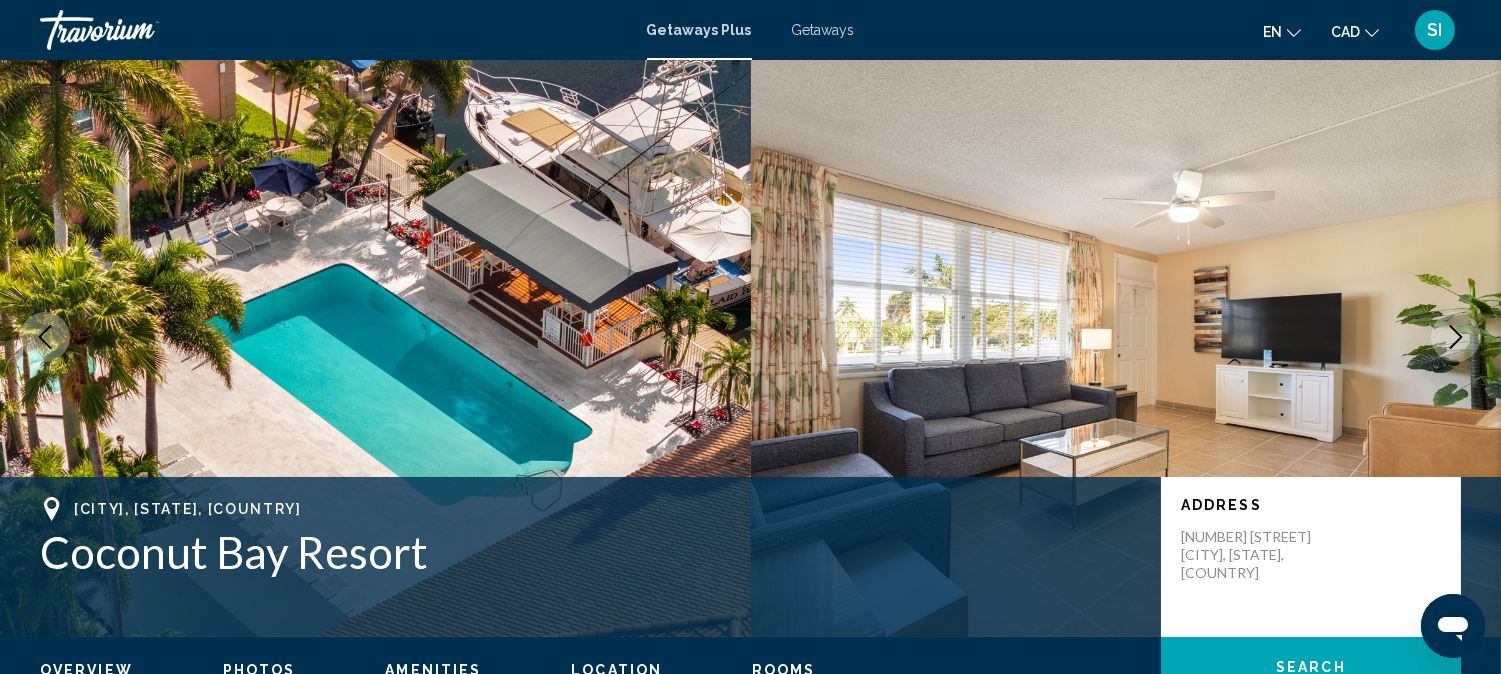 type 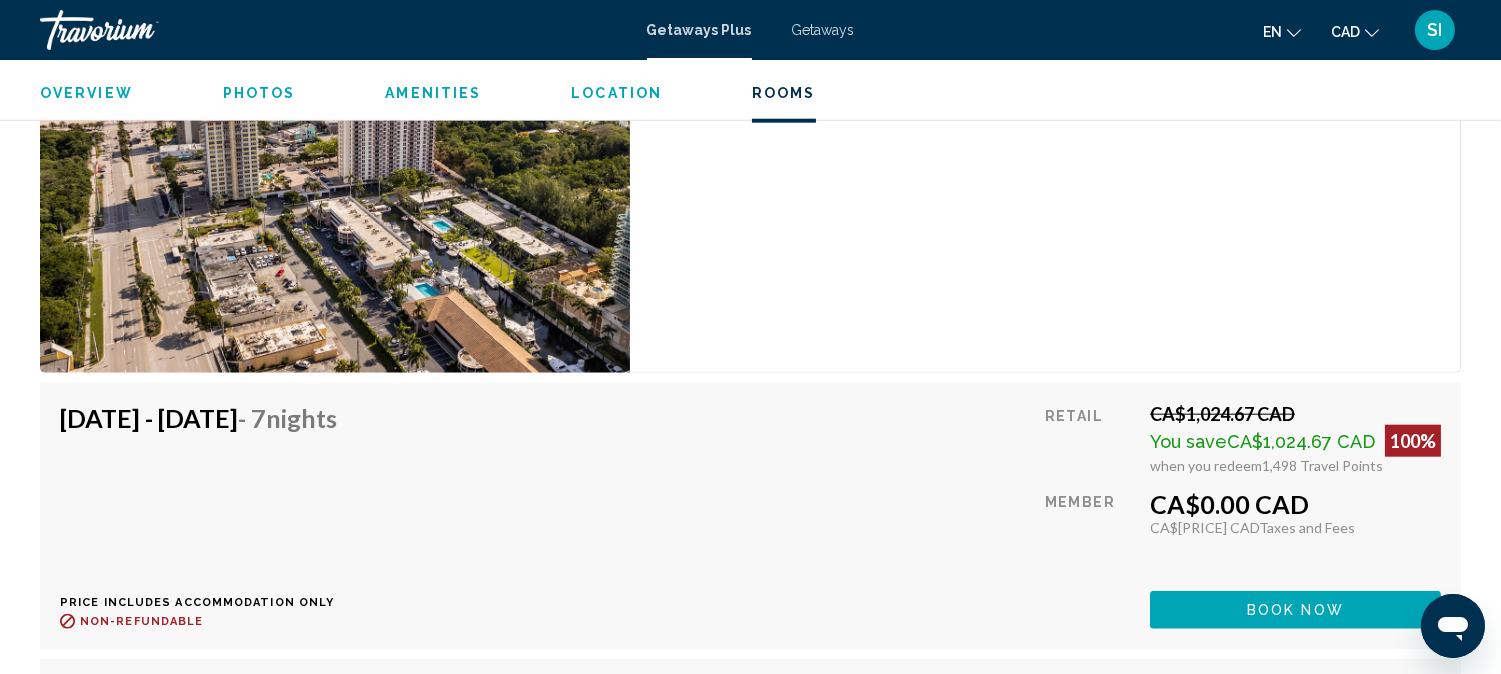scroll, scrollTop: 4023, scrollLeft: 0, axis: vertical 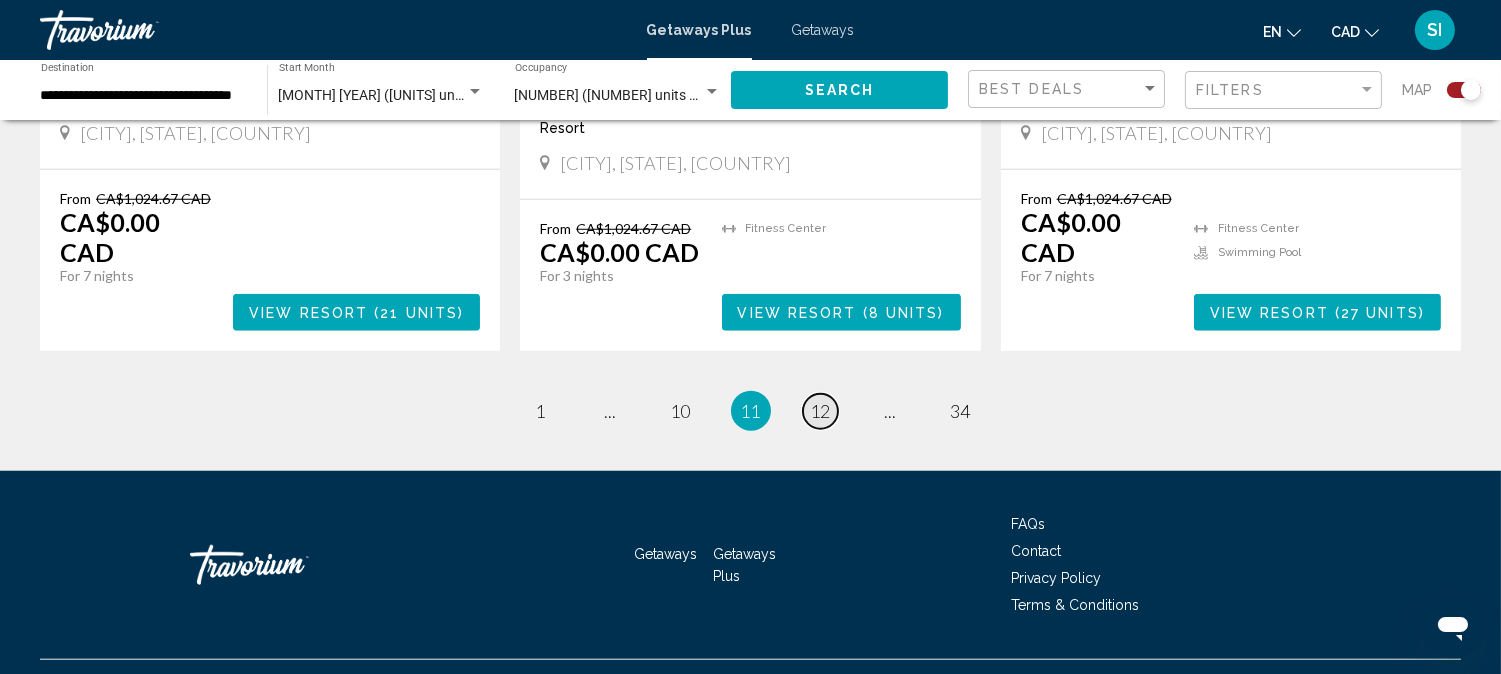 click on "12" at bounding box center [821, 411] 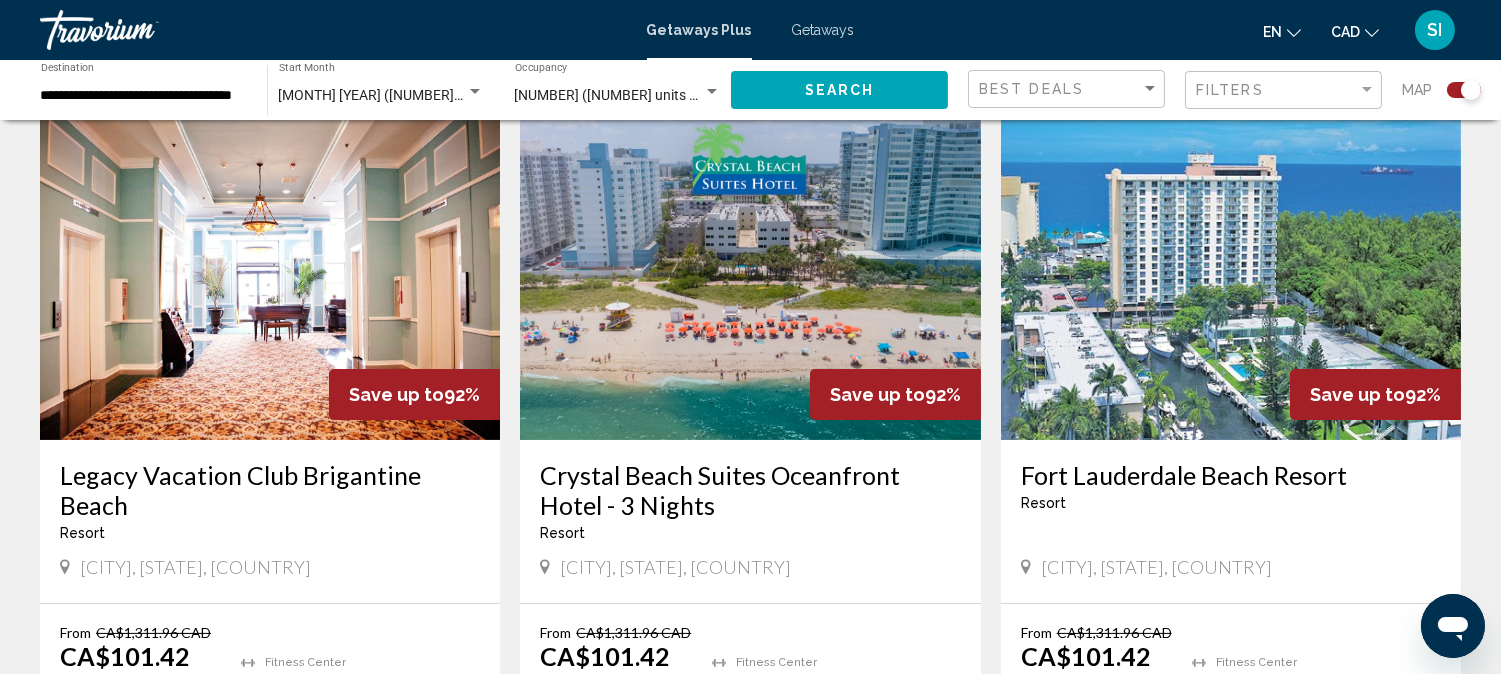 scroll, scrollTop: 895, scrollLeft: 0, axis: vertical 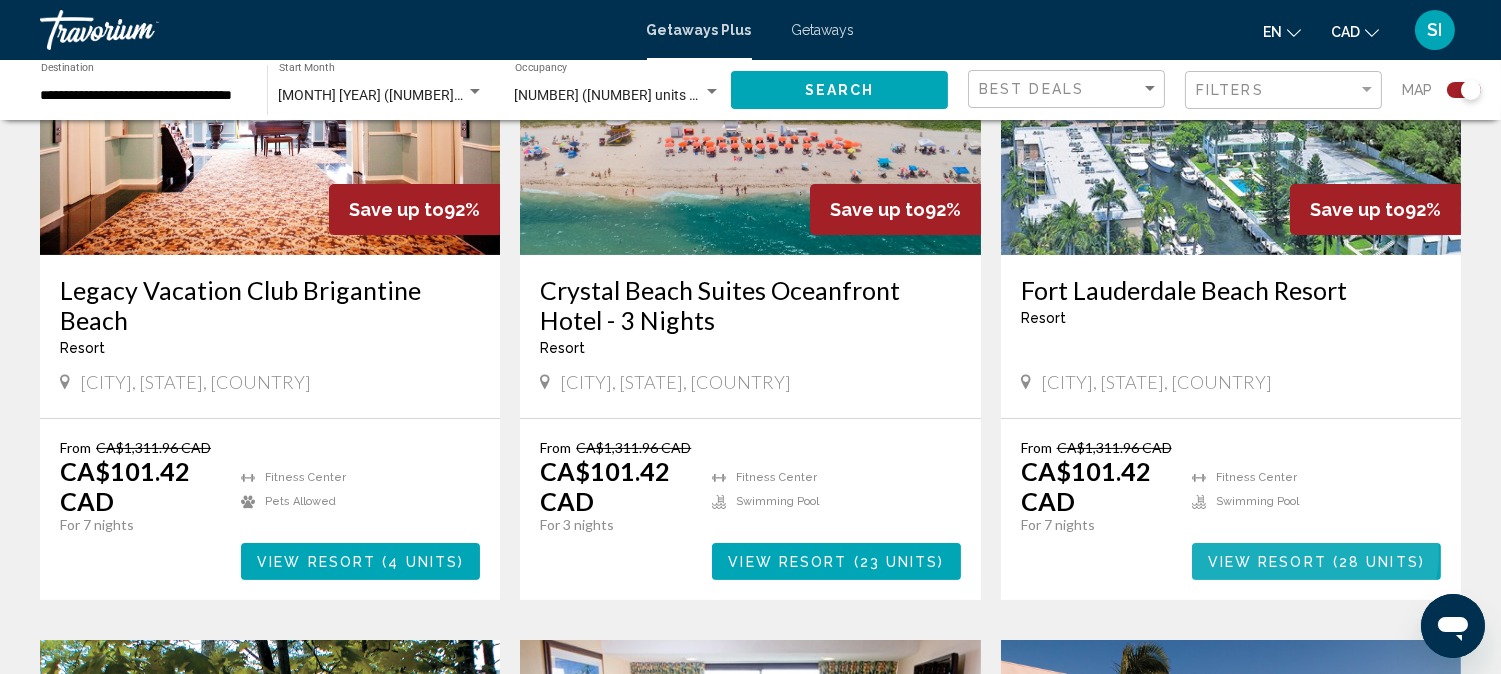 click on "View Resort" at bounding box center [1267, 562] 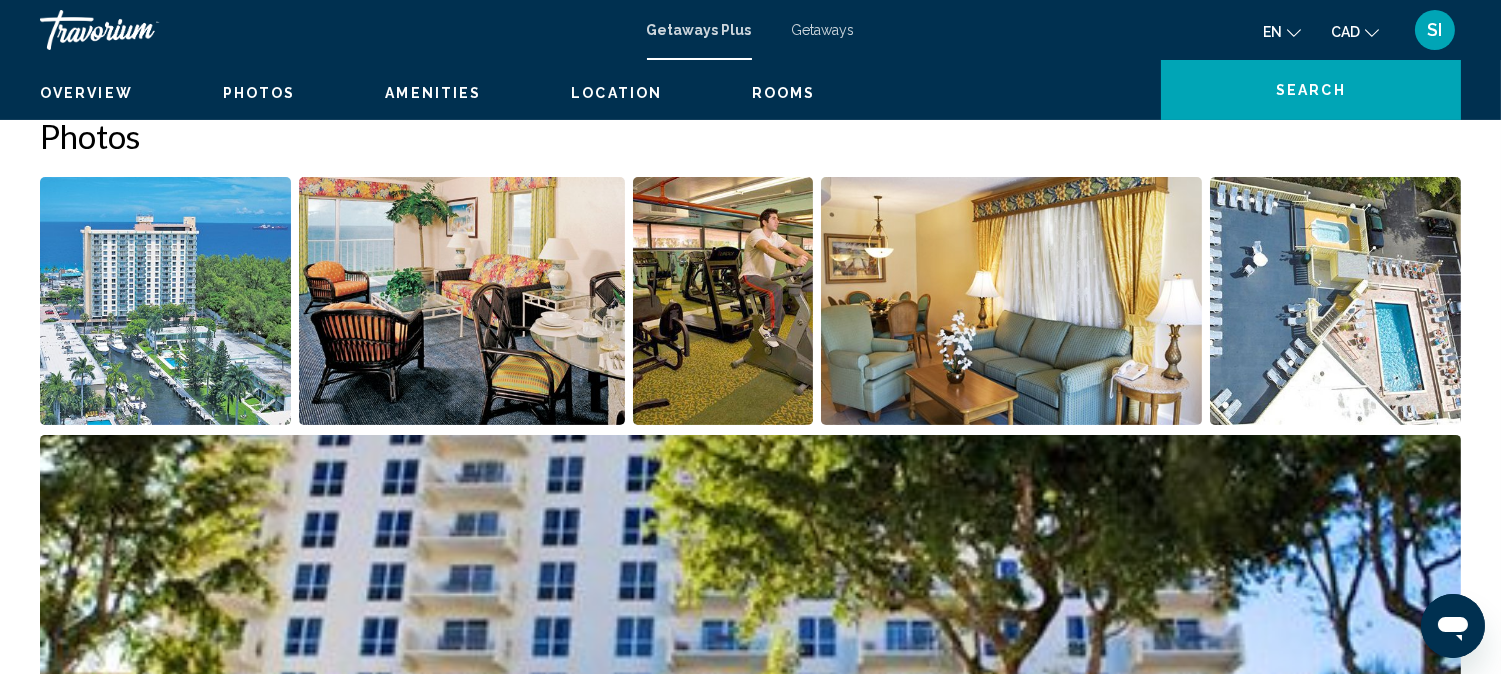 scroll, scrollTop: 22, scrollLeft: 0, axis: vertical 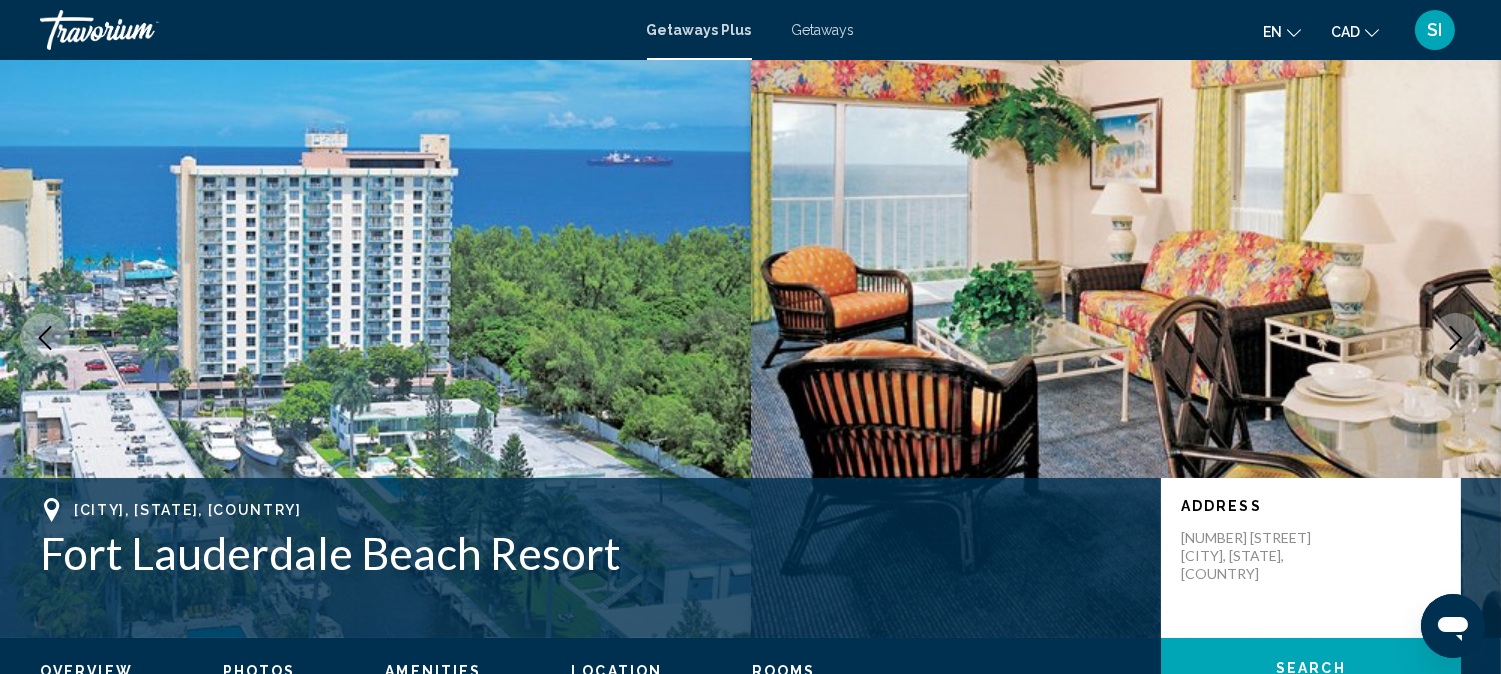 type 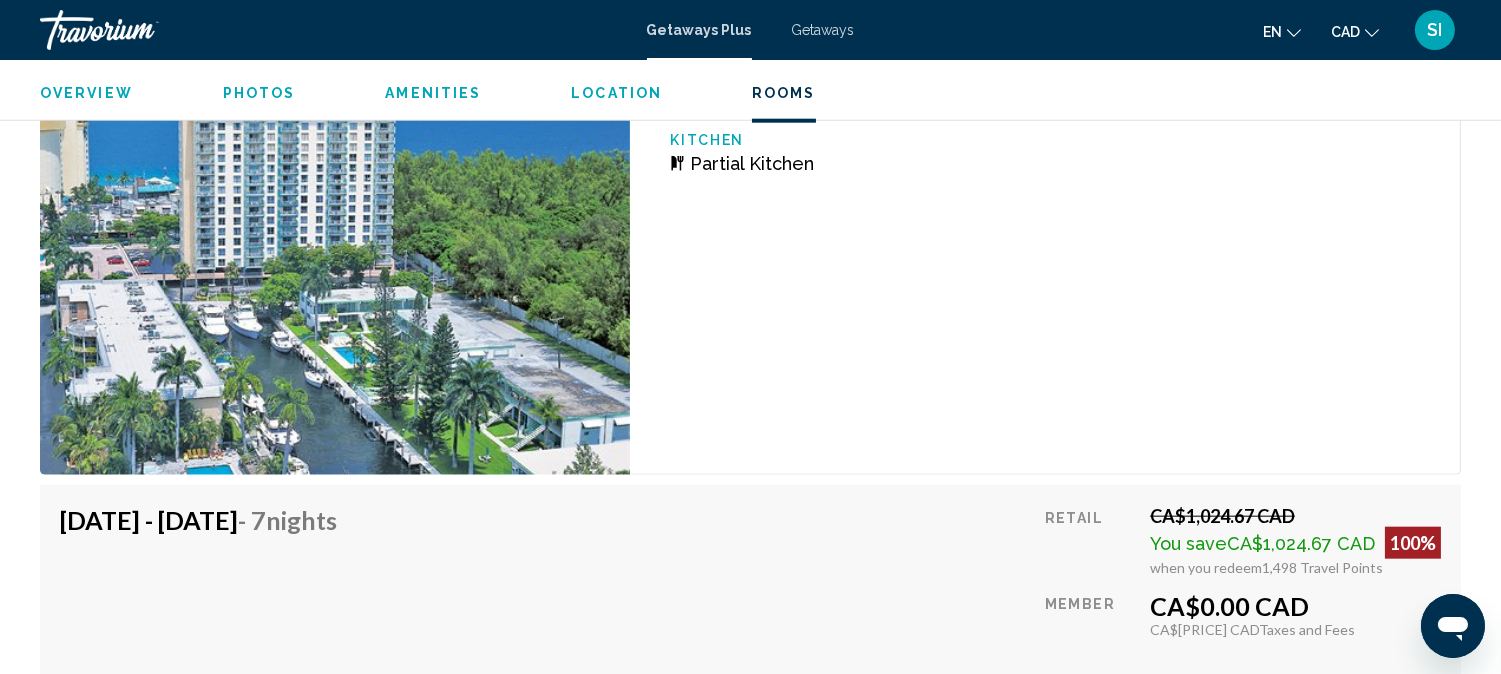 scroll, scrollTop: 3977, scrollLeft: 0, axis: vertical 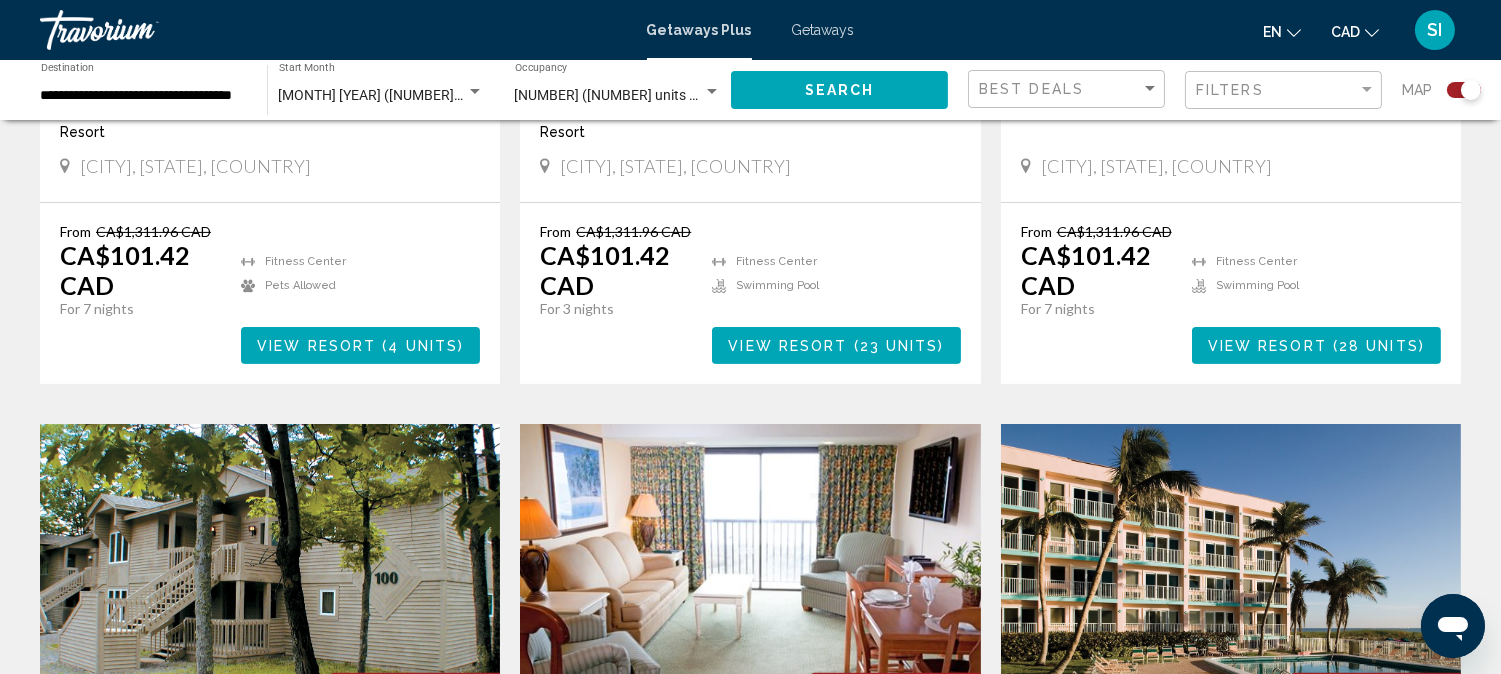 click on "23 units" at bounding box center (899, 346) 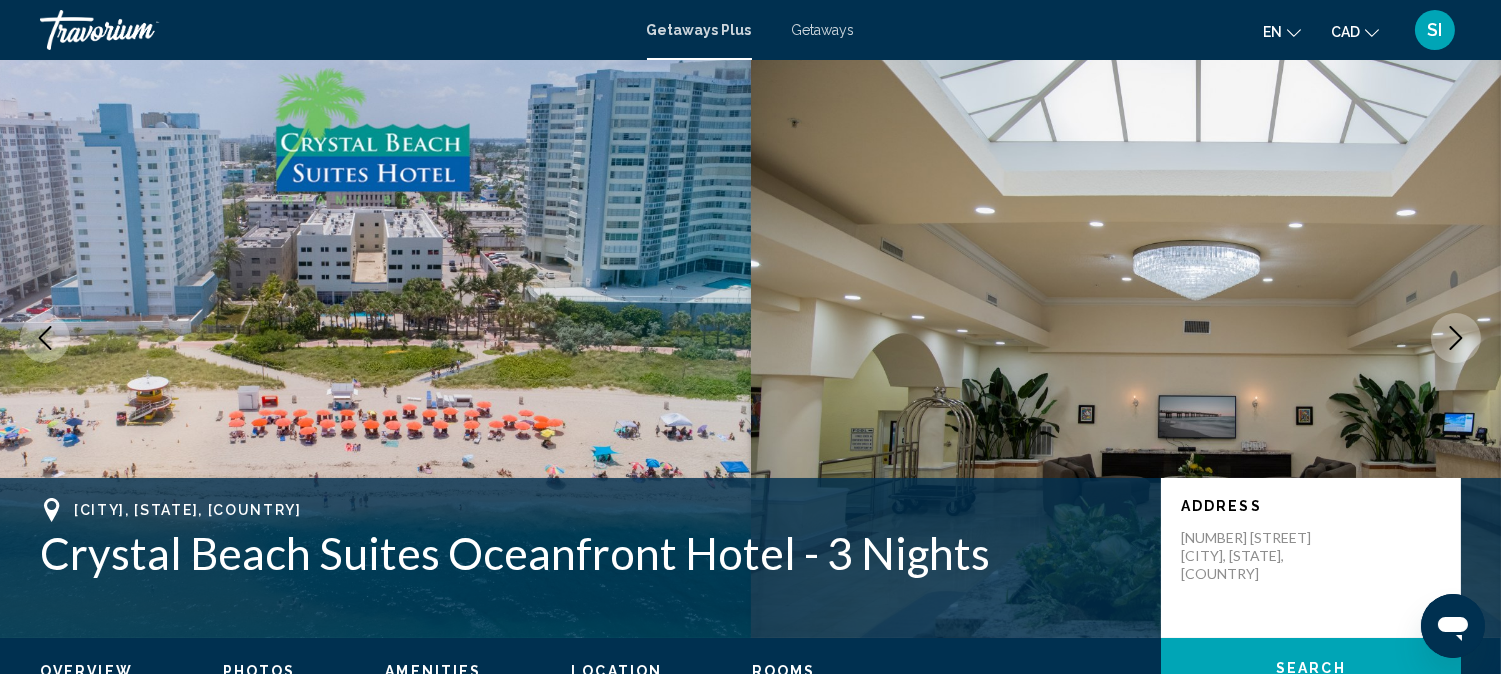 type 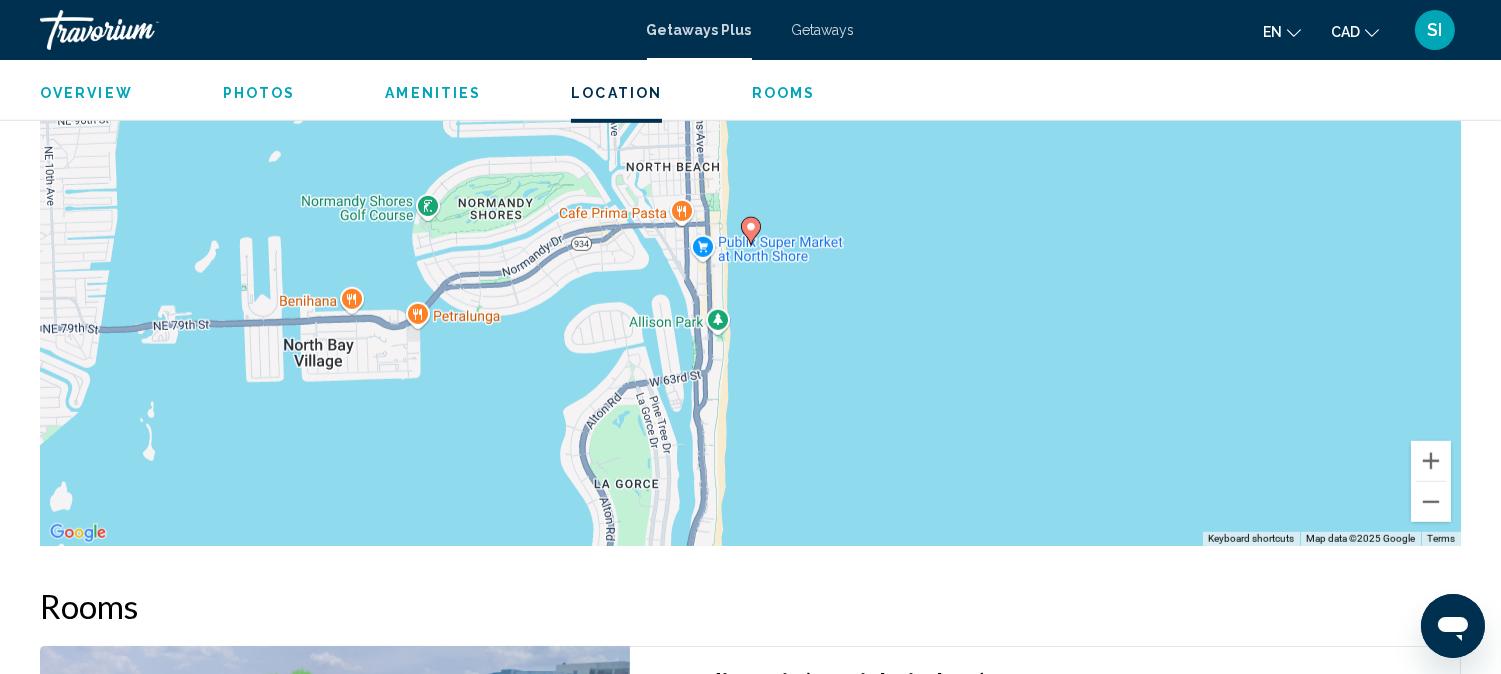 scroll, scrollTop: 2303, scrollLeft: 0, axis: vertical 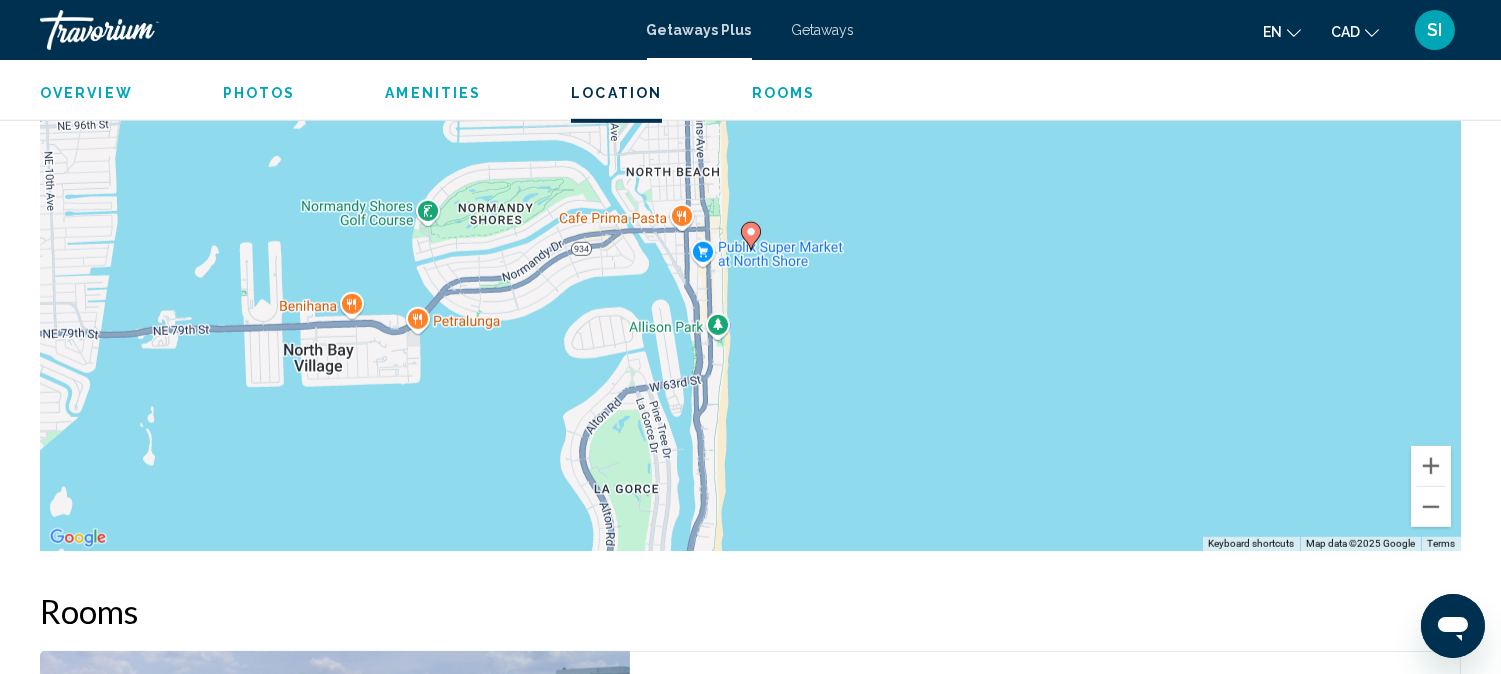 click 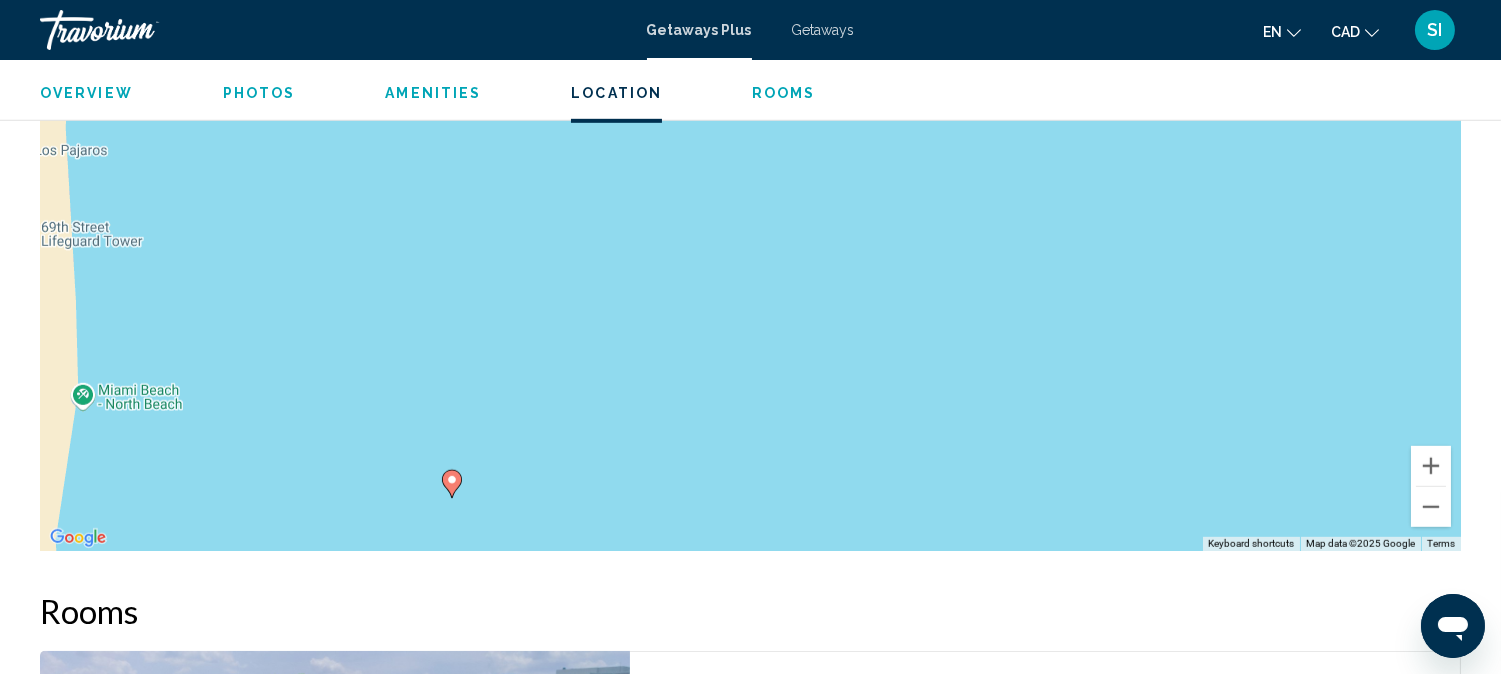 click on "Rooms" at bounding box center [750, 611] 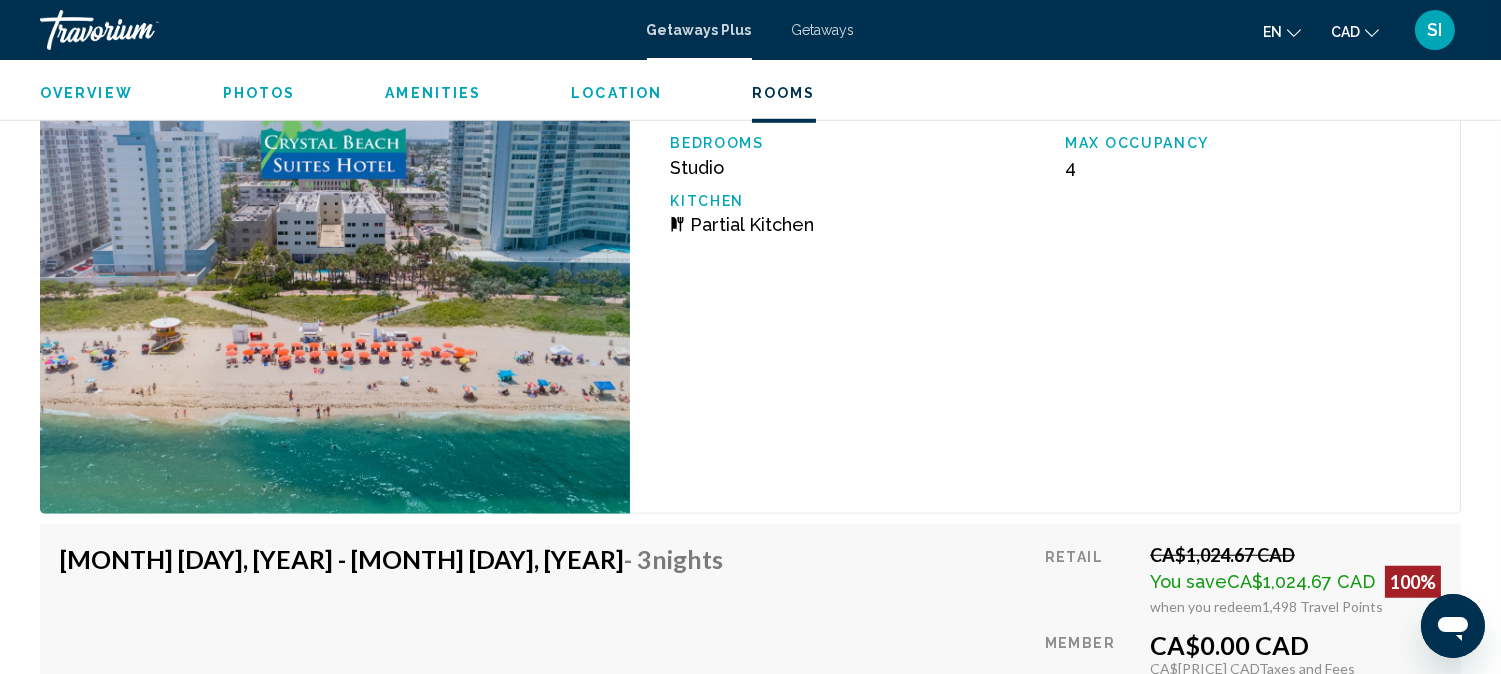 scroll, scrollTop: 2970, scrollLeft: 0, axis: vertical 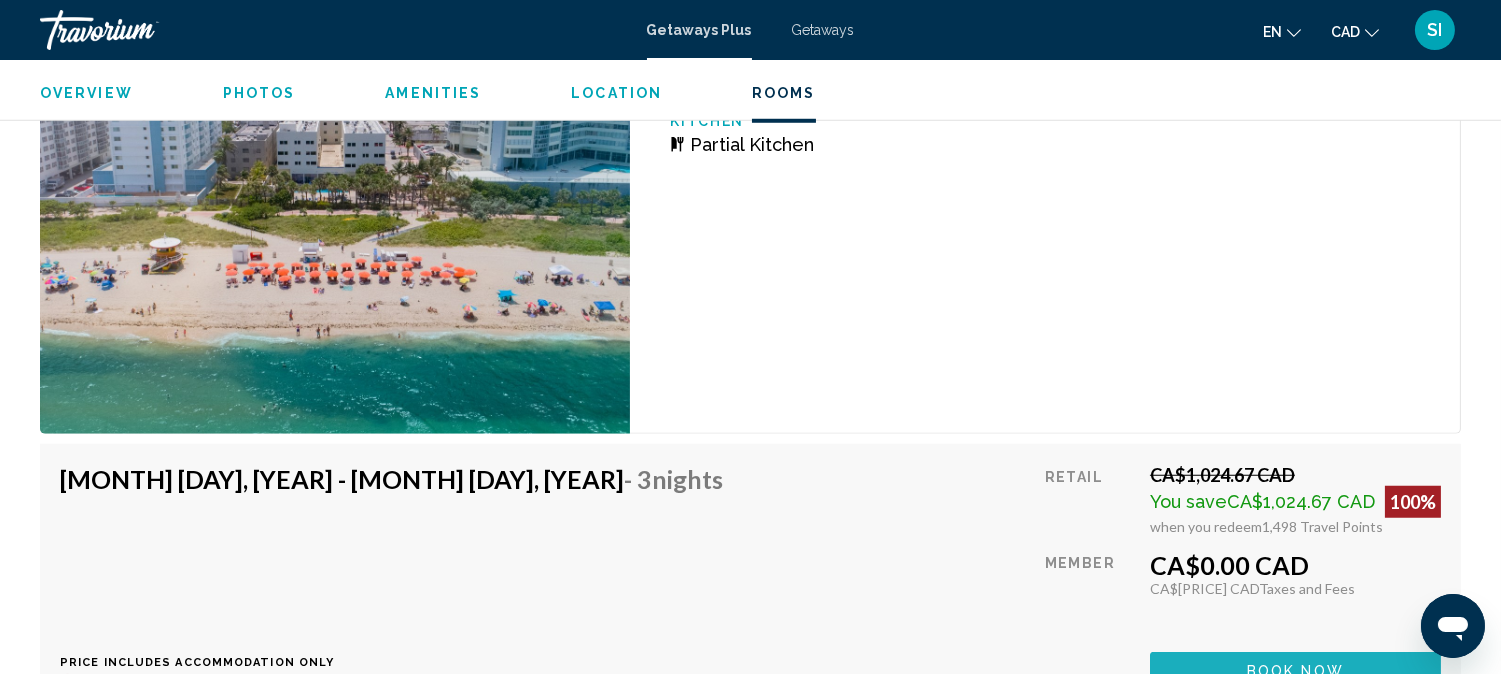 click on "Book now" at bounding box center (1295, 671) 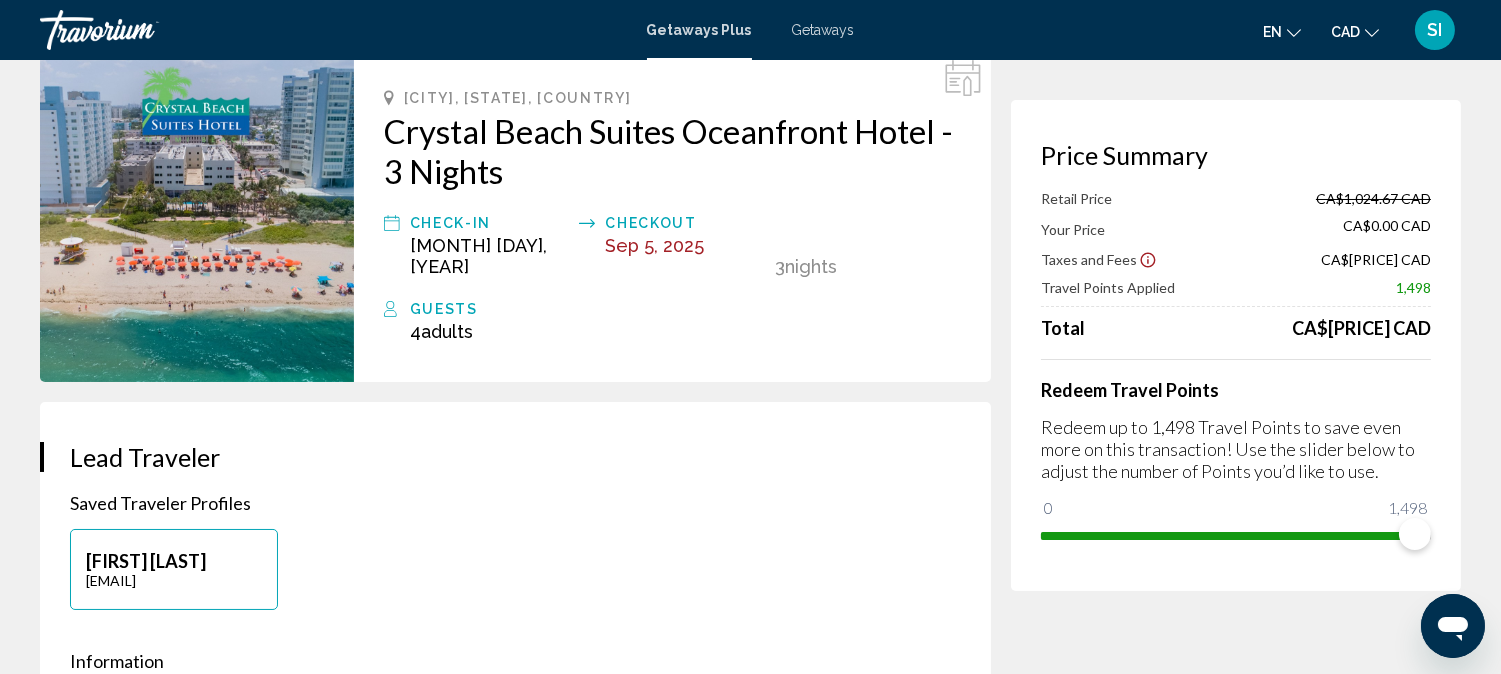 scroll, scrollTop: 177, scrollLeft: 0, axis: vertical 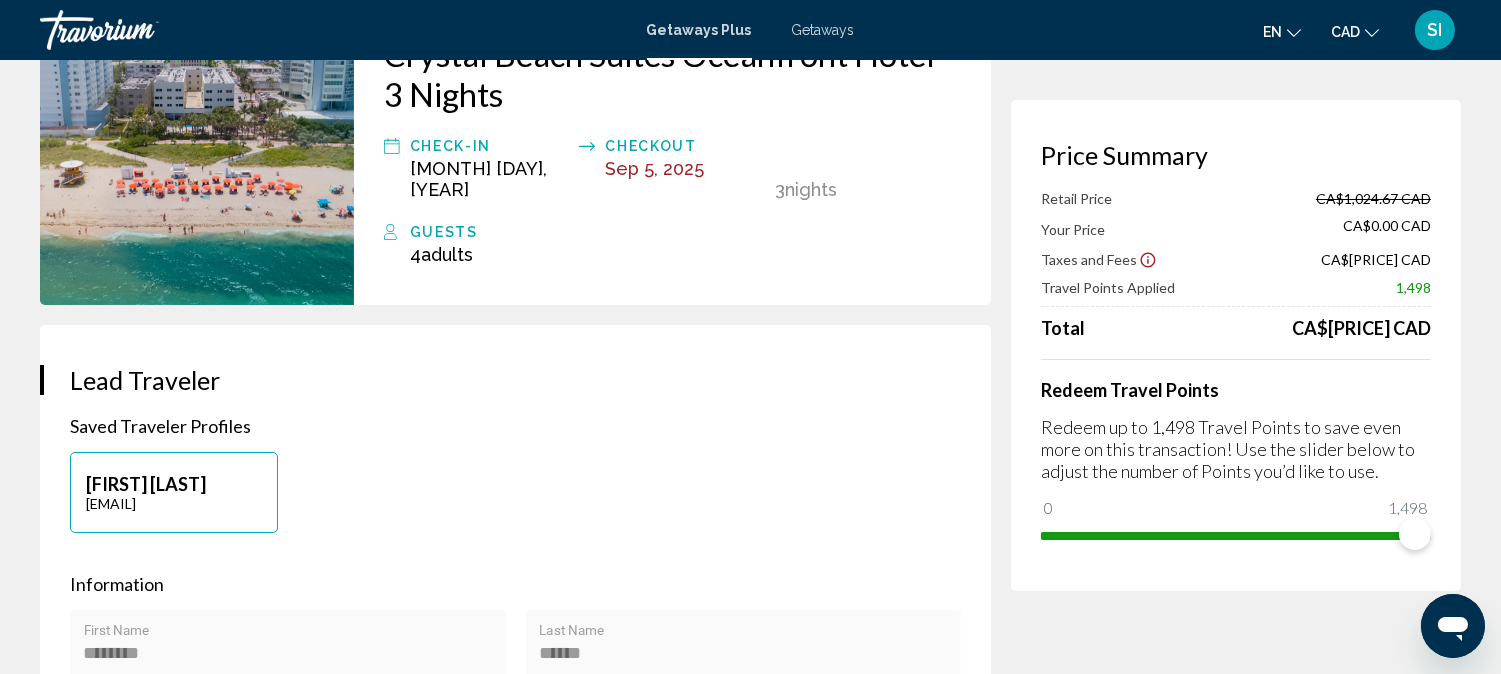 click on "[LAST_NAME] [FIRST_NAME] [EMAIL]" at bounding box center (515, 502) 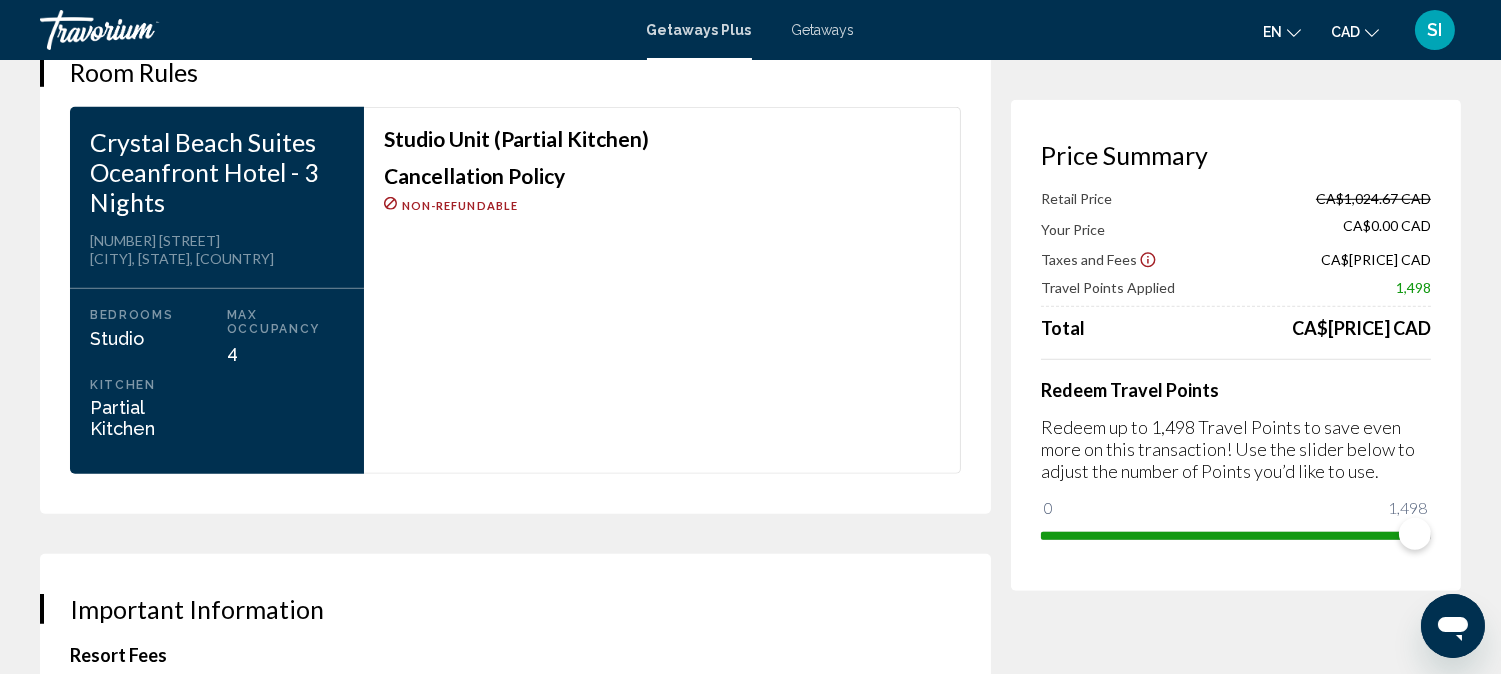 scroll, scrollTop: 2444, scrollLeft: 0, axis: vertical 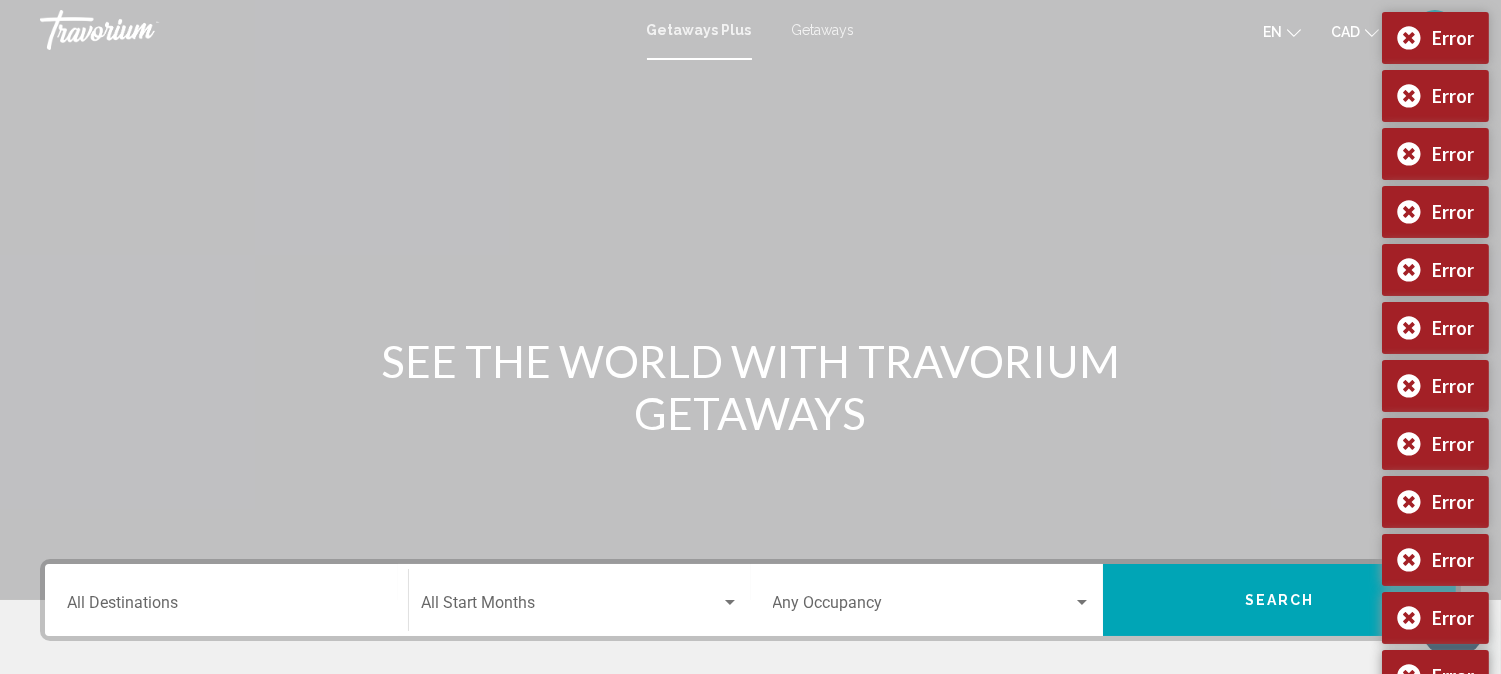 click on "Getaways Plus" at bounding box center (699, 30) 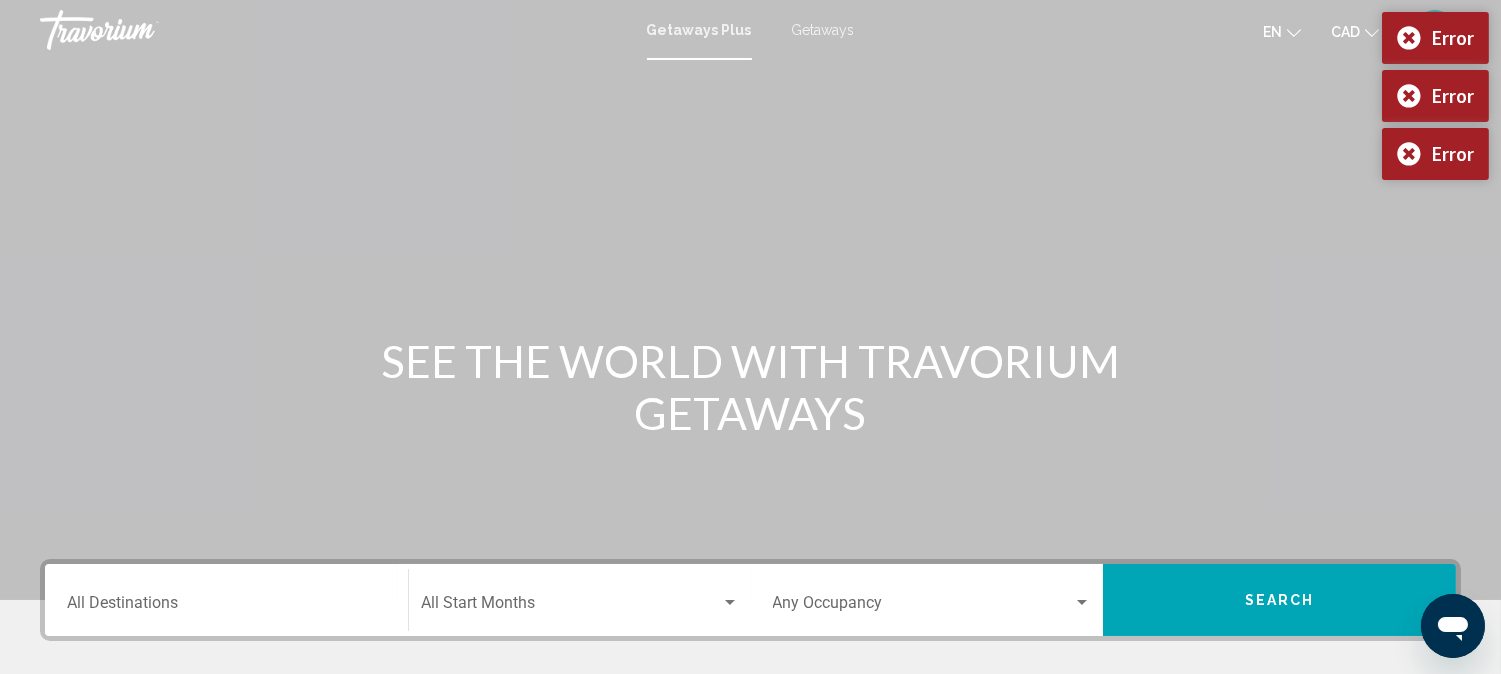 click on "Destination All Destinations" at bounding box center (226, 600) 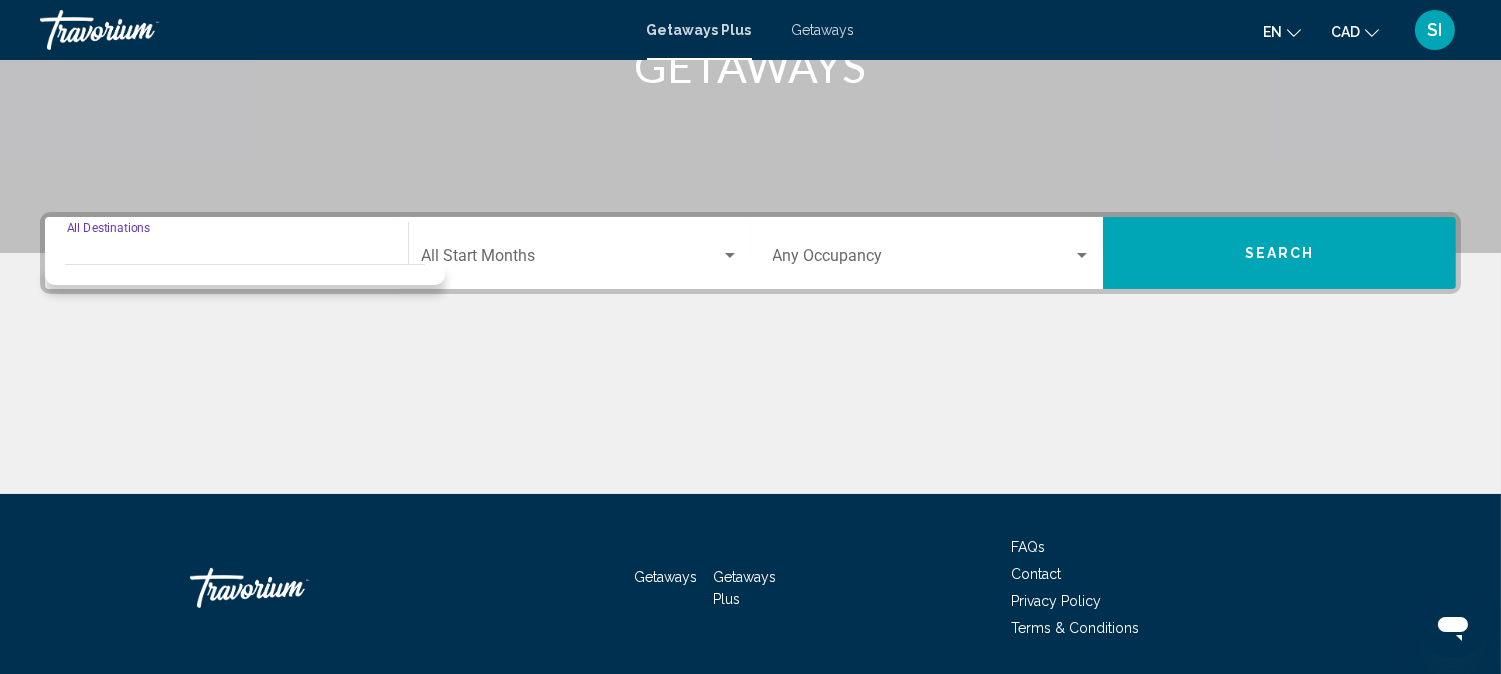 scroll, scrollTop: 411, scrollLeft: 0, axis: vertical 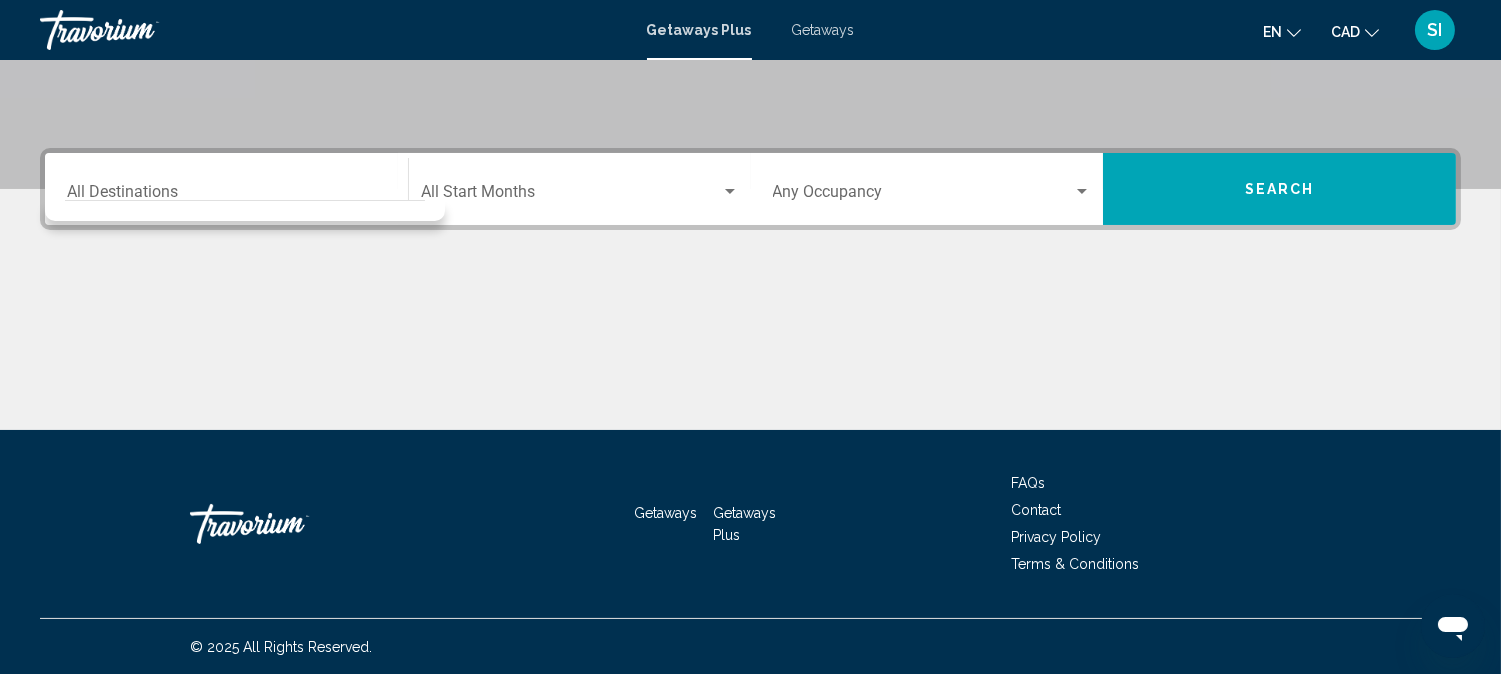 click on "Destination All Destinations" at bounding box center [226, 189] 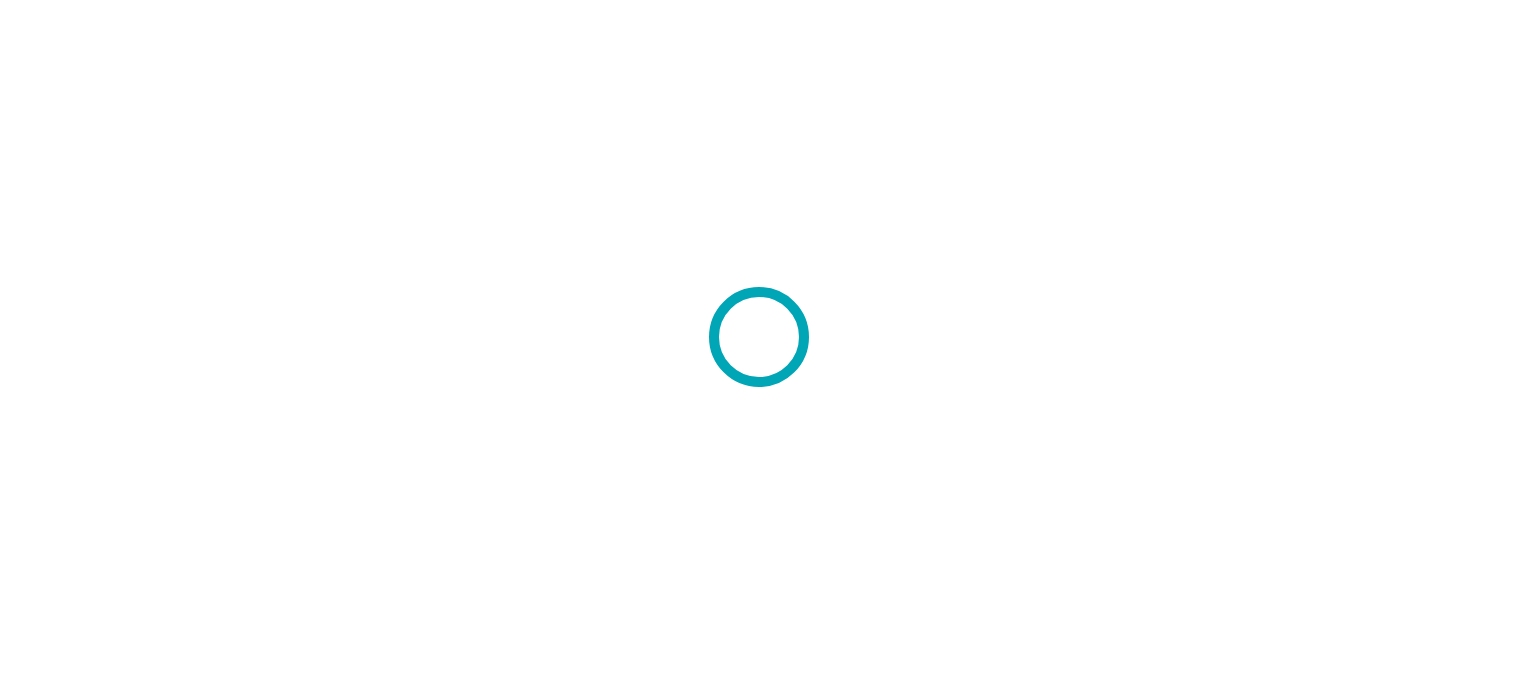 scroll, scrollTop: 0, scrollLeft: 0, axis: both 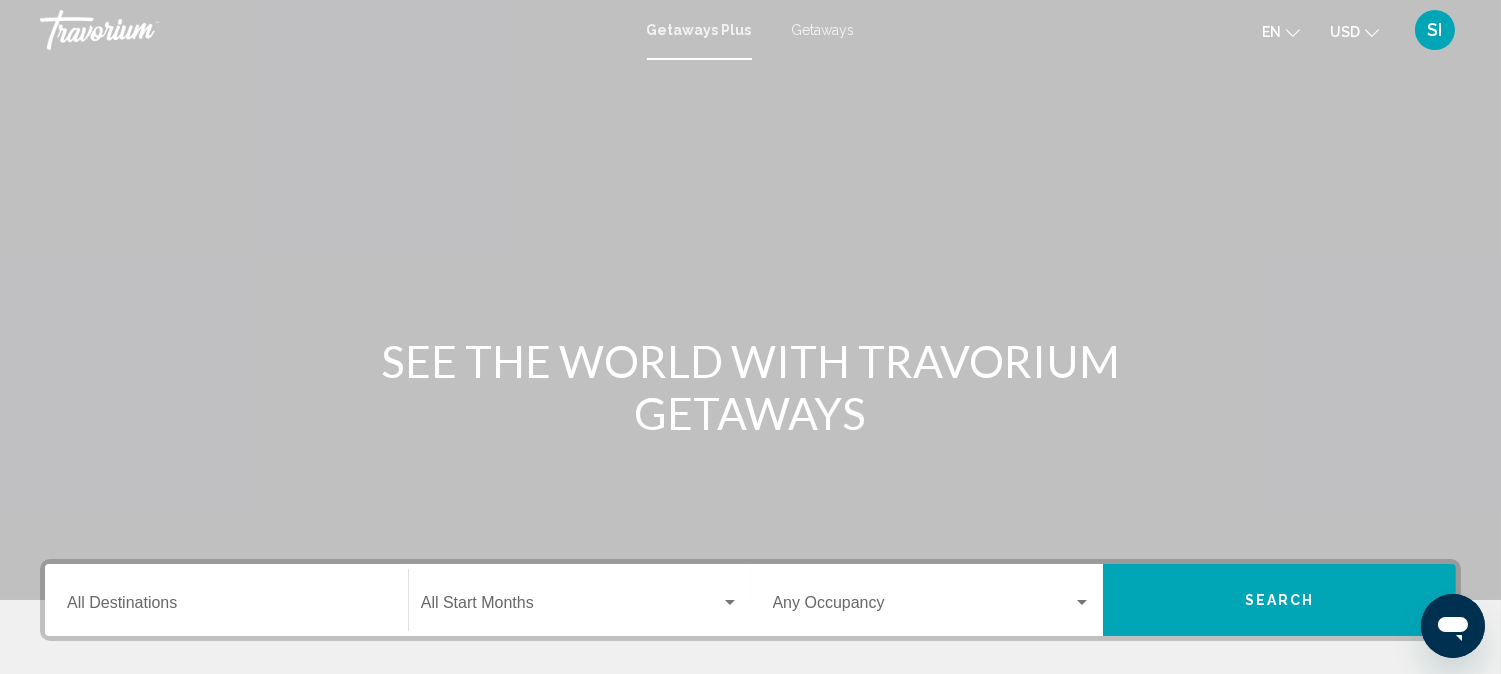 click on "Destination All Destinations" at bounding box center (226, 607) 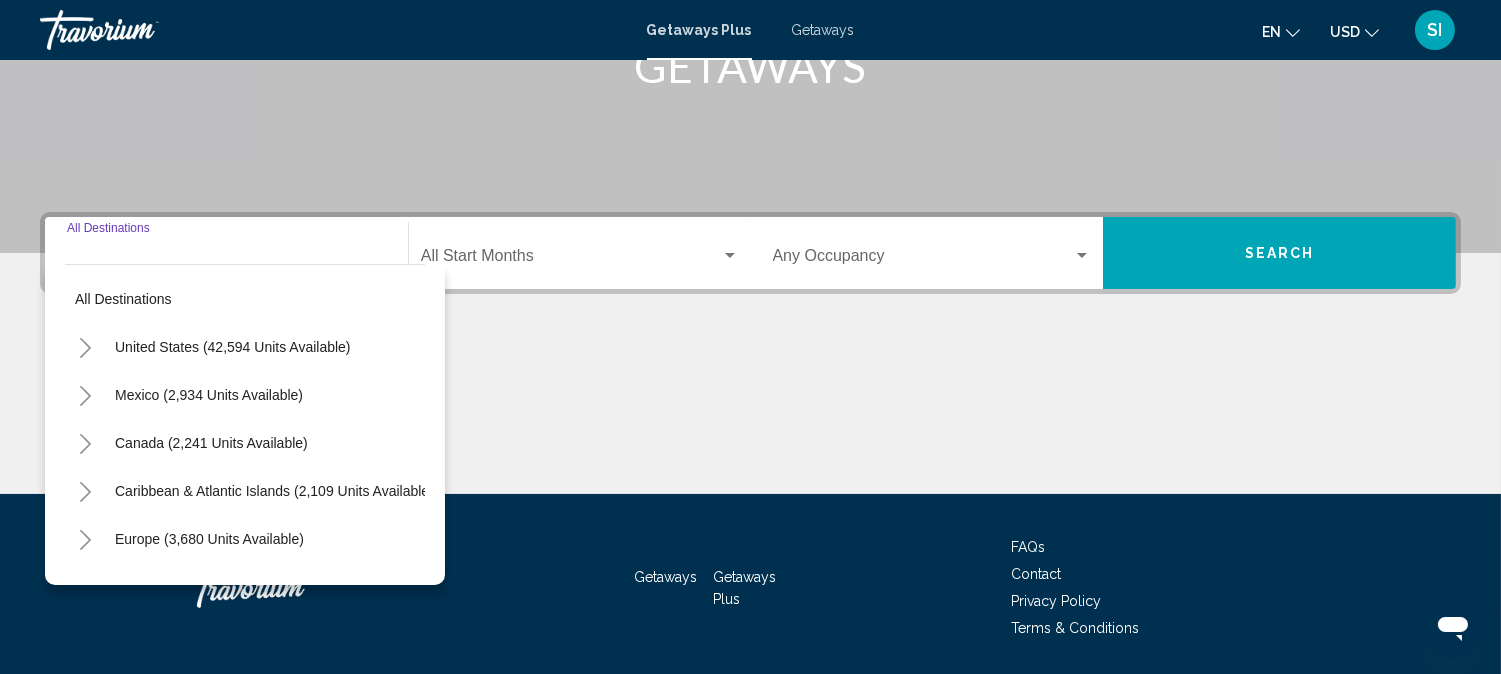 scroll, scrollTop: 411, scrollLeft: 0, axis: vertical 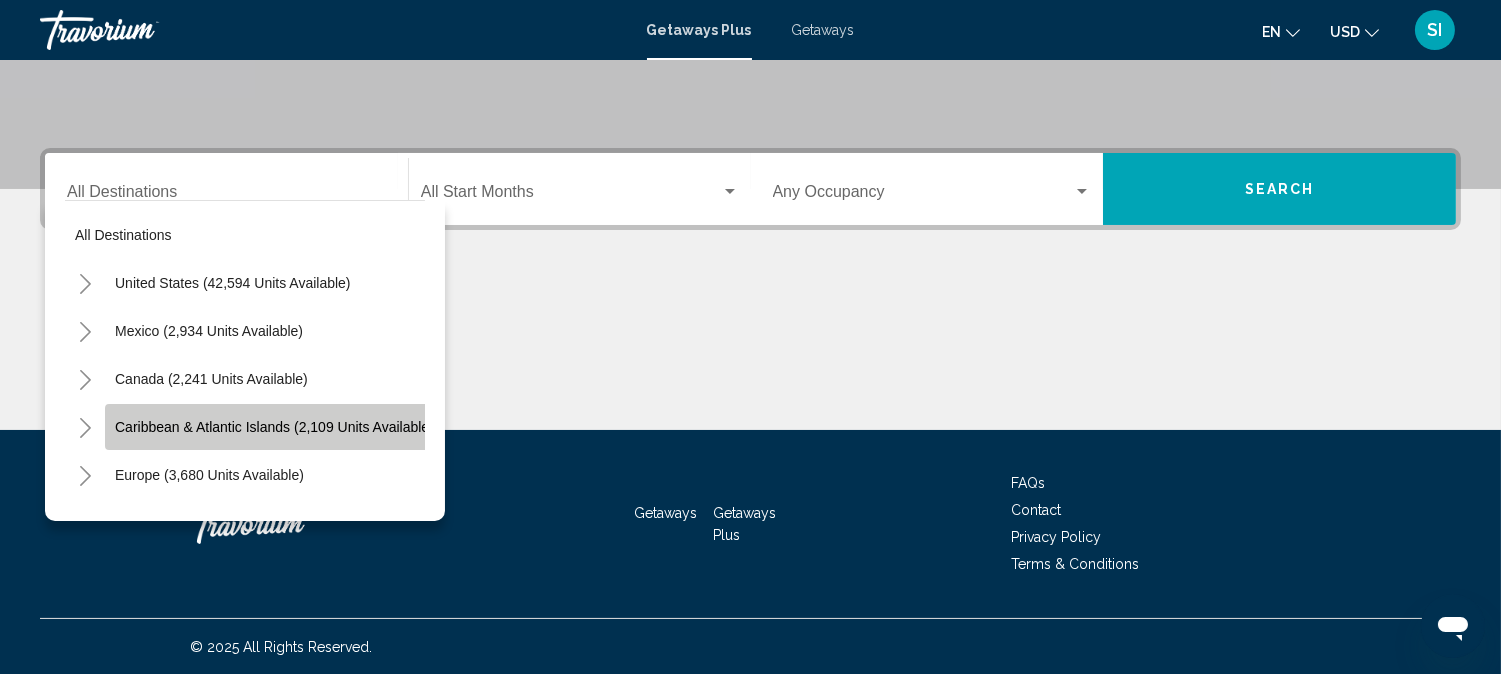 click on "Caribbean & Atlantic Islands (2,109 units available)" 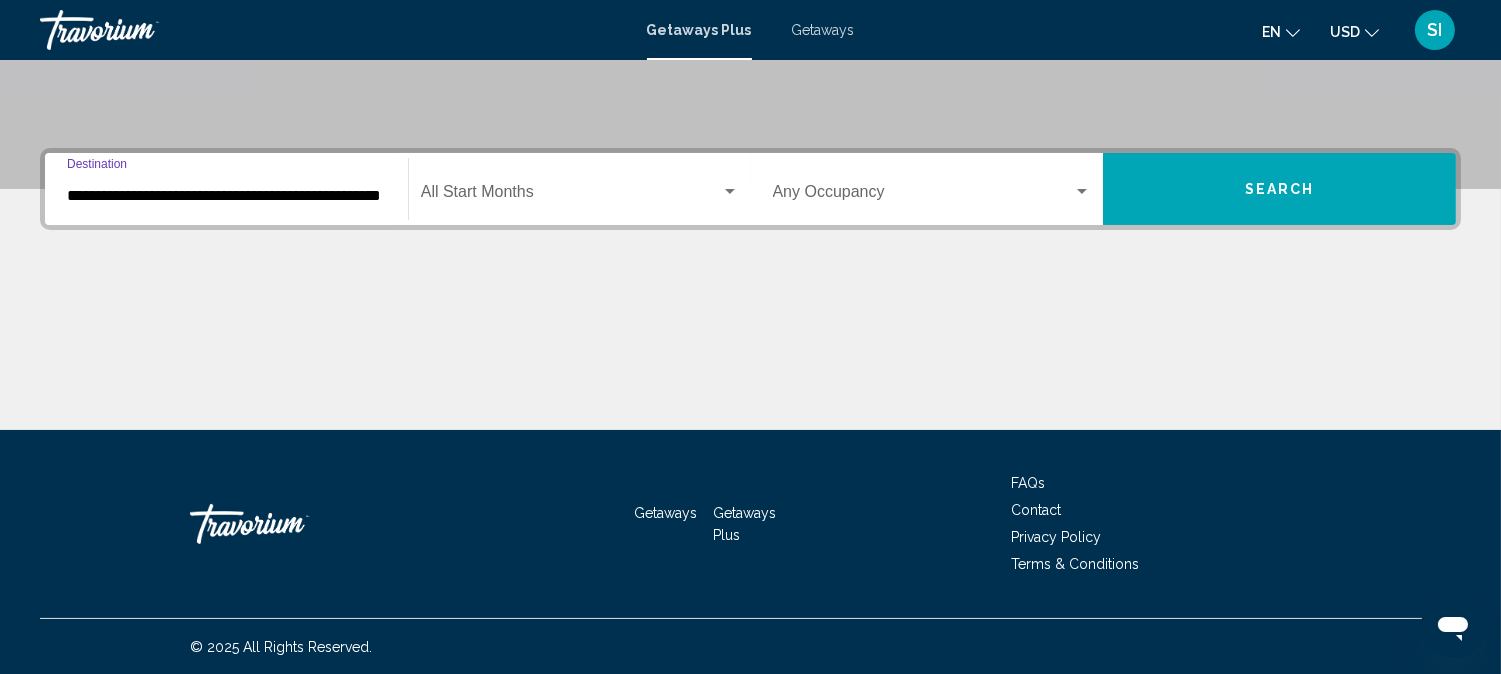 click on "**********" at bounding box center (226, 189) 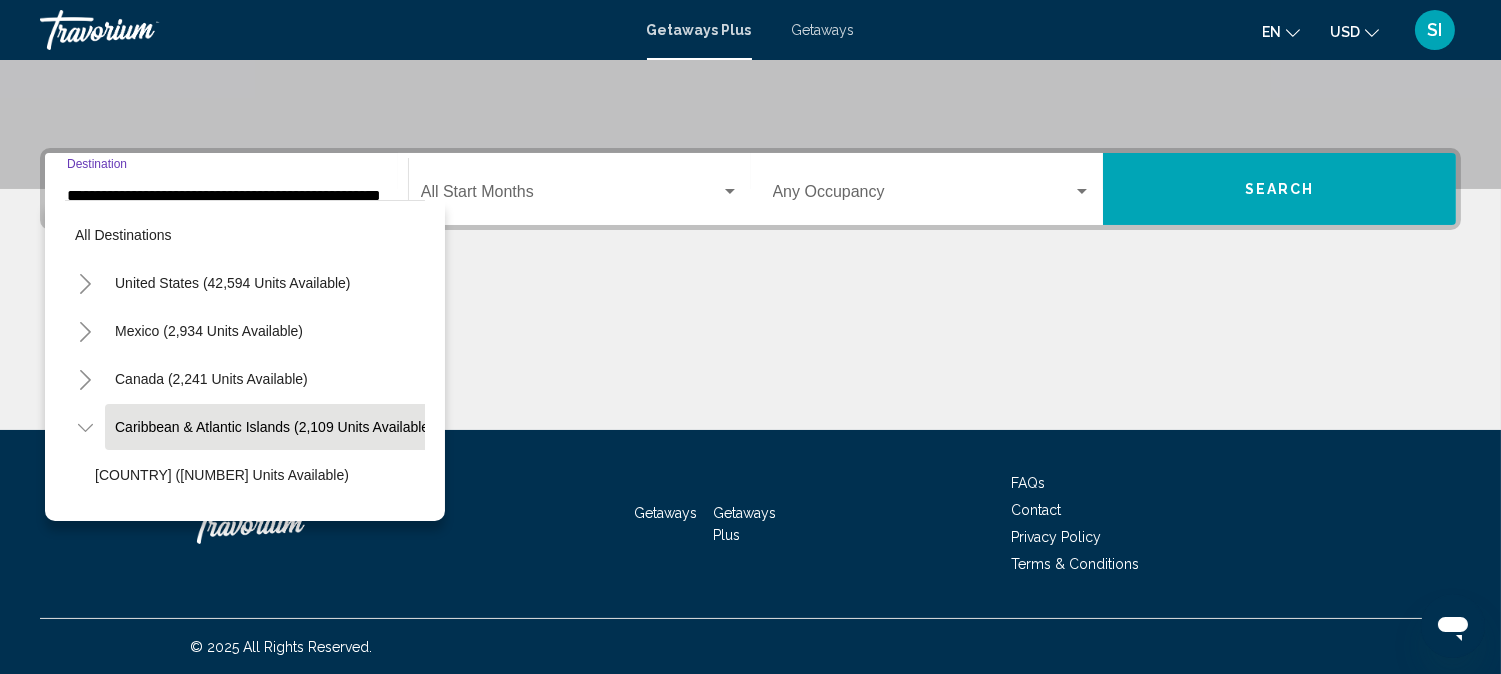 scroll, scrollTop: 0, scrollLeft: 42, axis: horizontal 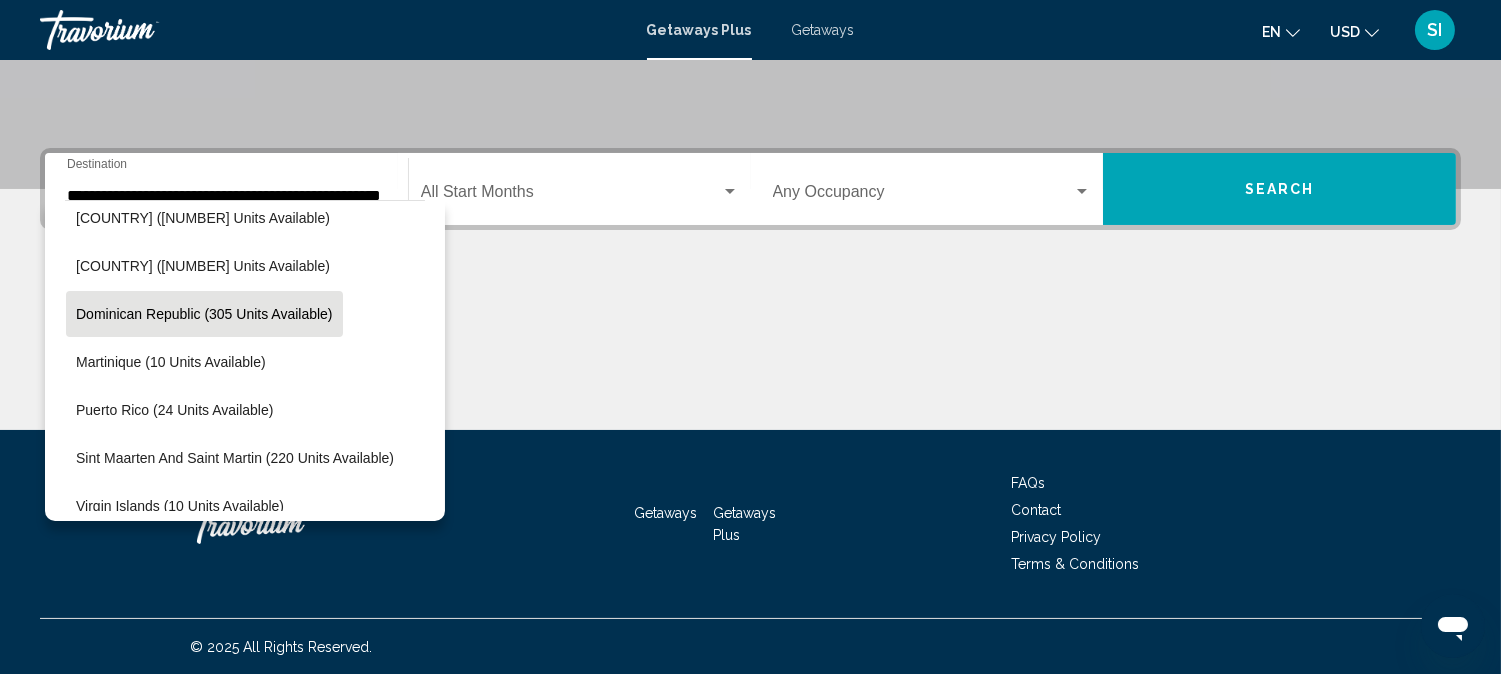 click on "Dominican Republic (305 units available)" 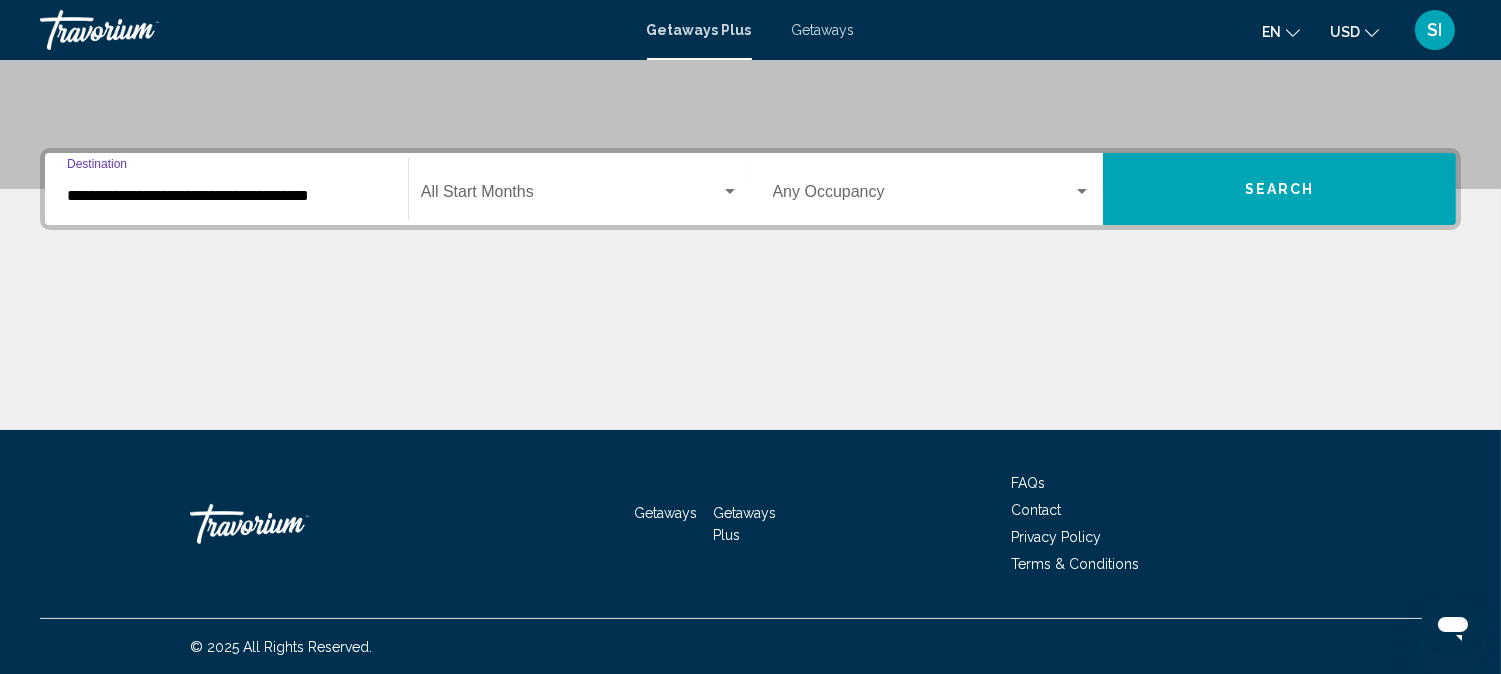 scroll, scrollTop: 0, scrollLeft: 0, axis: both 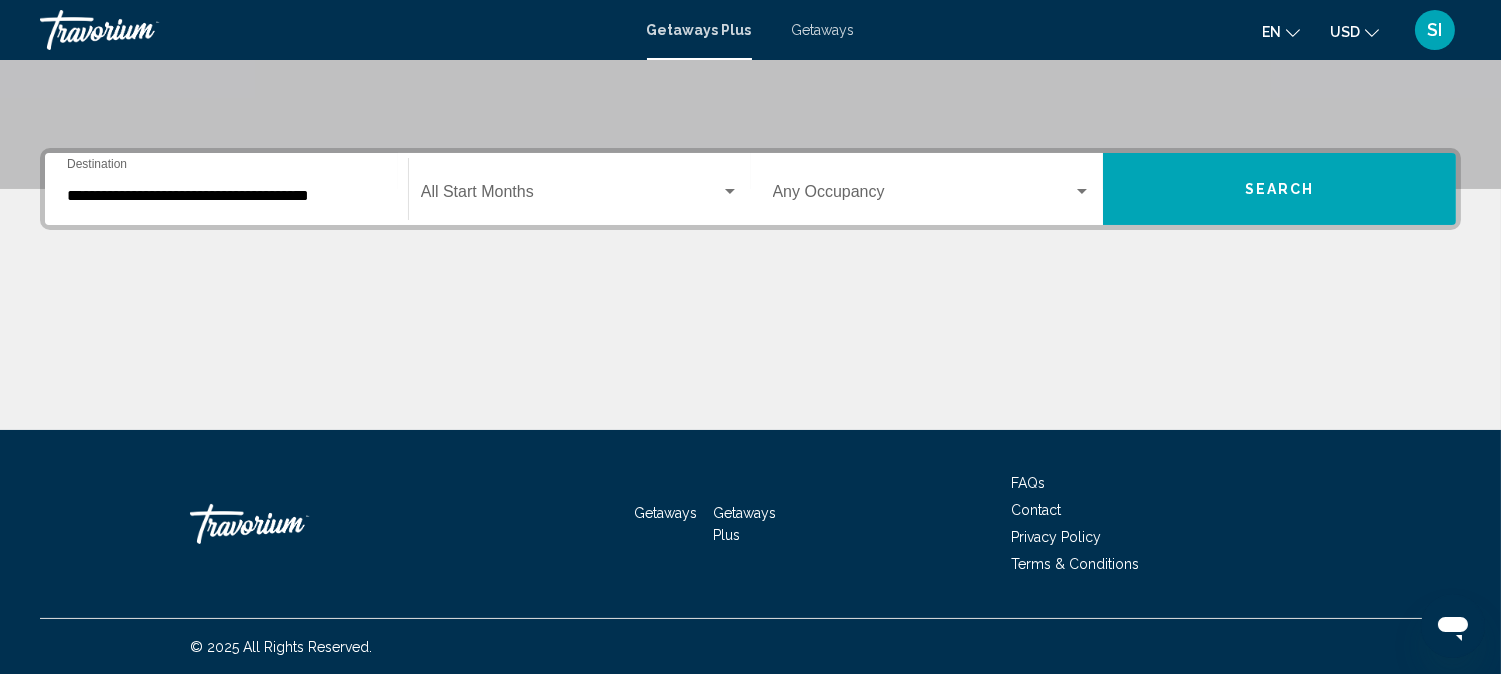 click on "Start Month All Start Months" 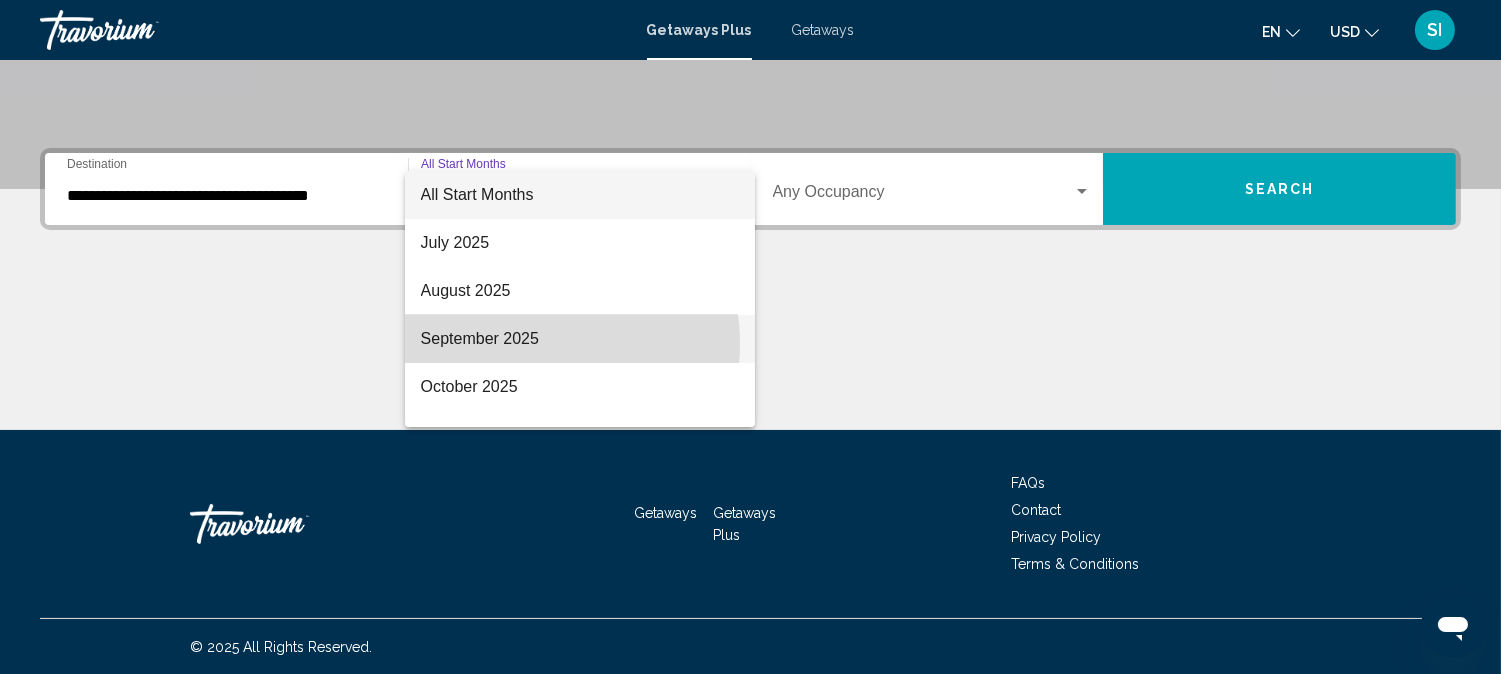click on "September 2025" at bounding box center [580, 339] 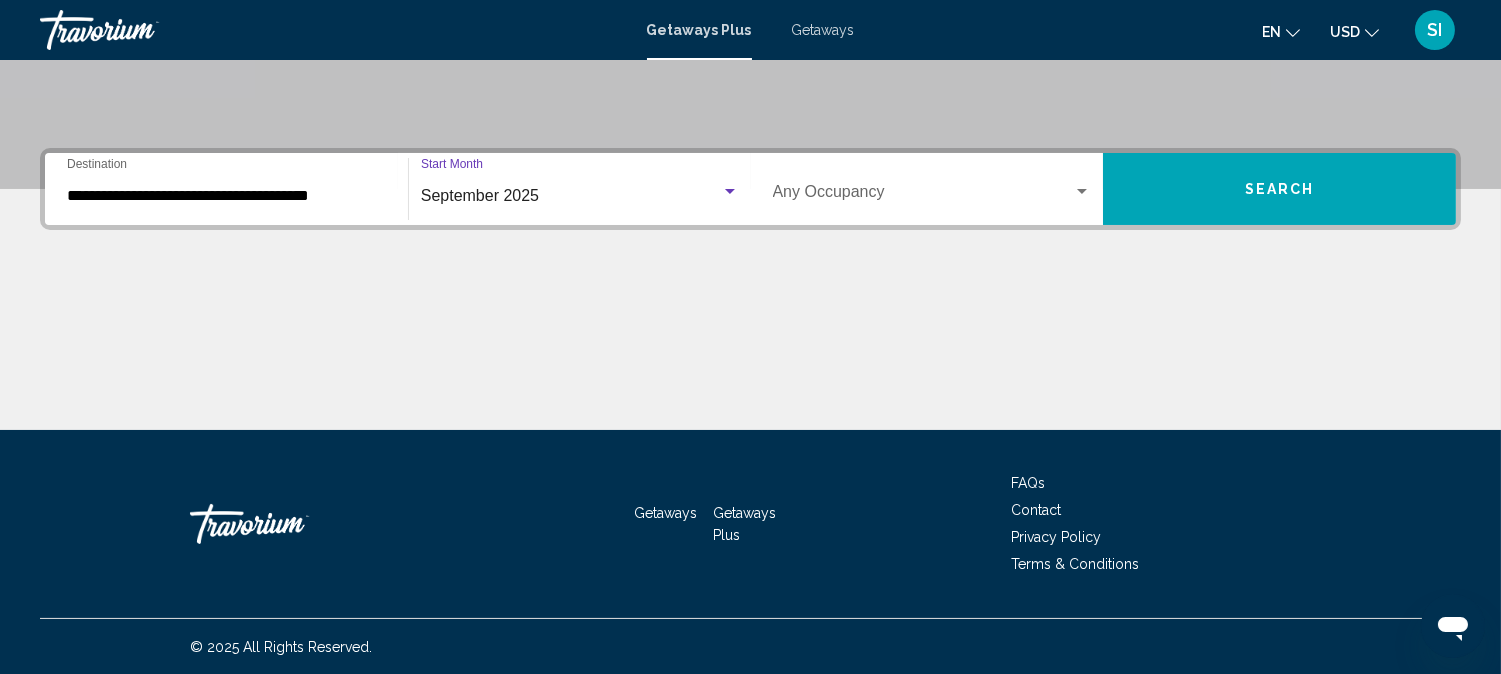 click at bounding box center (1082, 192) 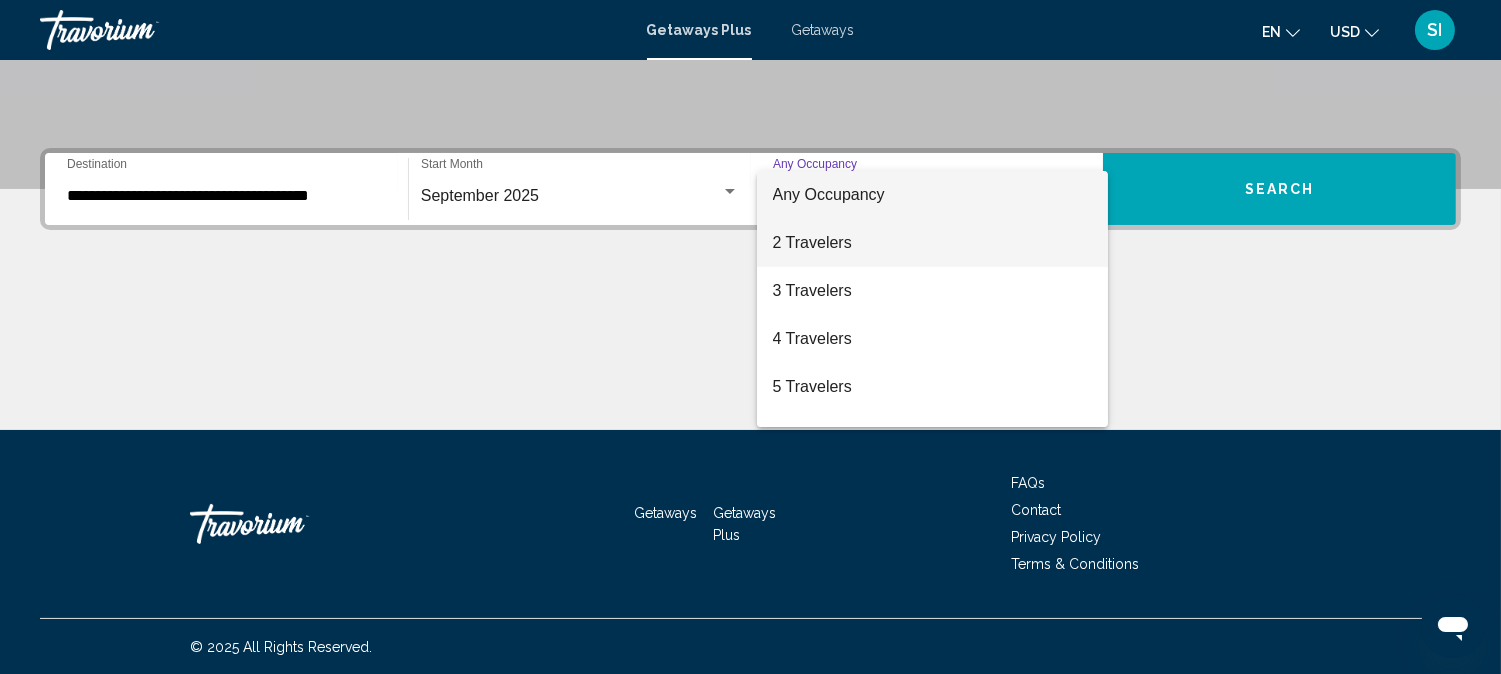 click on "2 Travelers" at bounding box center (932, 243) 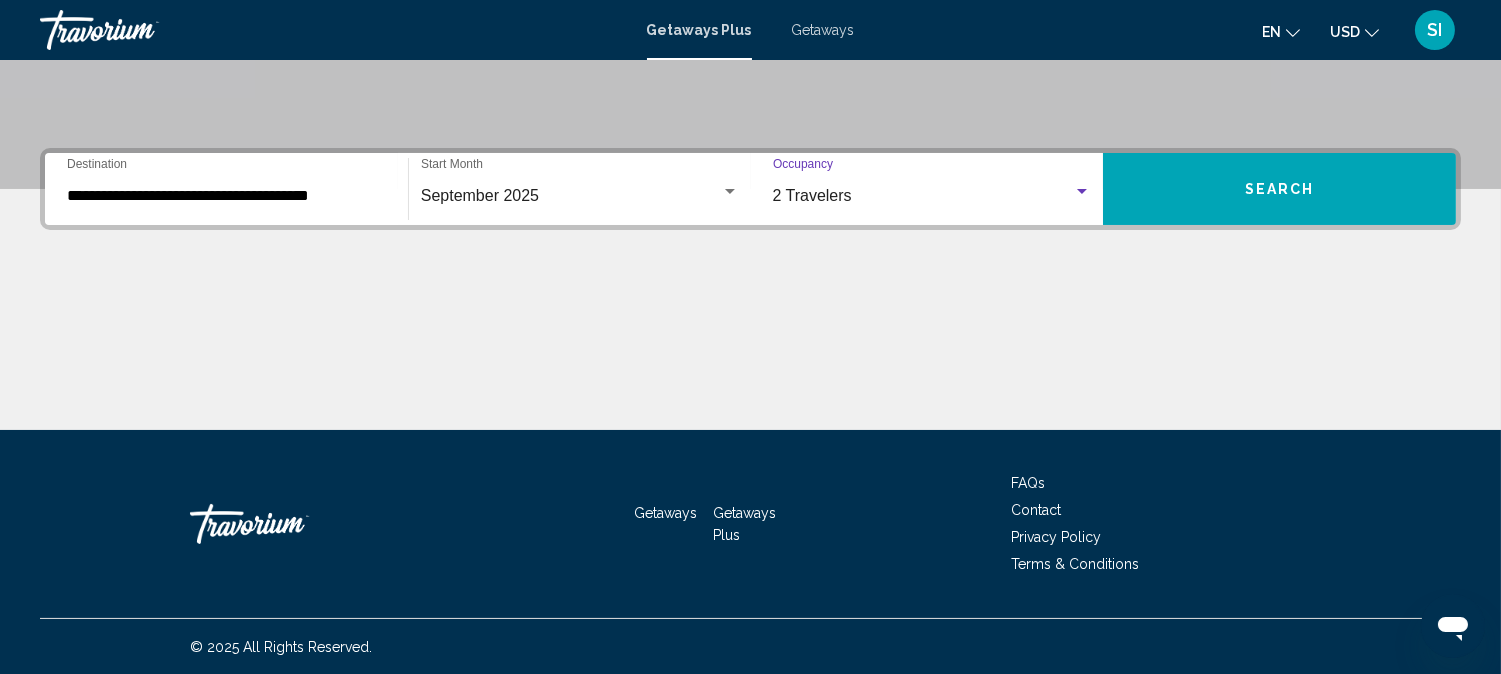 click on "Search" at bounding box center (1279, 189) 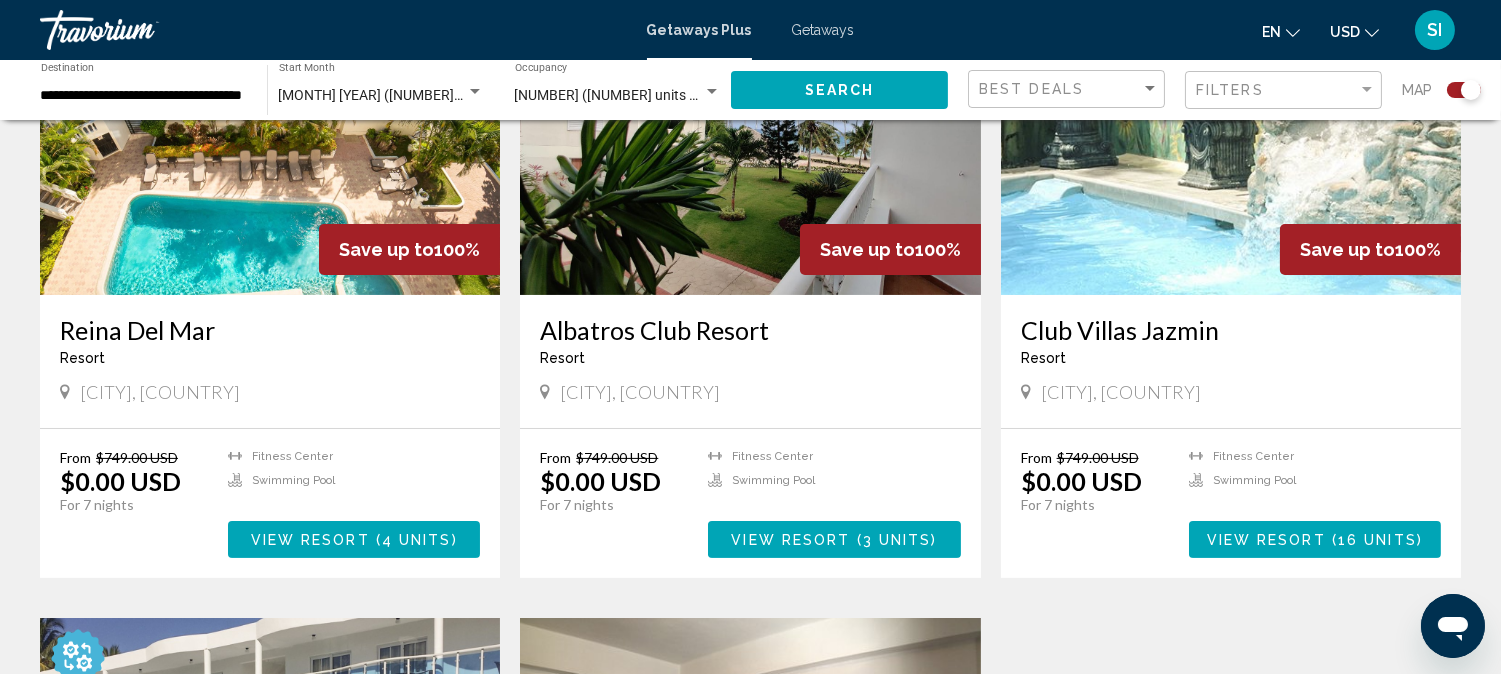 scroll, scrollTop: 788, scrollLeft: 0, axis: vertical 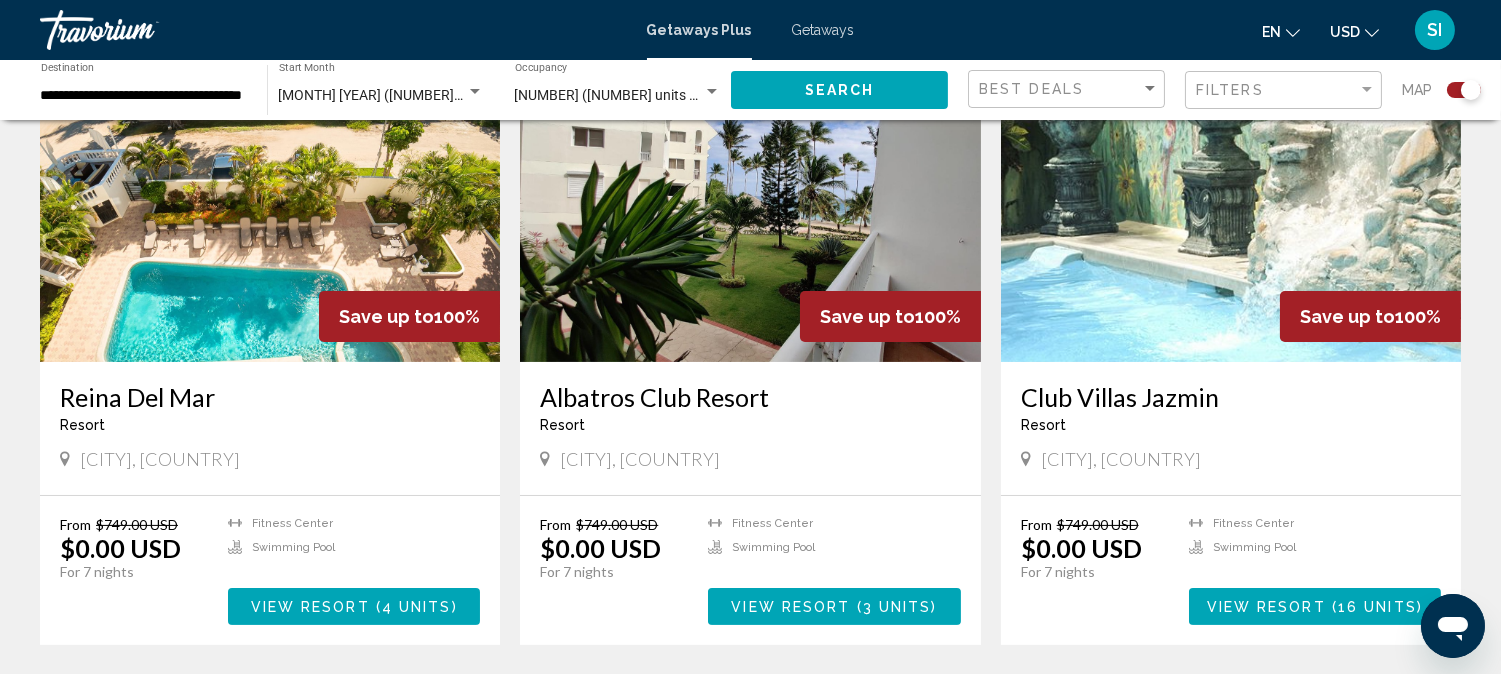 click on "View Resort    ( 4 units )" at bounding box center (354, 606) 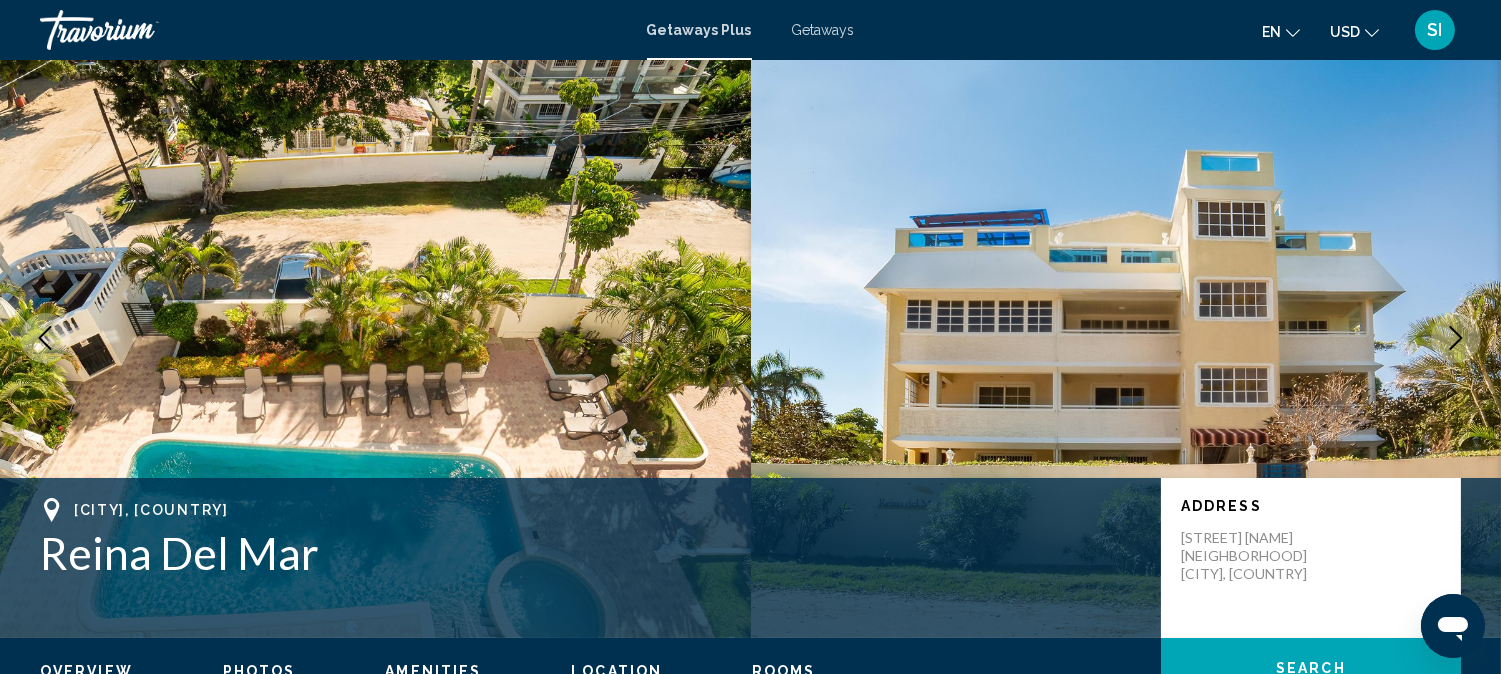 type 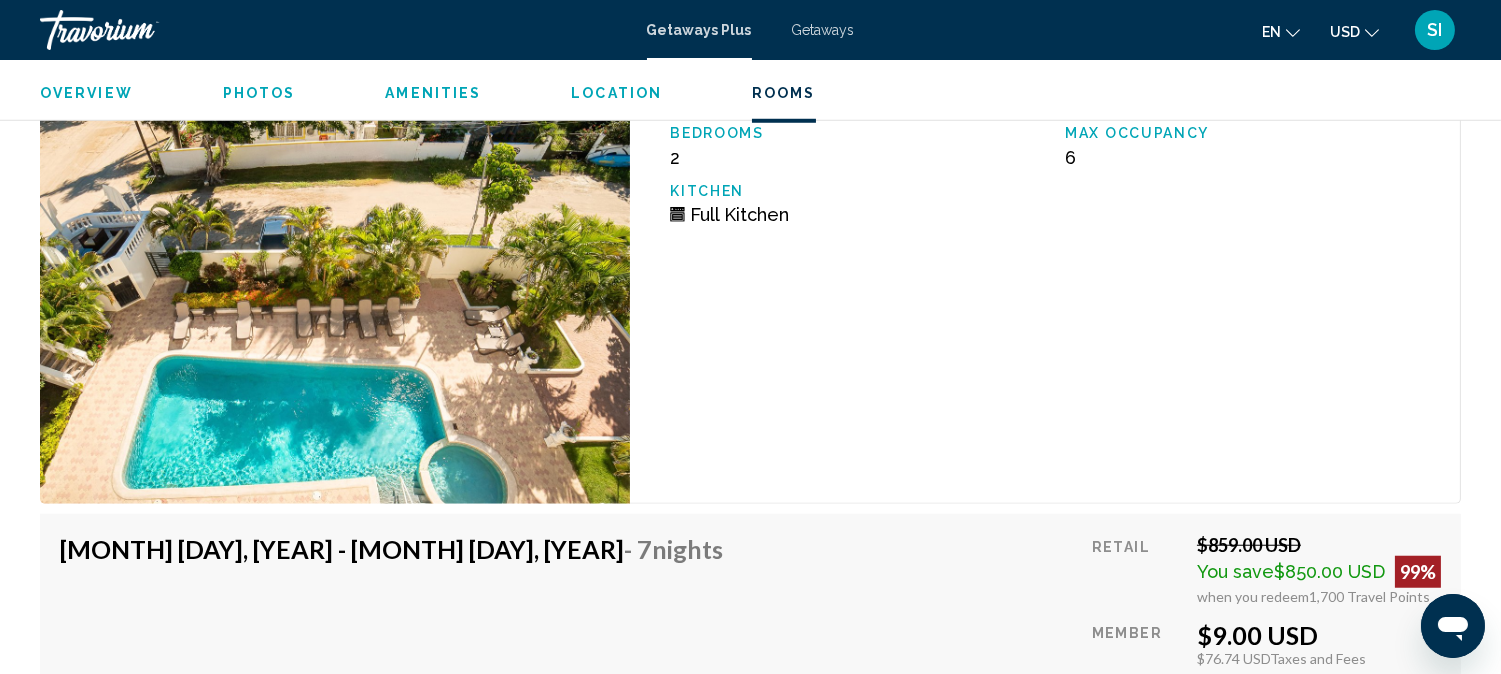 scroll, scrollTop: 3177, scrollLeft: 0, axis: vertical 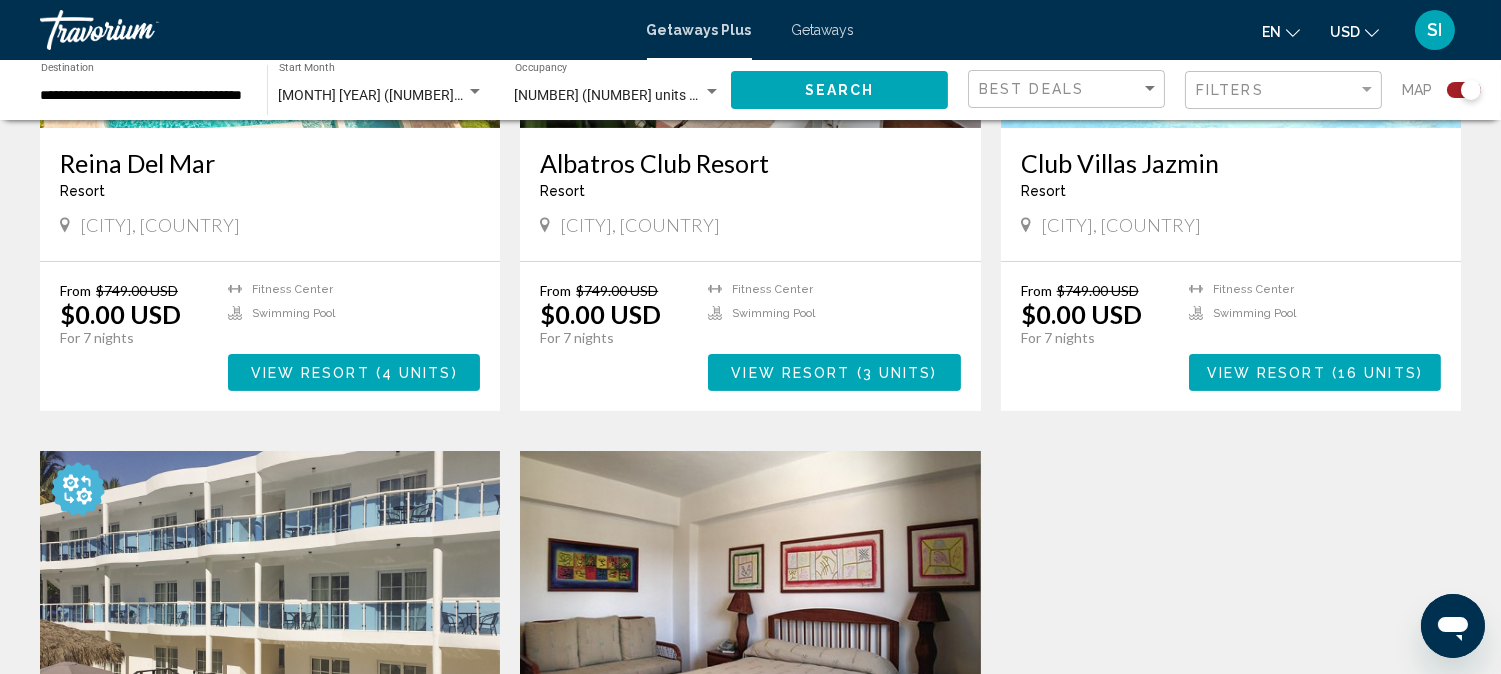 click on "View Resort    ( 3 units )" at bounding box center [834, 372] 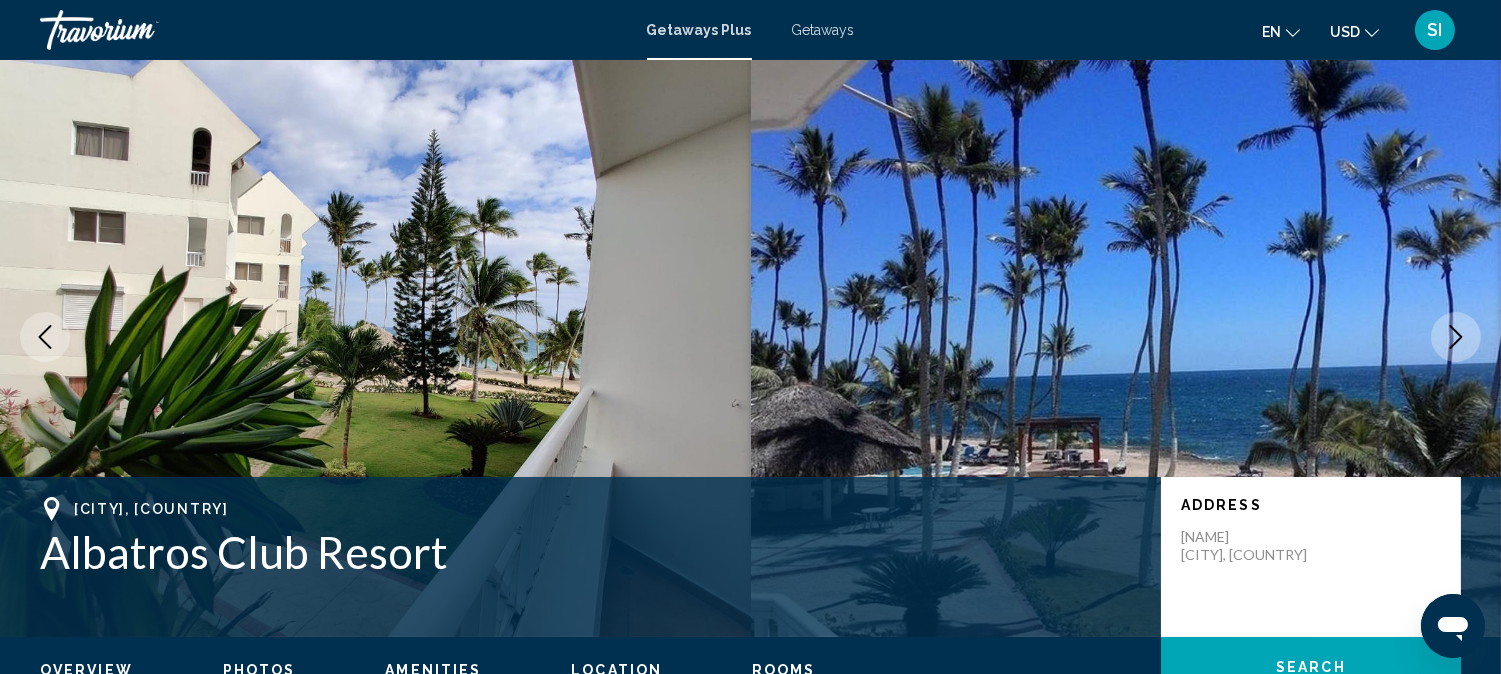 type 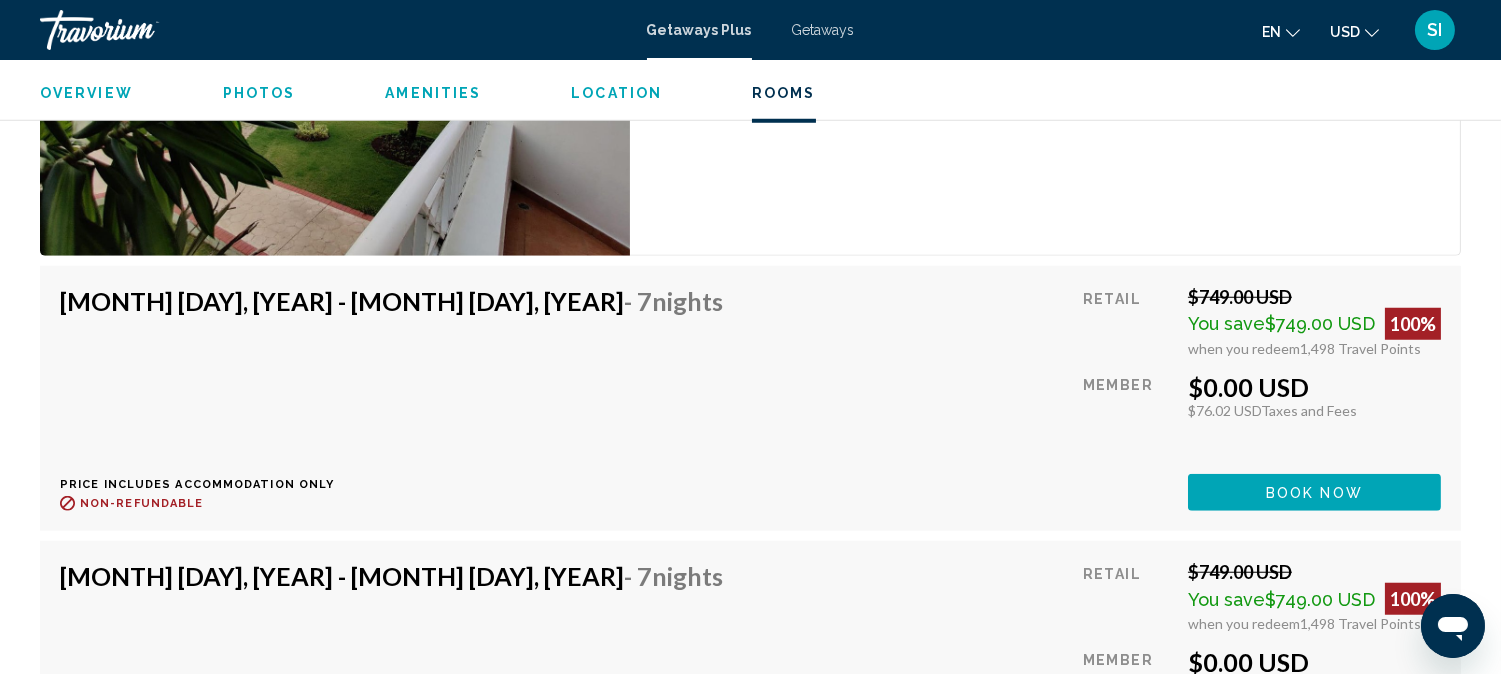 scroll, scrollTop: 3045, scrollLeft: 0, axis: vertical 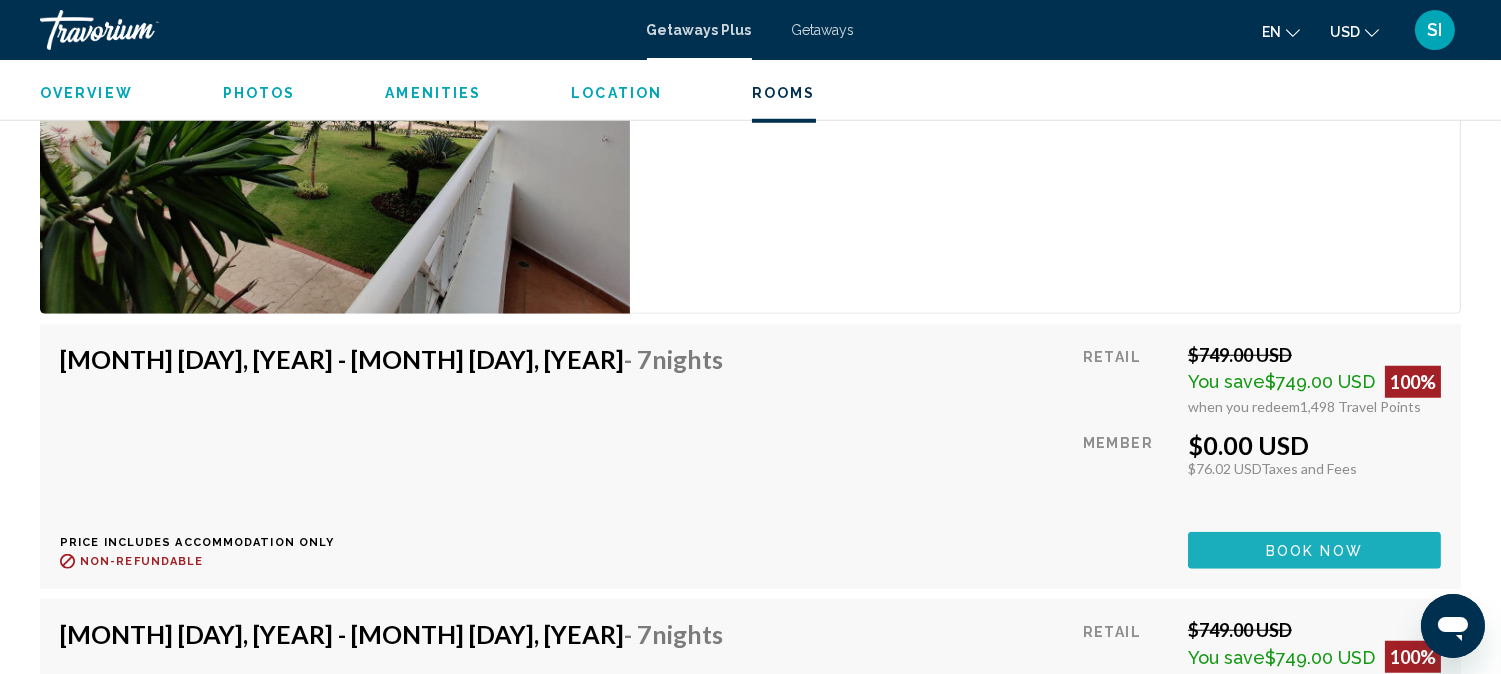 click on "Book now" at bounding box center (1314, 551) 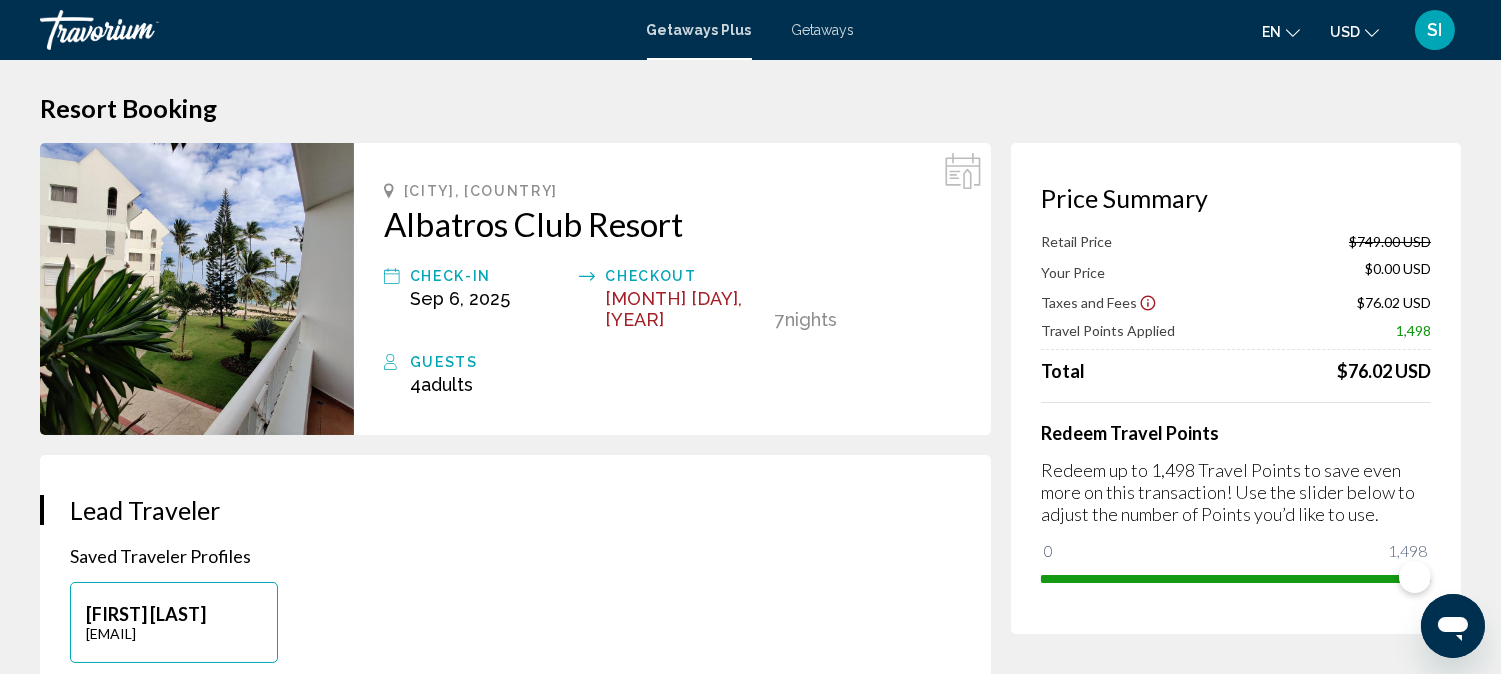 scroll, scrollTop: 0, scrollLeft: 0, axis: both 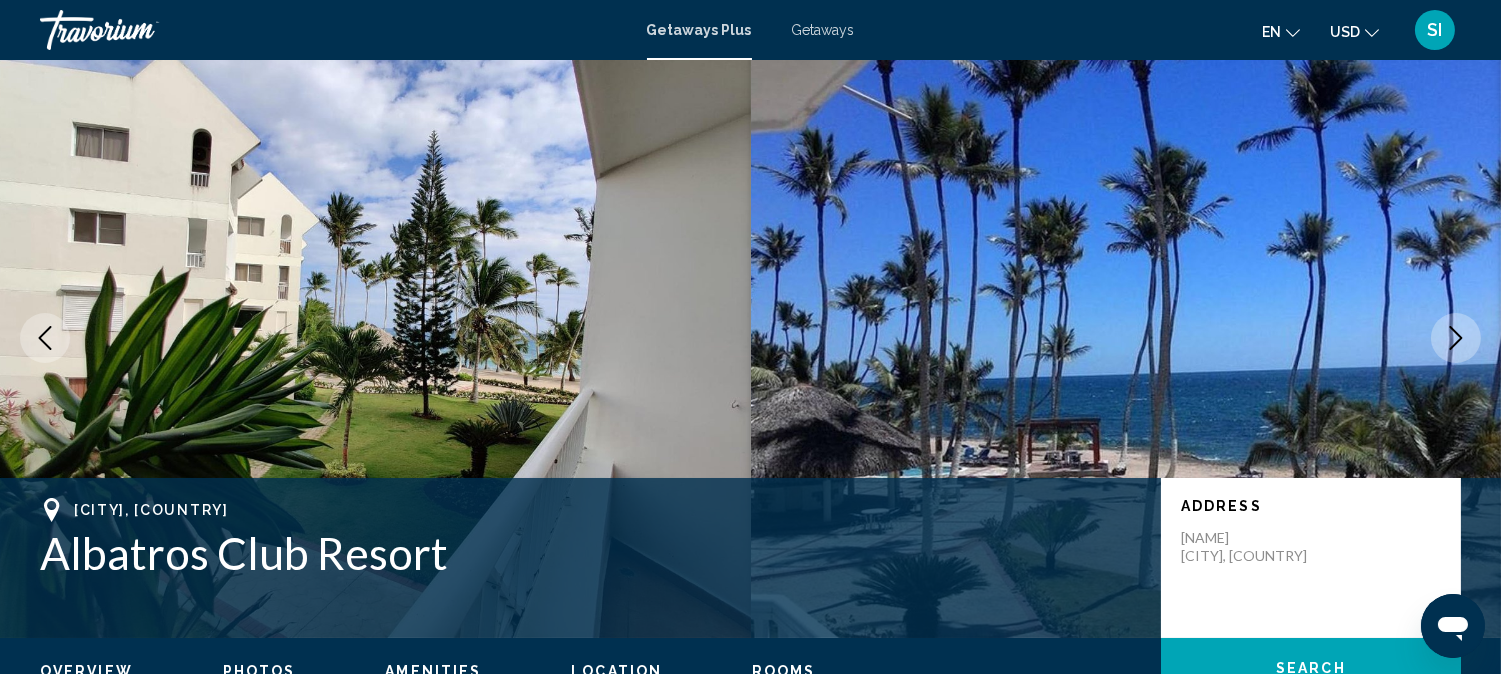 type 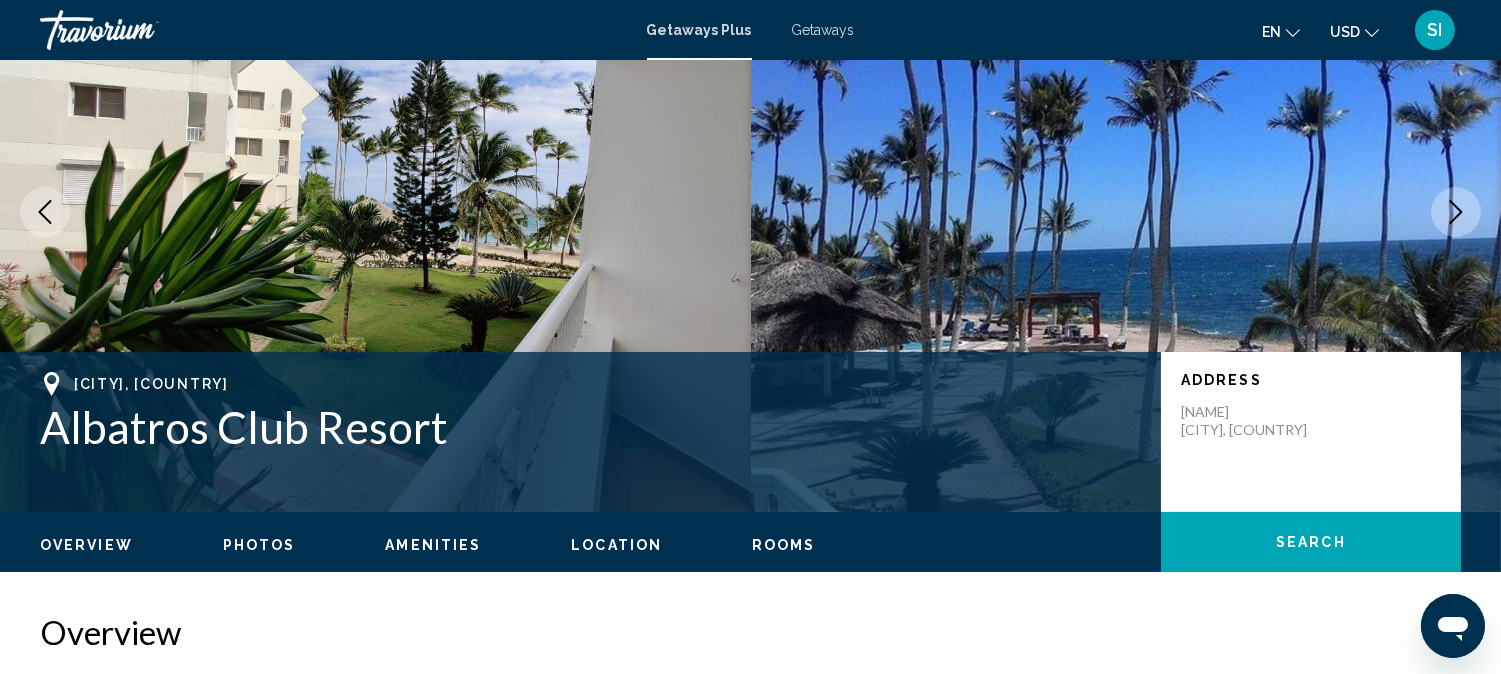 scroll, scrollTop: 288, scrollLeft: 0, axis: vertical 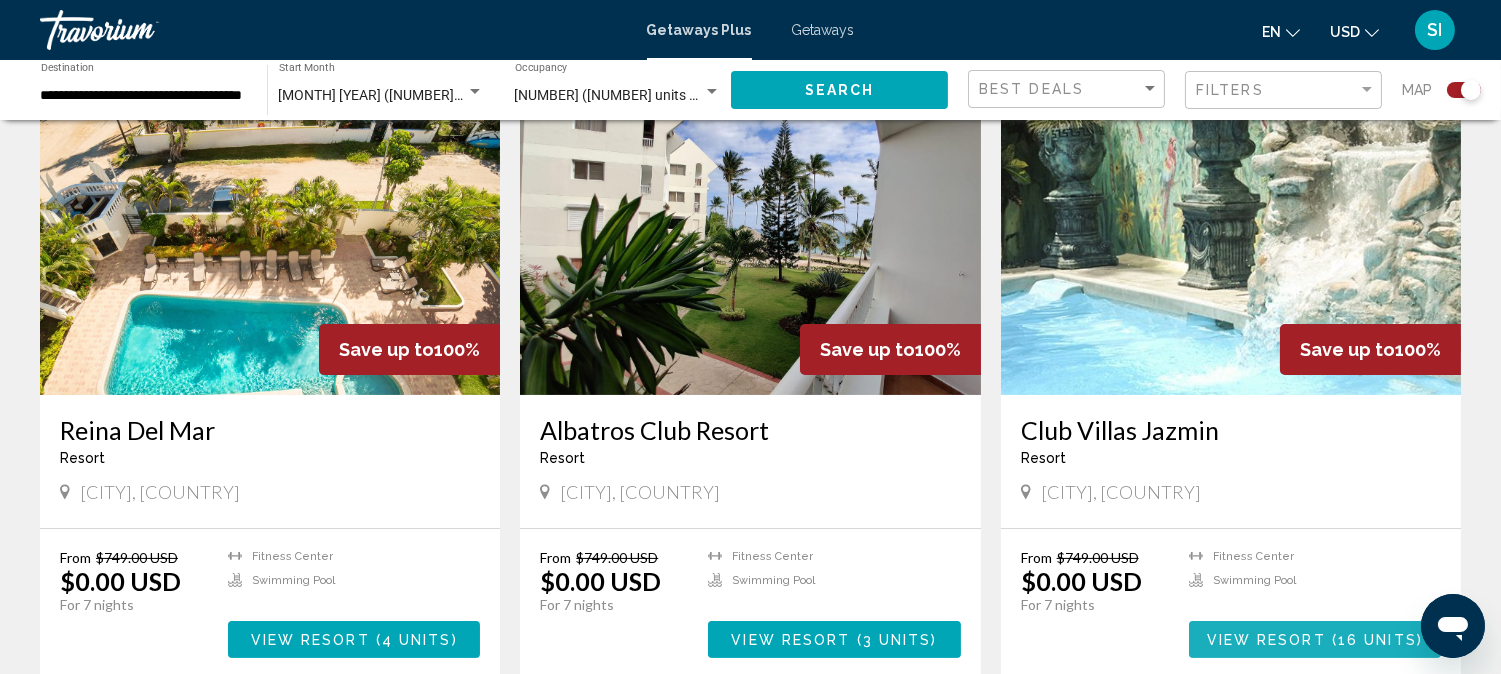 click on "View Resort" at bounding box center [1266, 640] 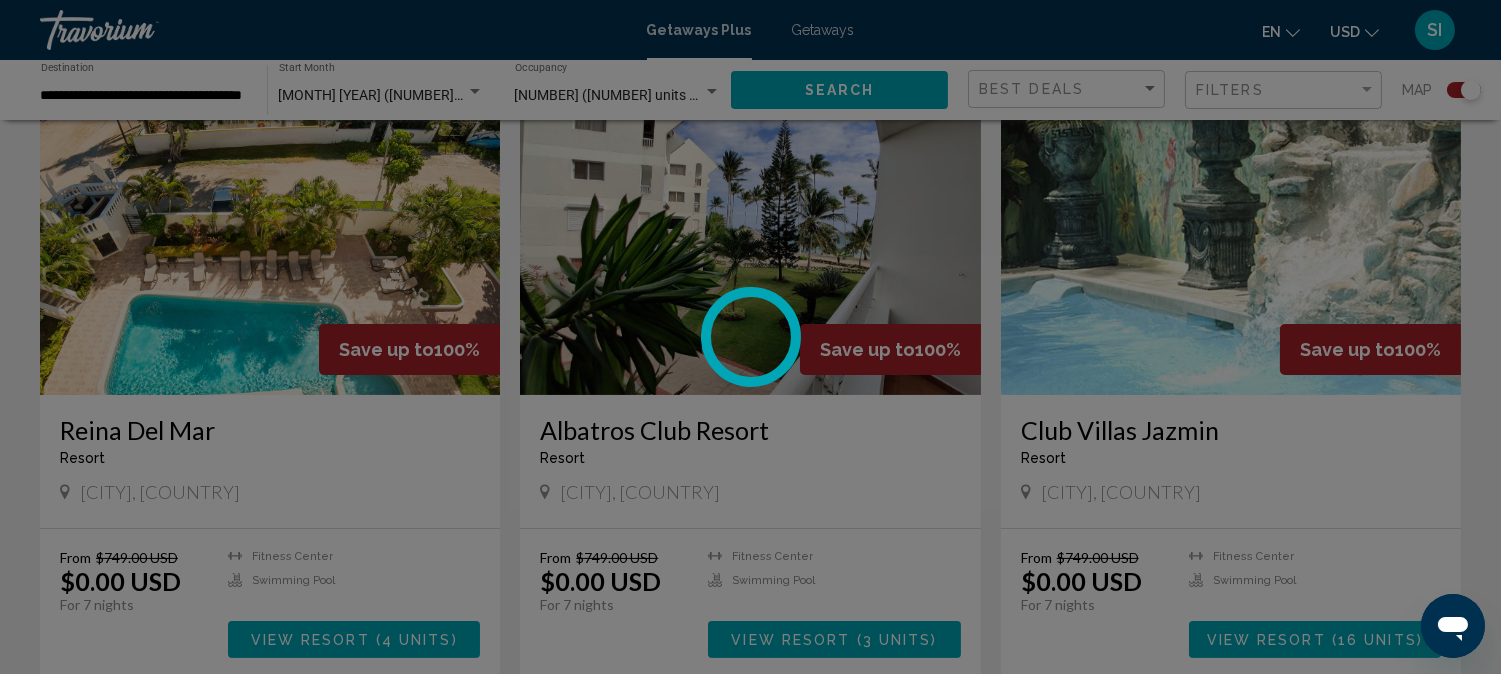scroll, scrollTop: 23, scrollLeft: 0, axis: vertical 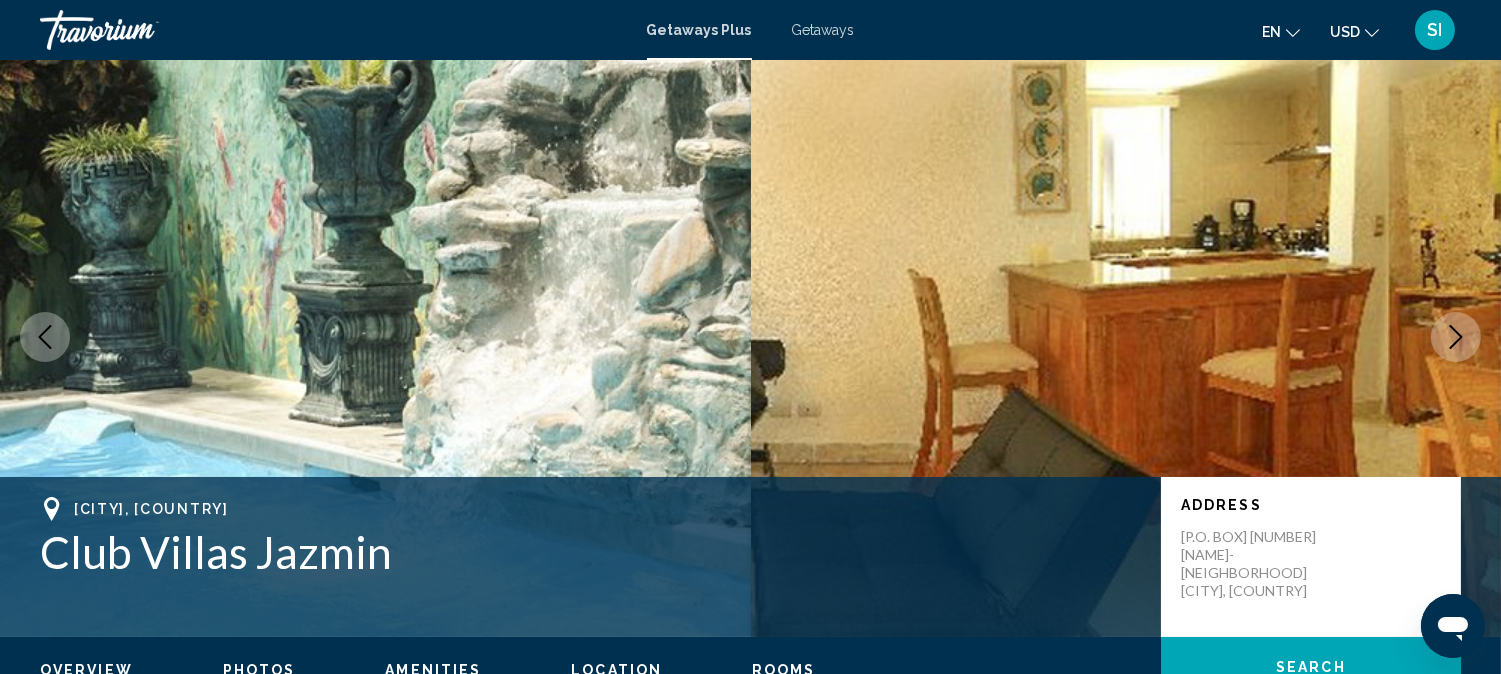 type 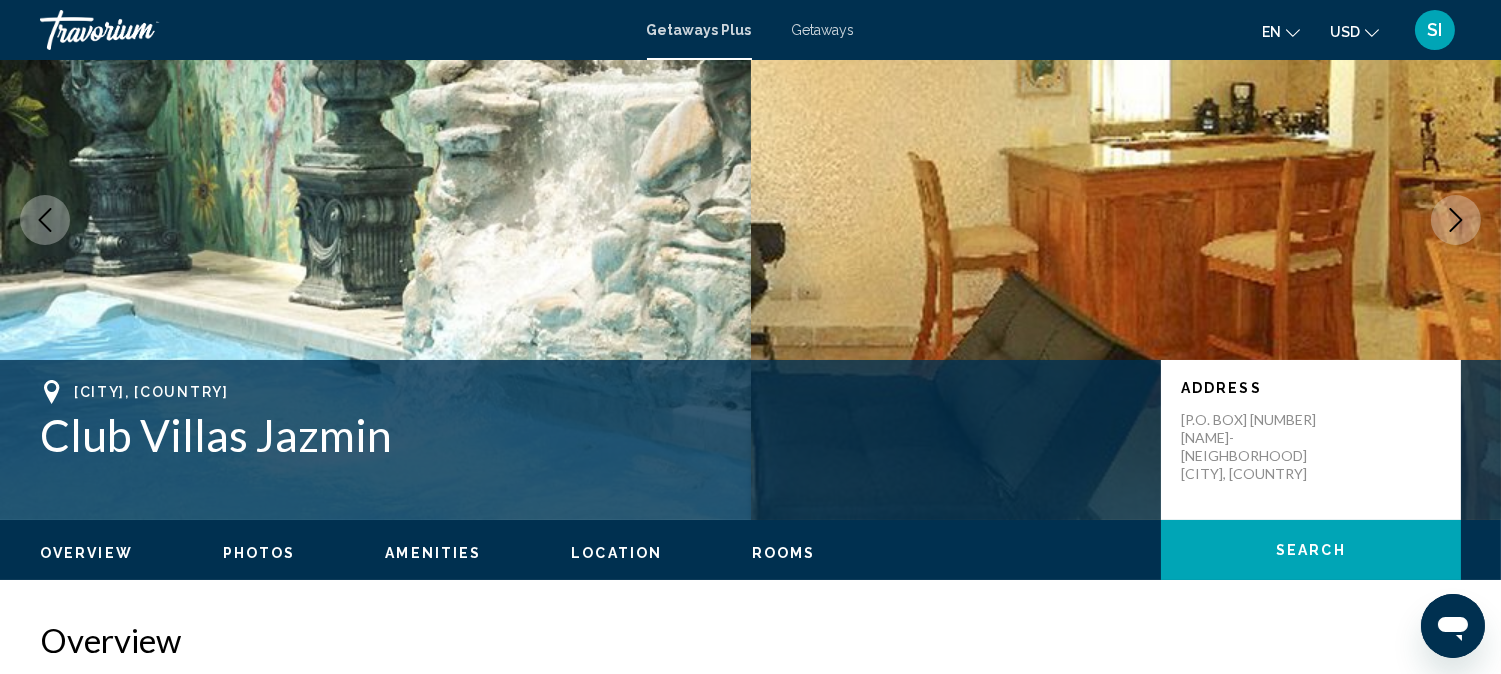 scroll, scrollTop: 201, scrollLeft: 0, axis: vertical 